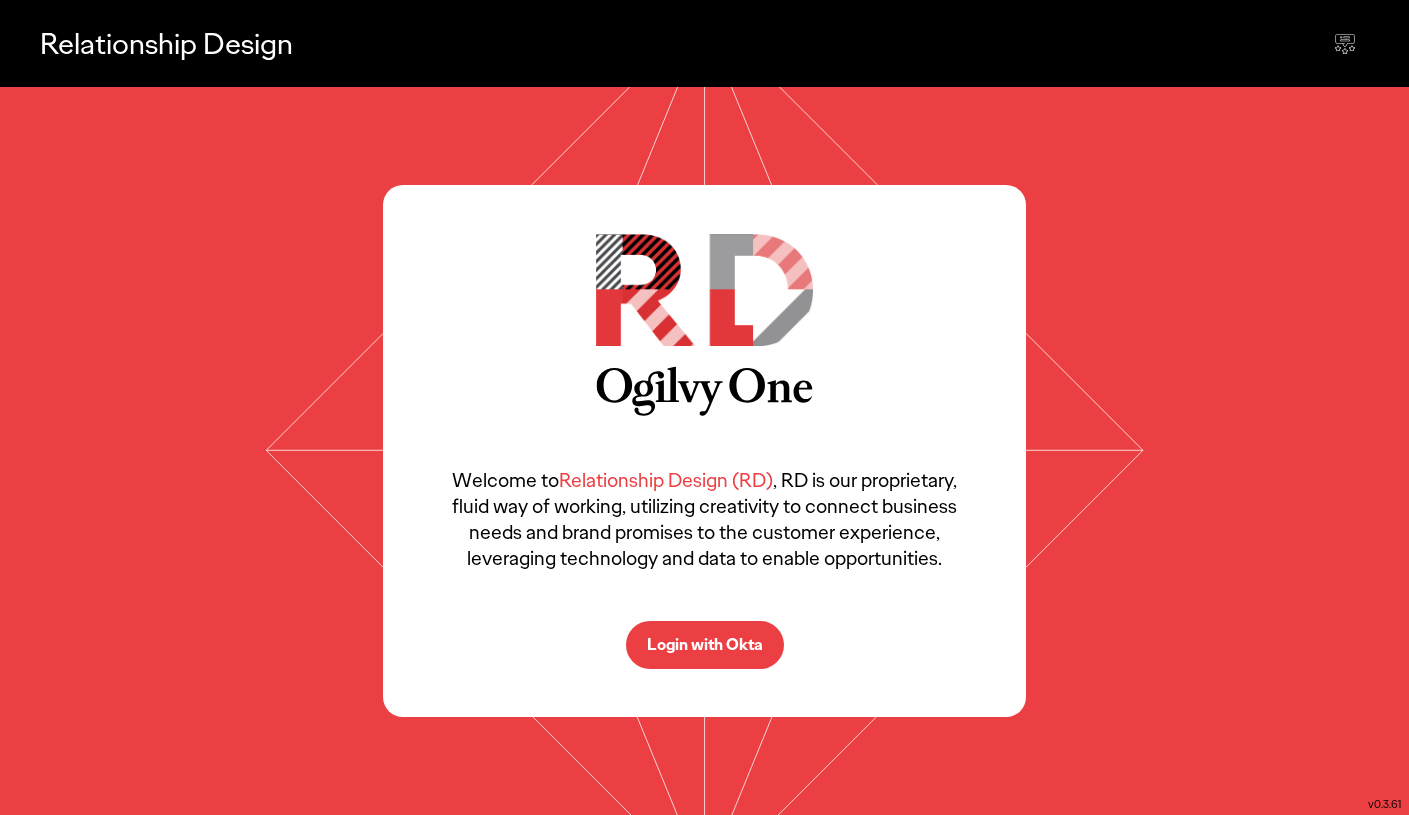 scroll, scrollTop: 0, scrollLeft: 0, axis: both 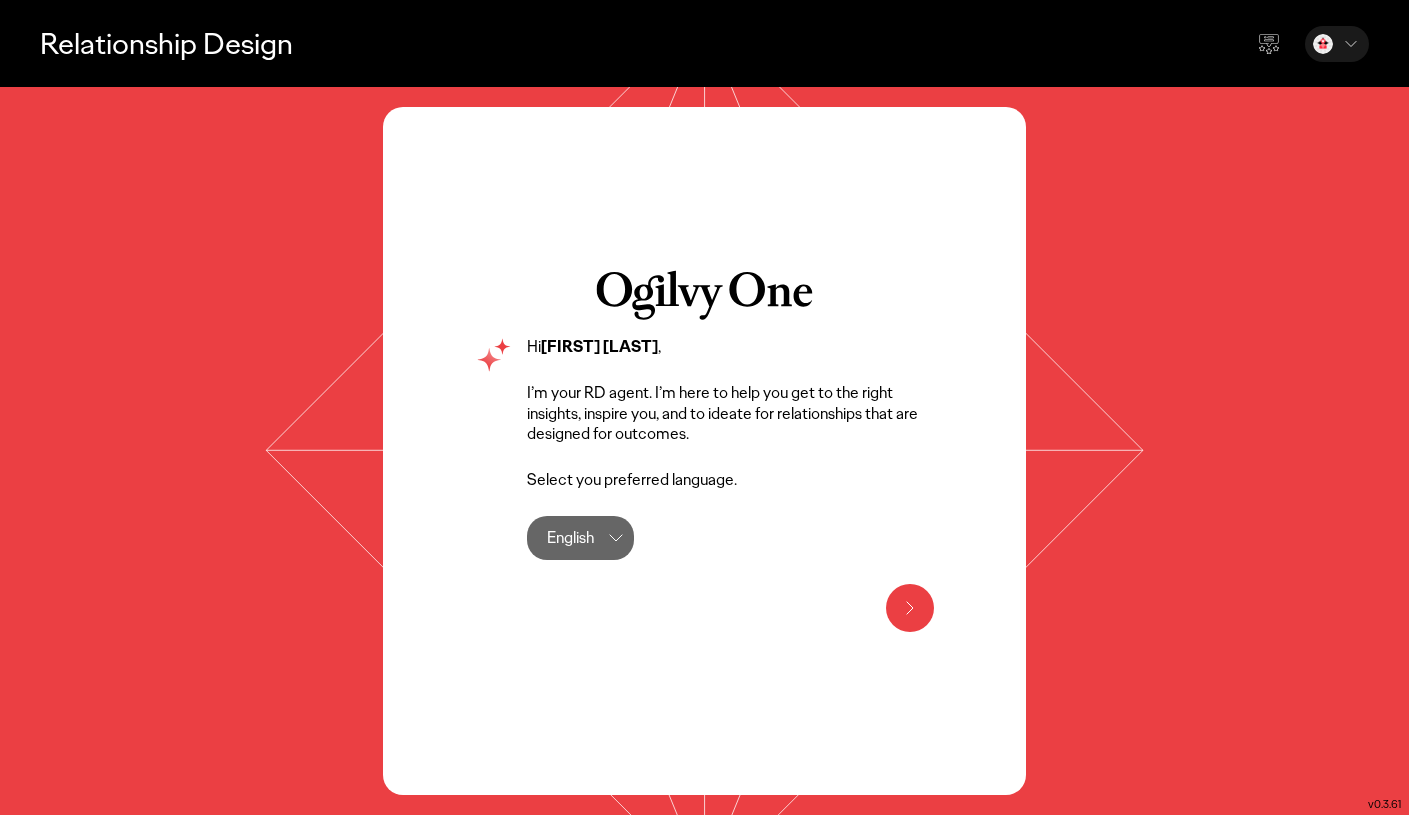 click 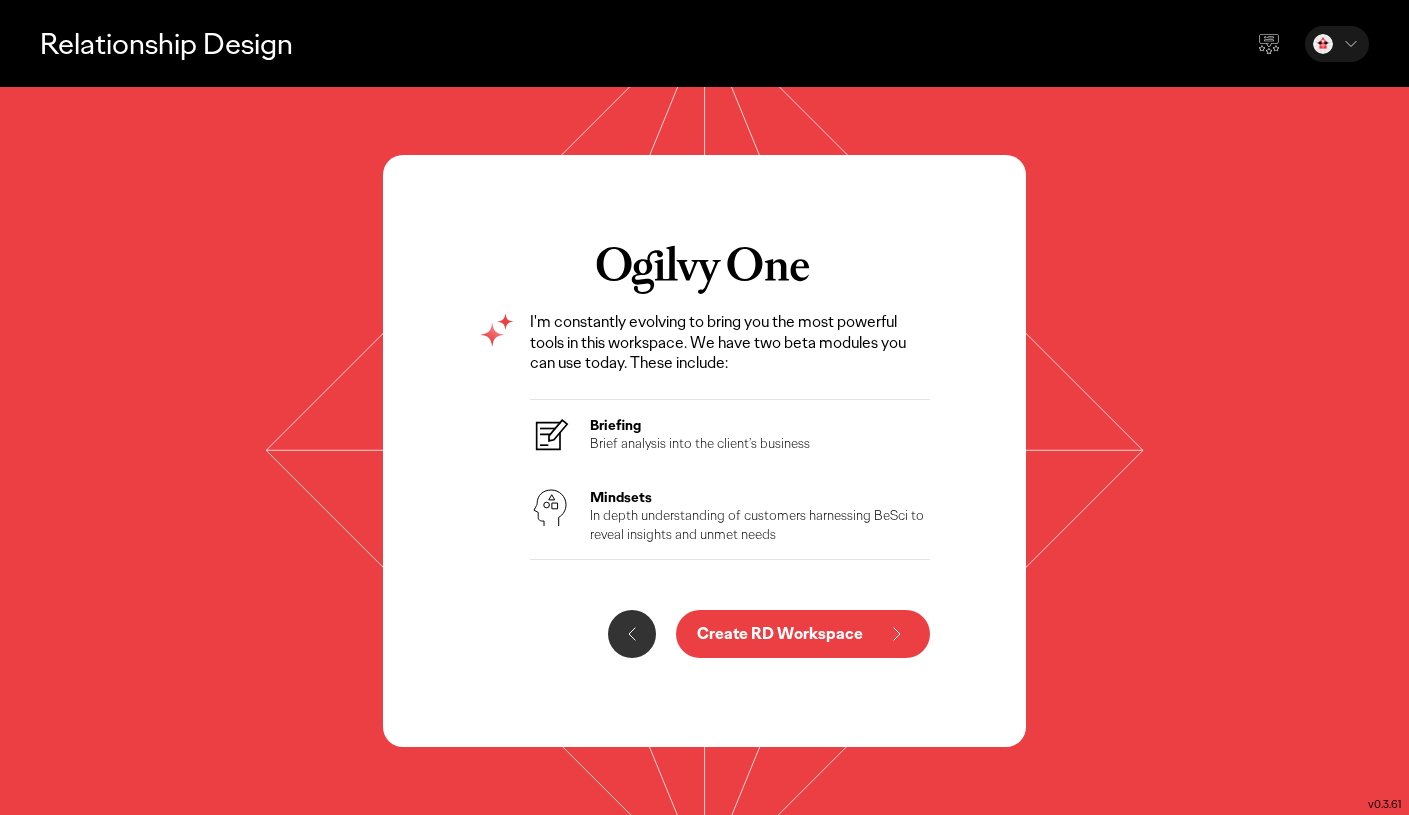 click on "Create RD Workspace" at bounding box center (780, 634) 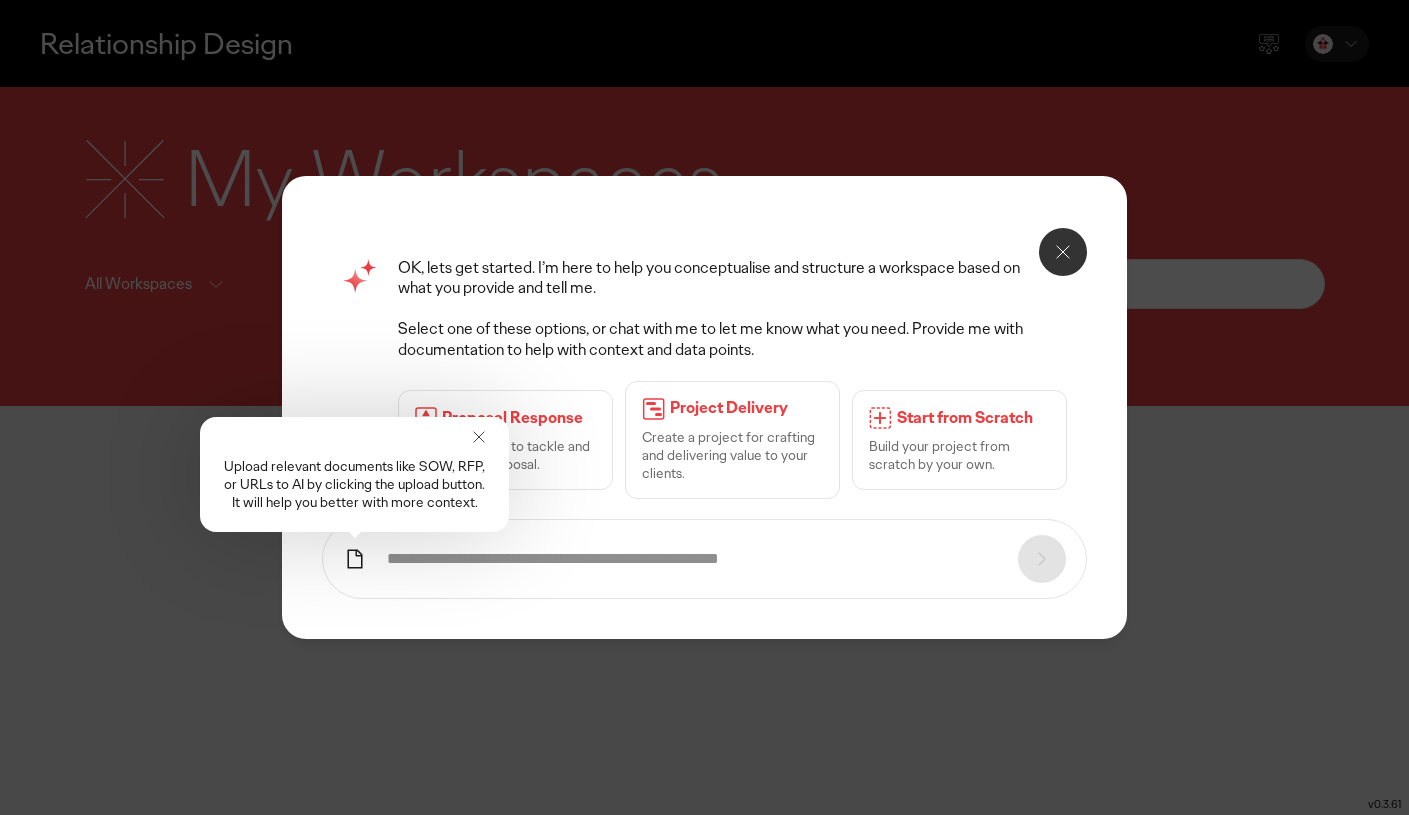 click on "Start from Scratch" at bounding box center [973, 418] 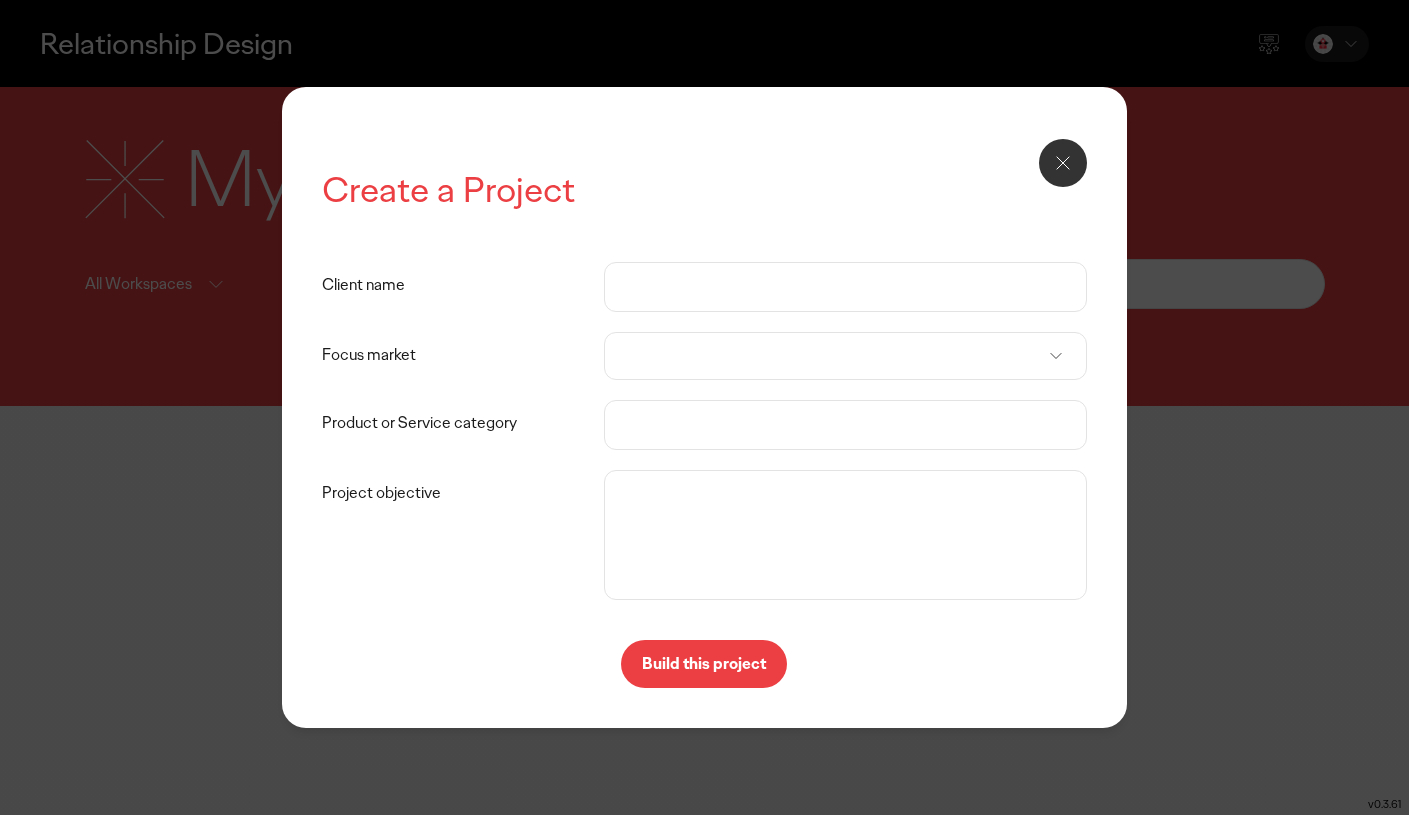 click on "Client name" at bounding box center (845, 287) 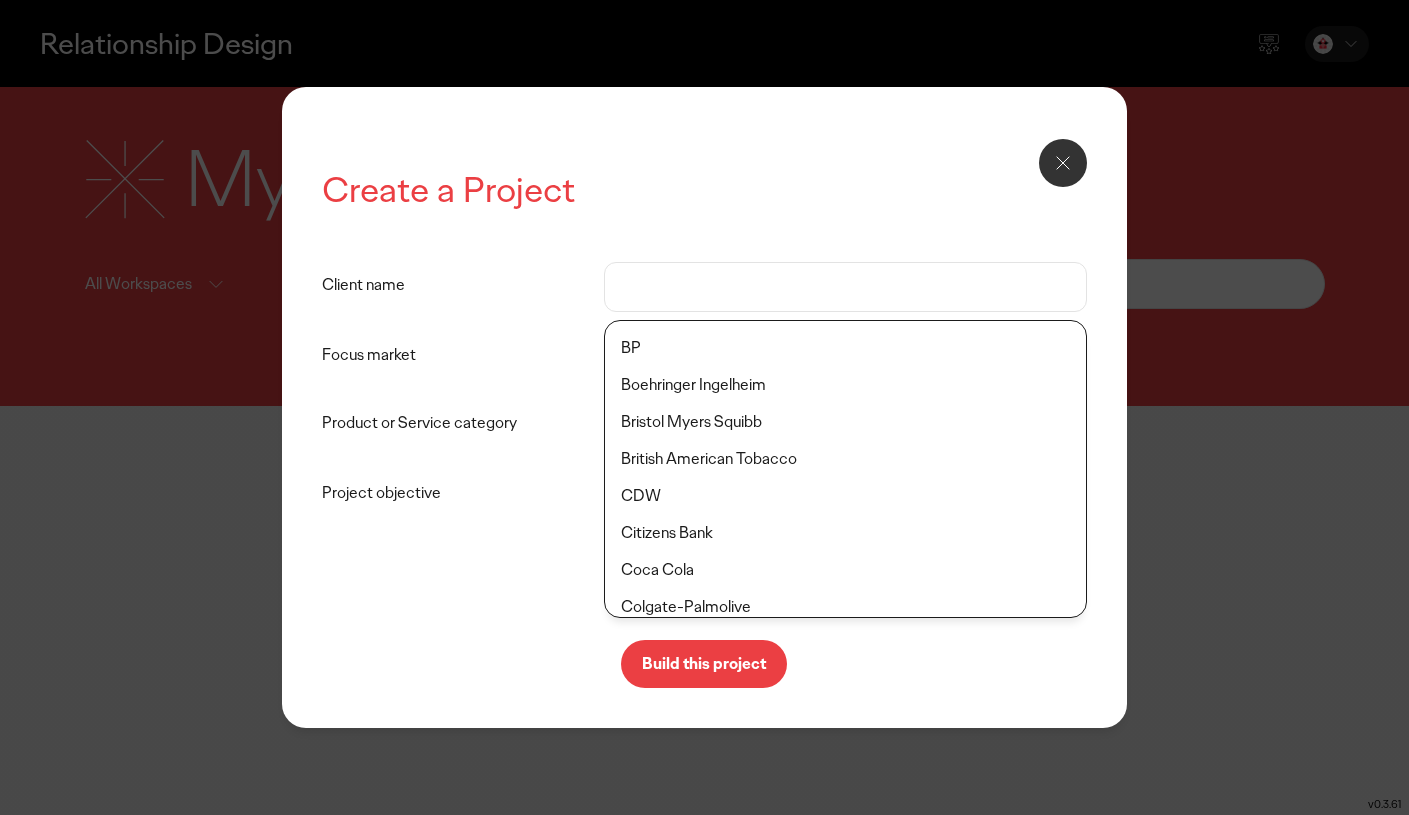 scroll, scrollTop: 66, scrollLeft: 0, axis: vertical 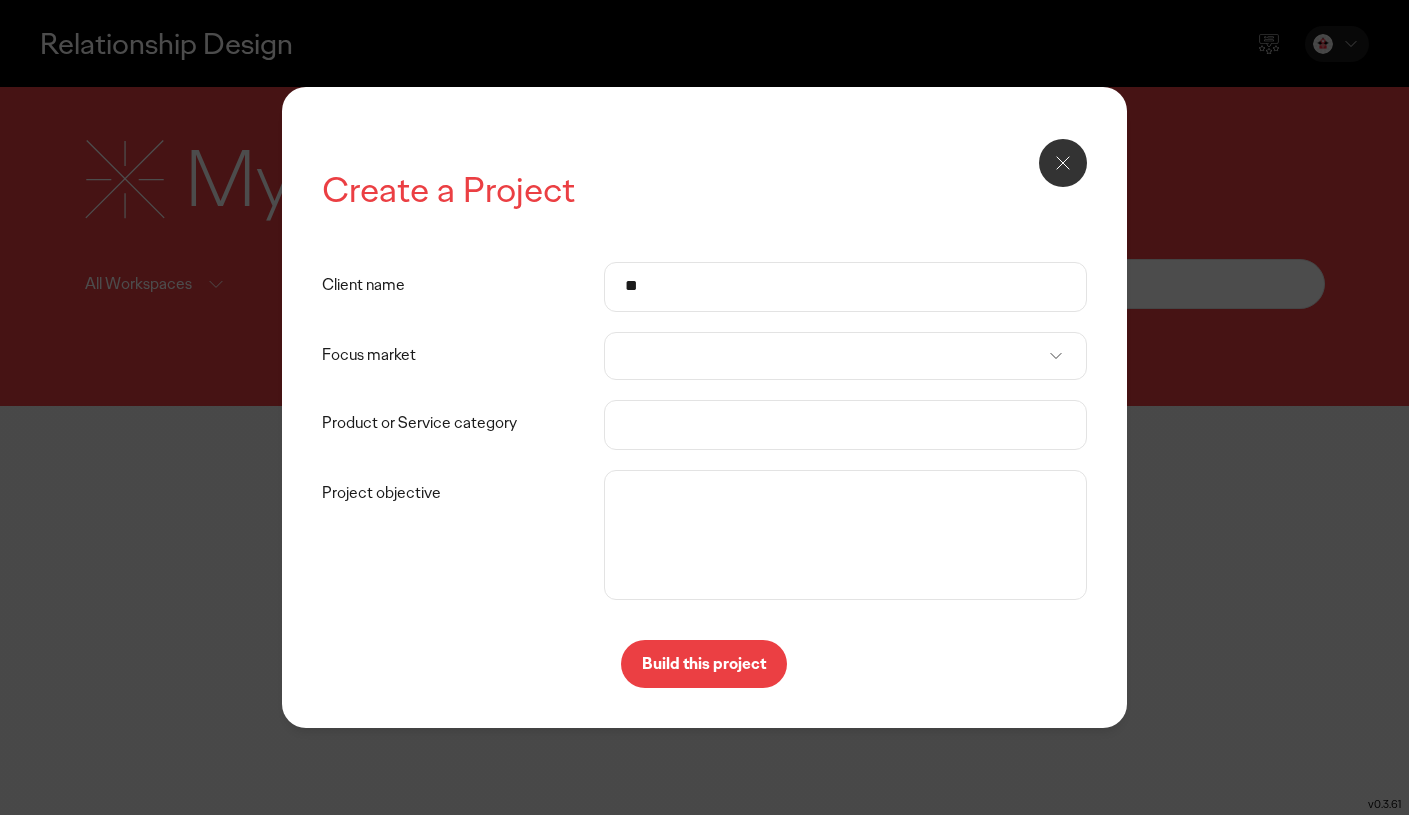 type on "*" 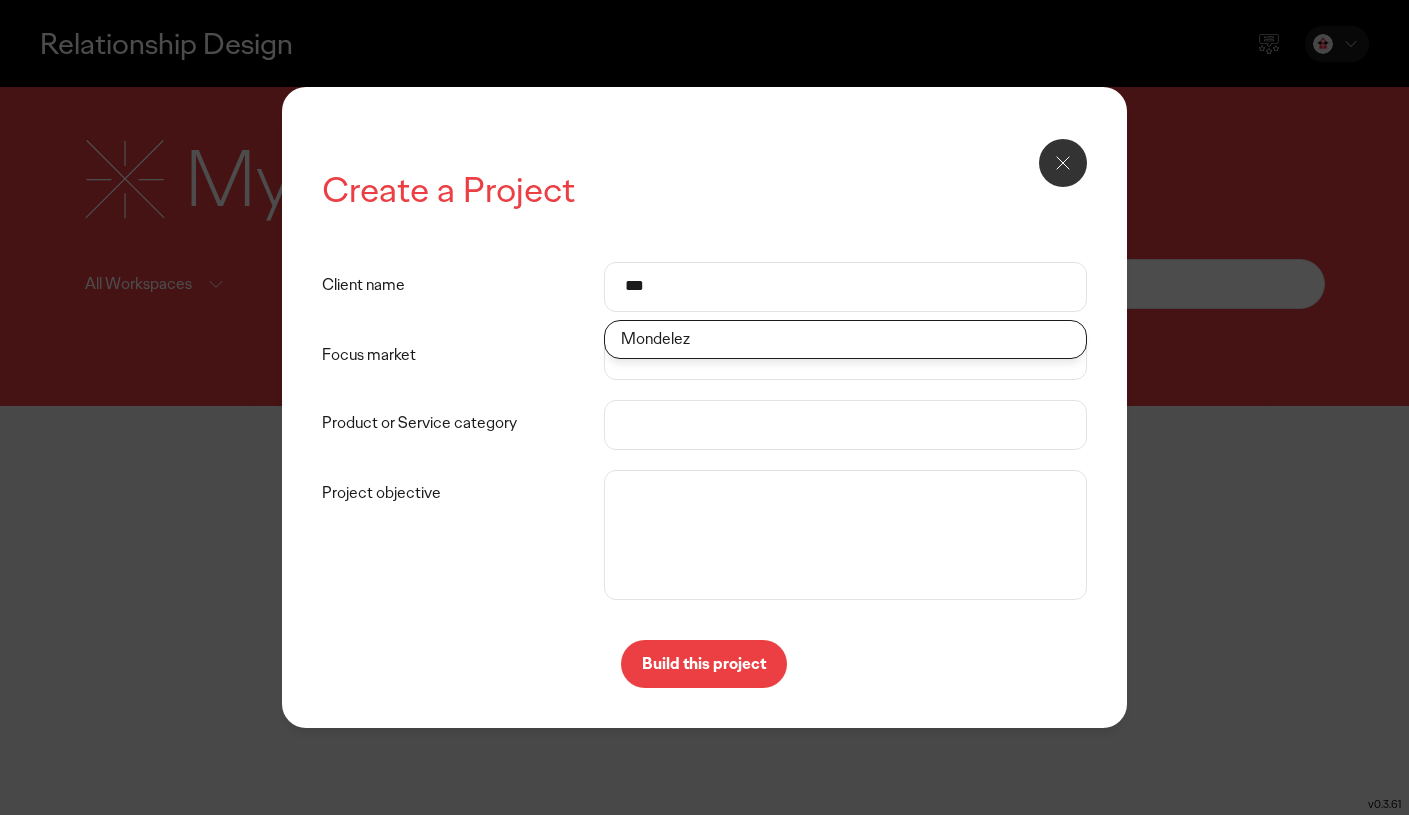 click on "Mondelez" 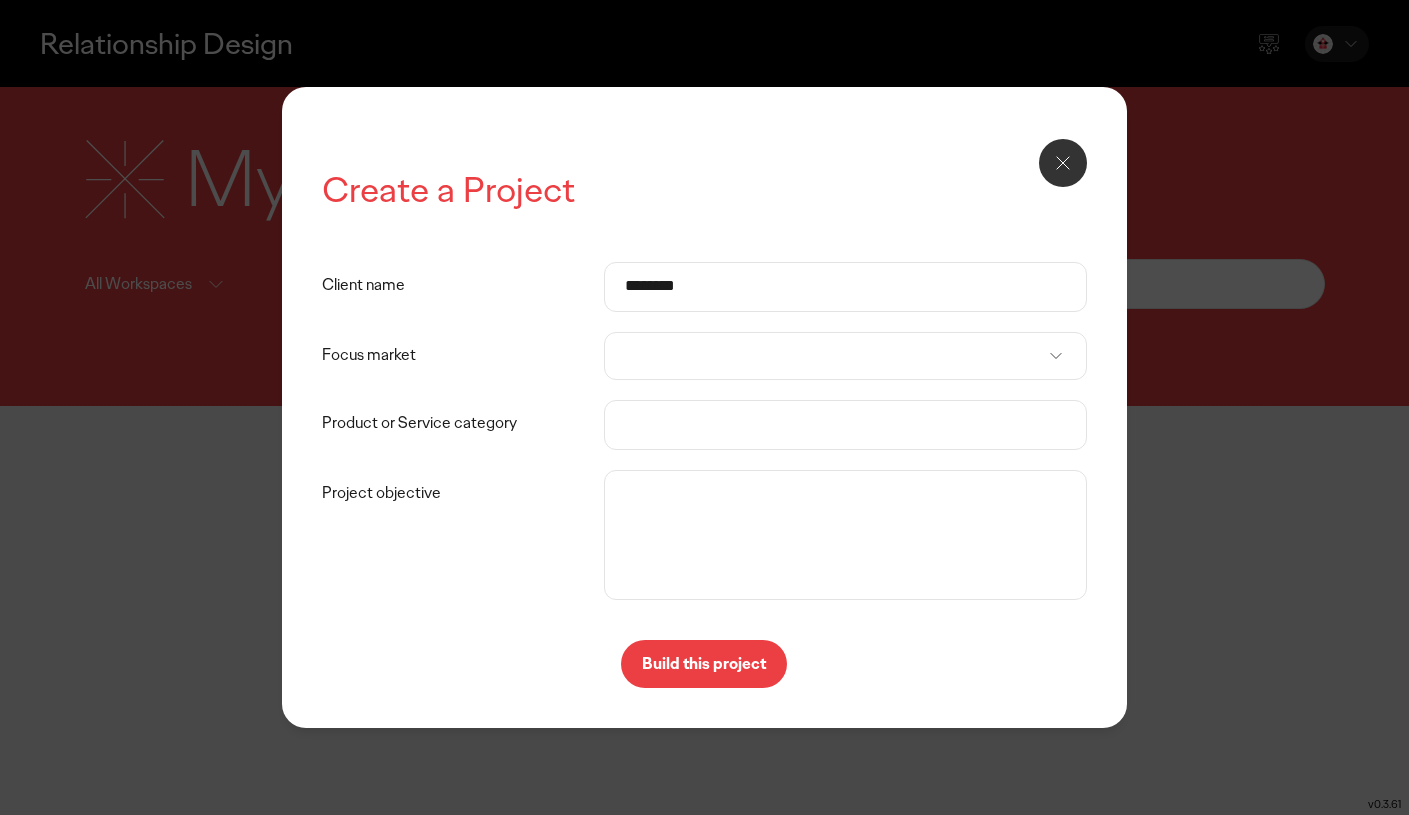 click at bounding box center [845, 356] 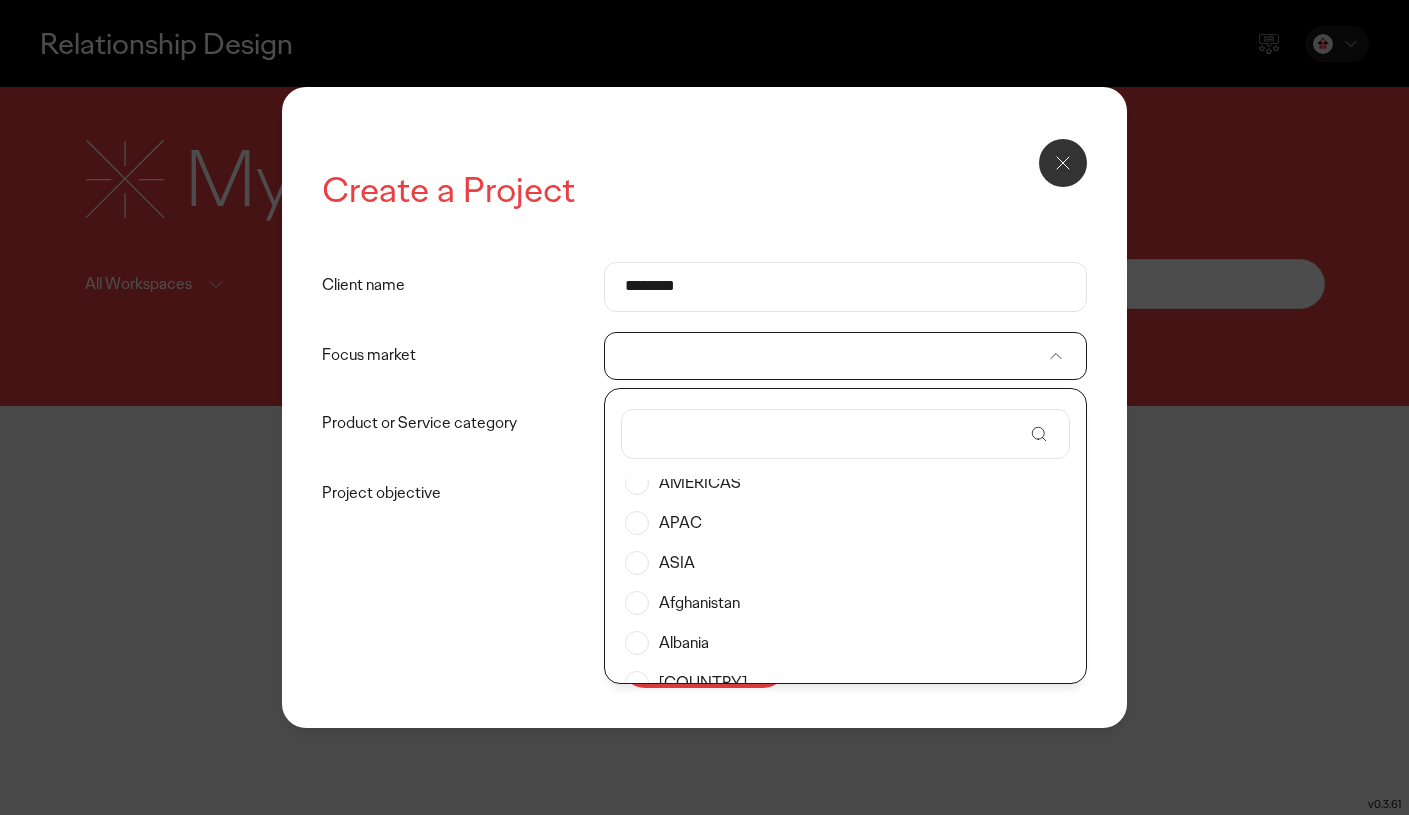 scroll, scrollTop: 61, scrollLeft: 0, axis: vertical 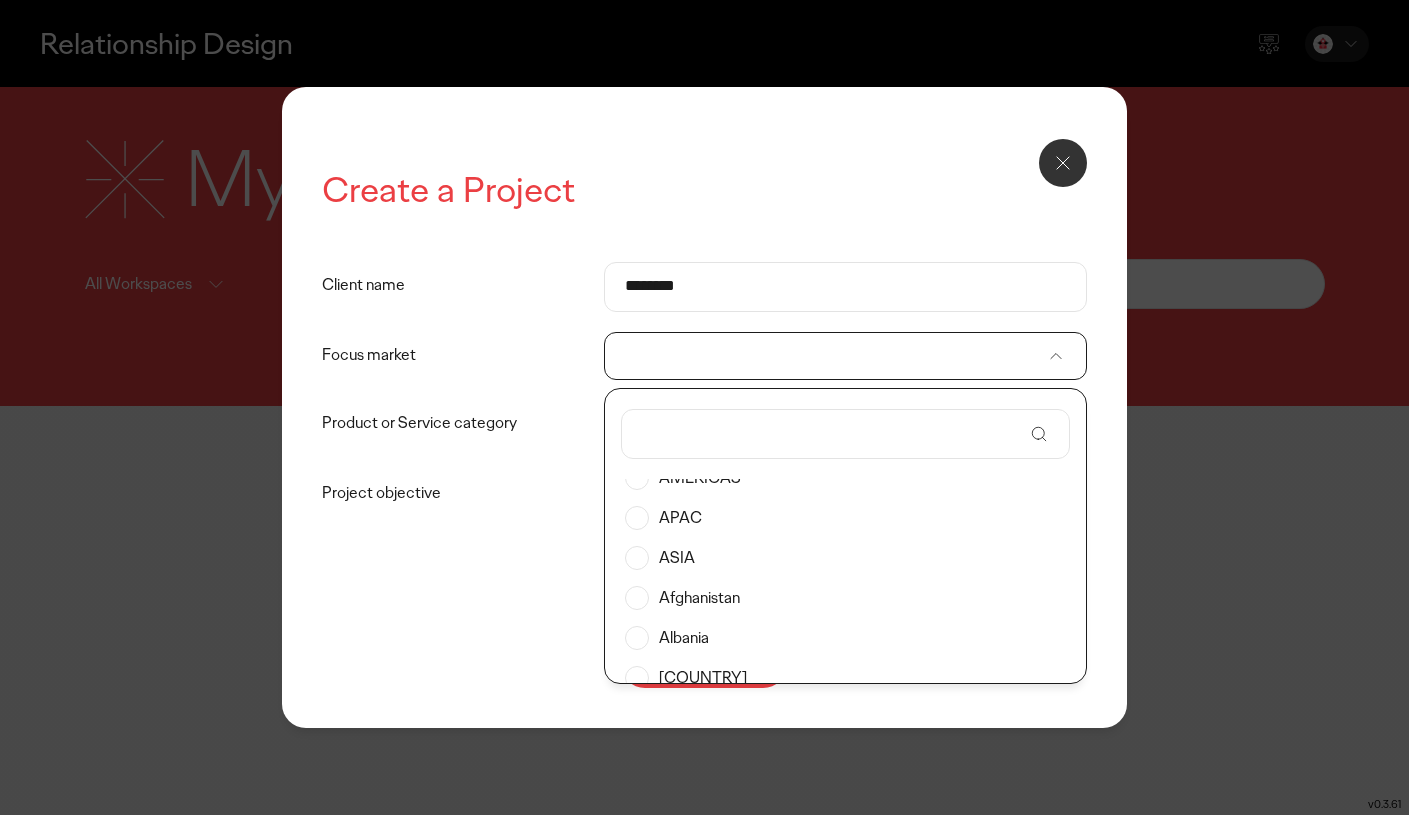 click on "ASIA" at bounding box center (845, 558) 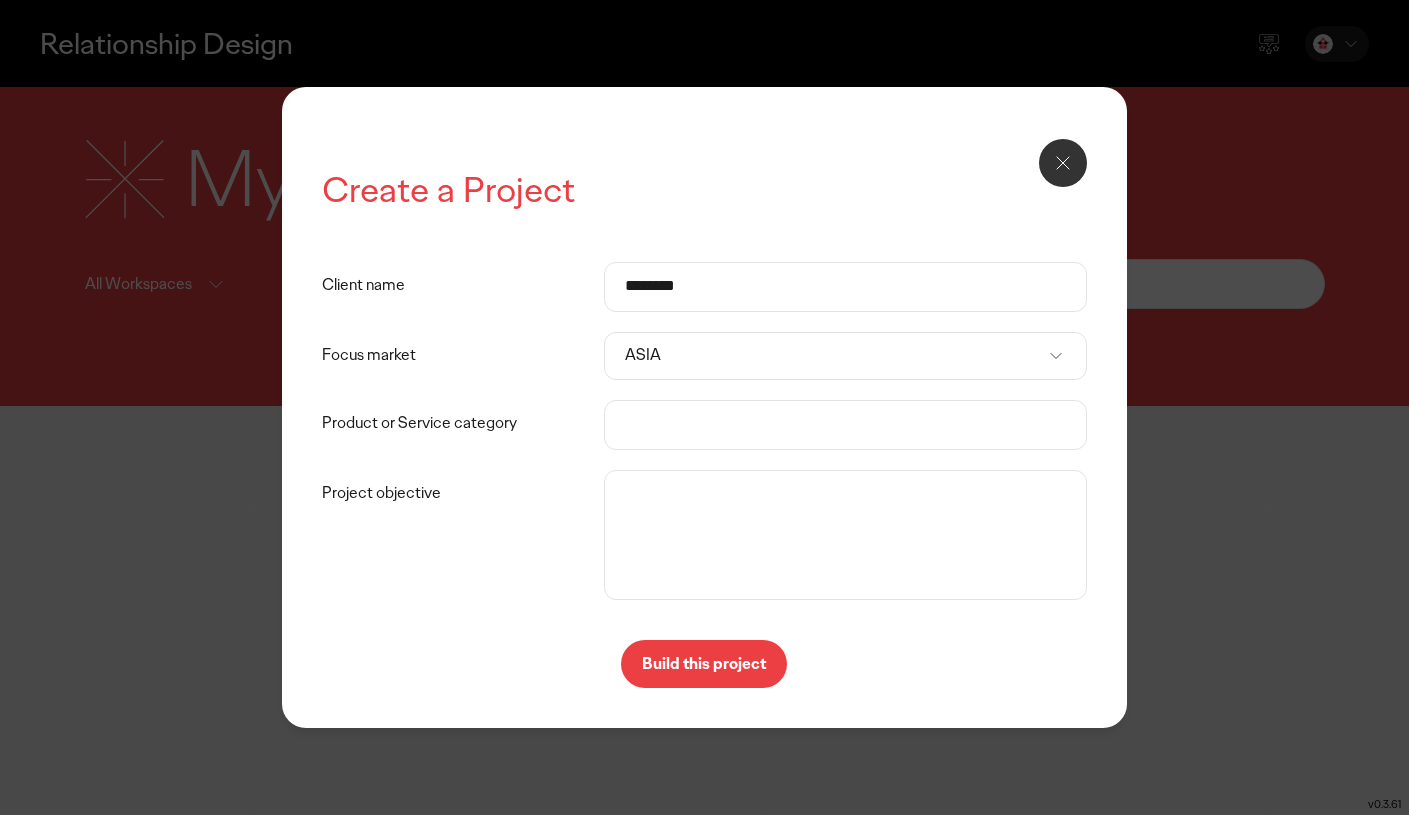 click on "Product or Service category" at bounding box center (845, 425) 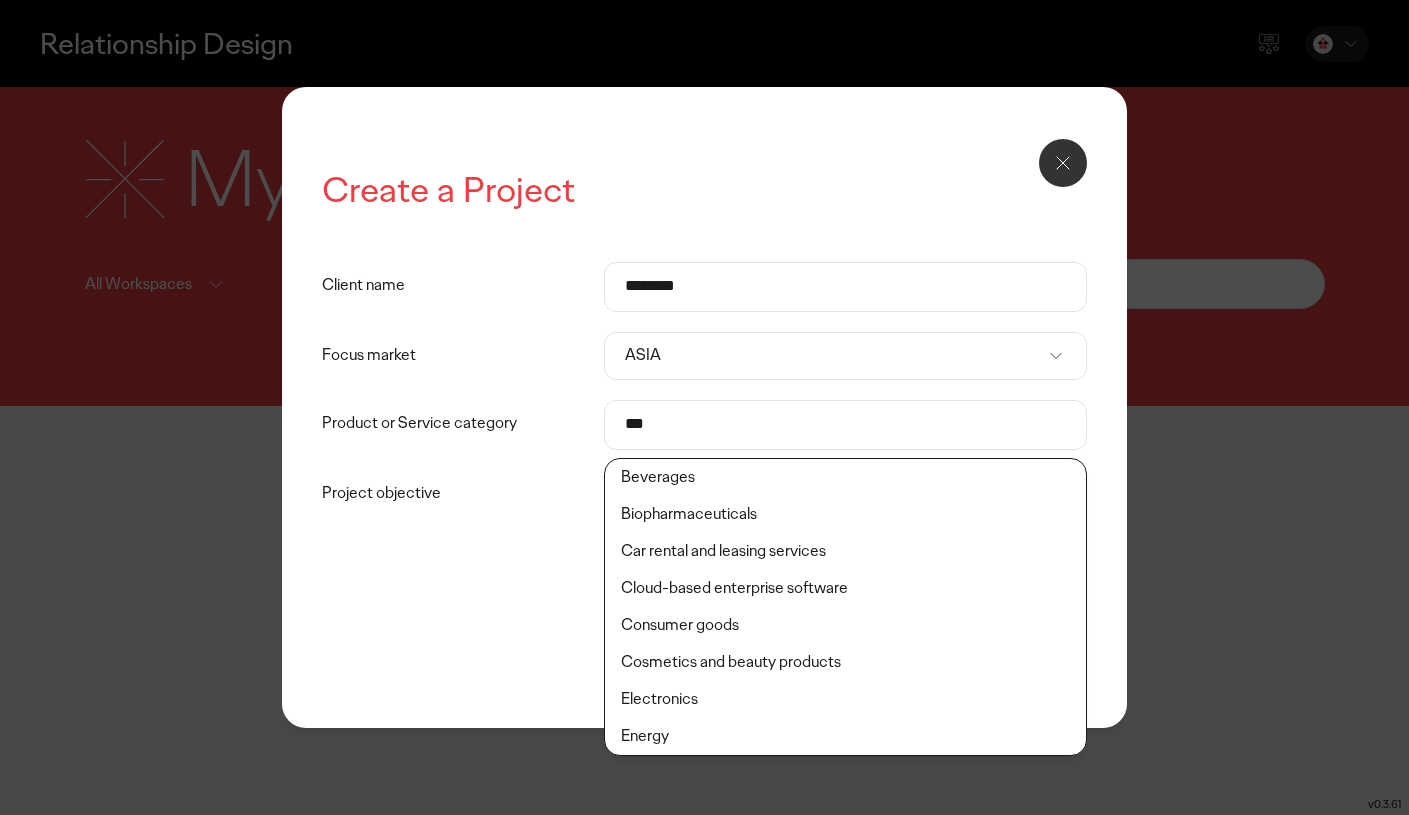 scroll, scrollTop: 0, scrollLeft: 0, axis: both 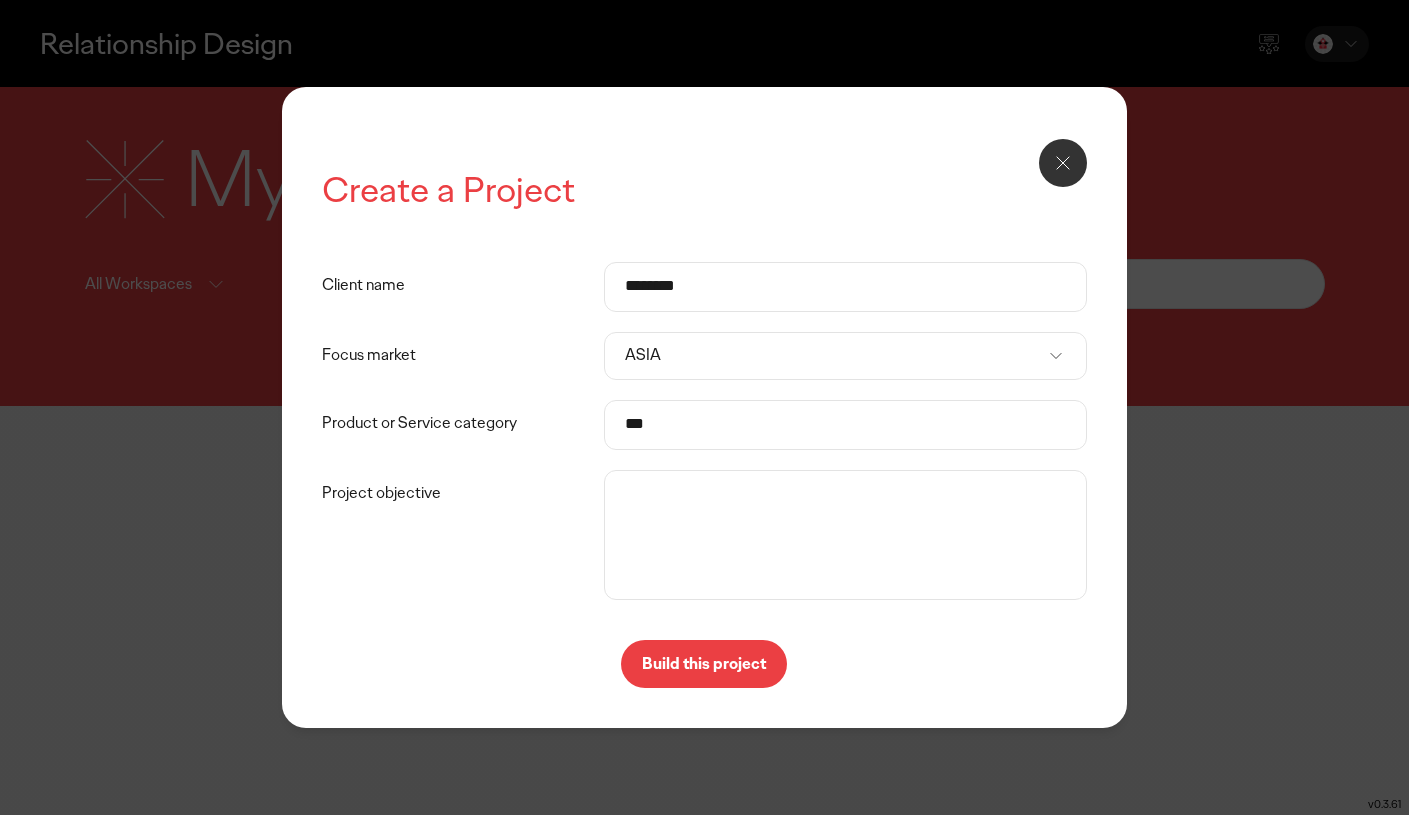 click on "Food and beverage" 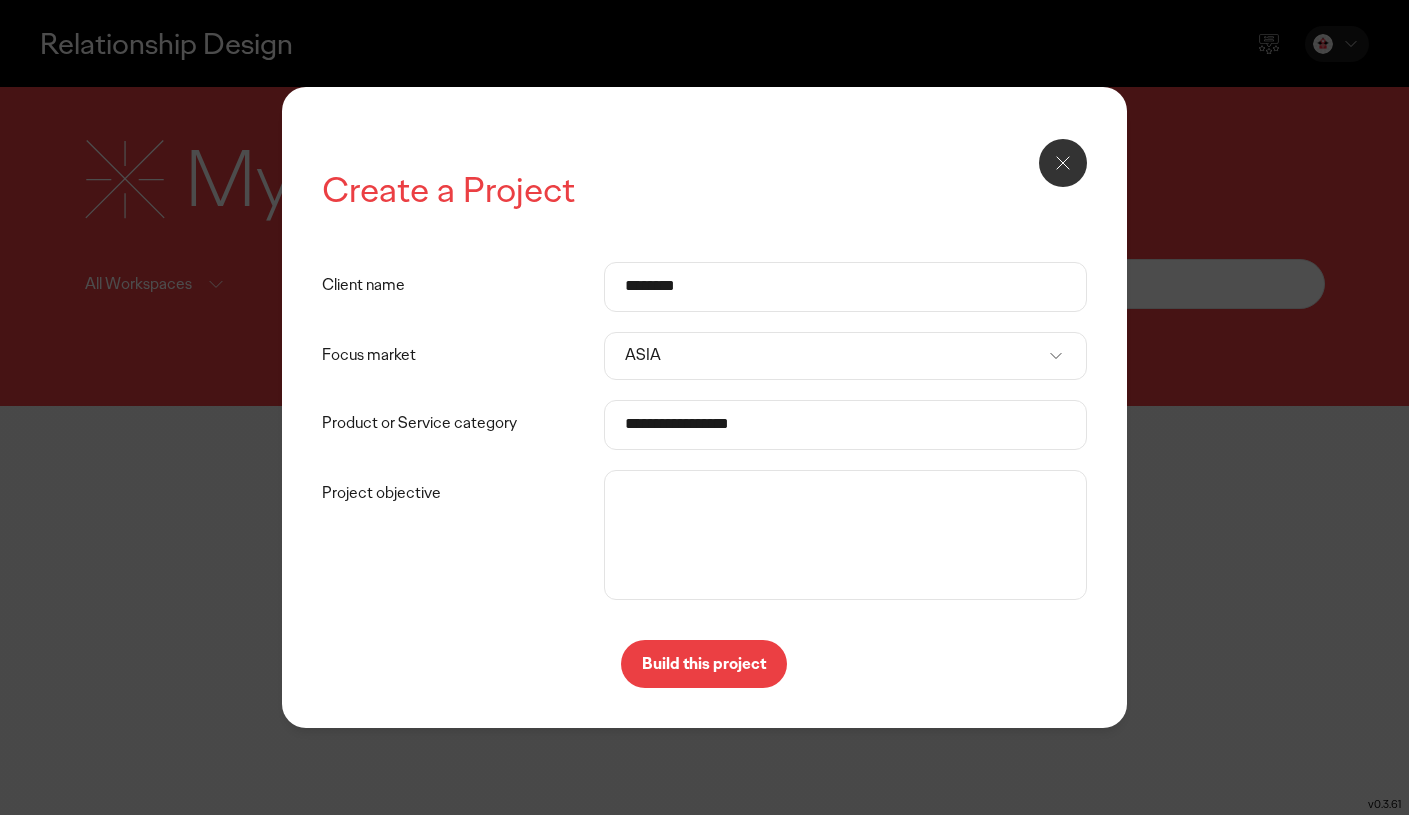 click on "Project objective" at bounding box center (845, 535) 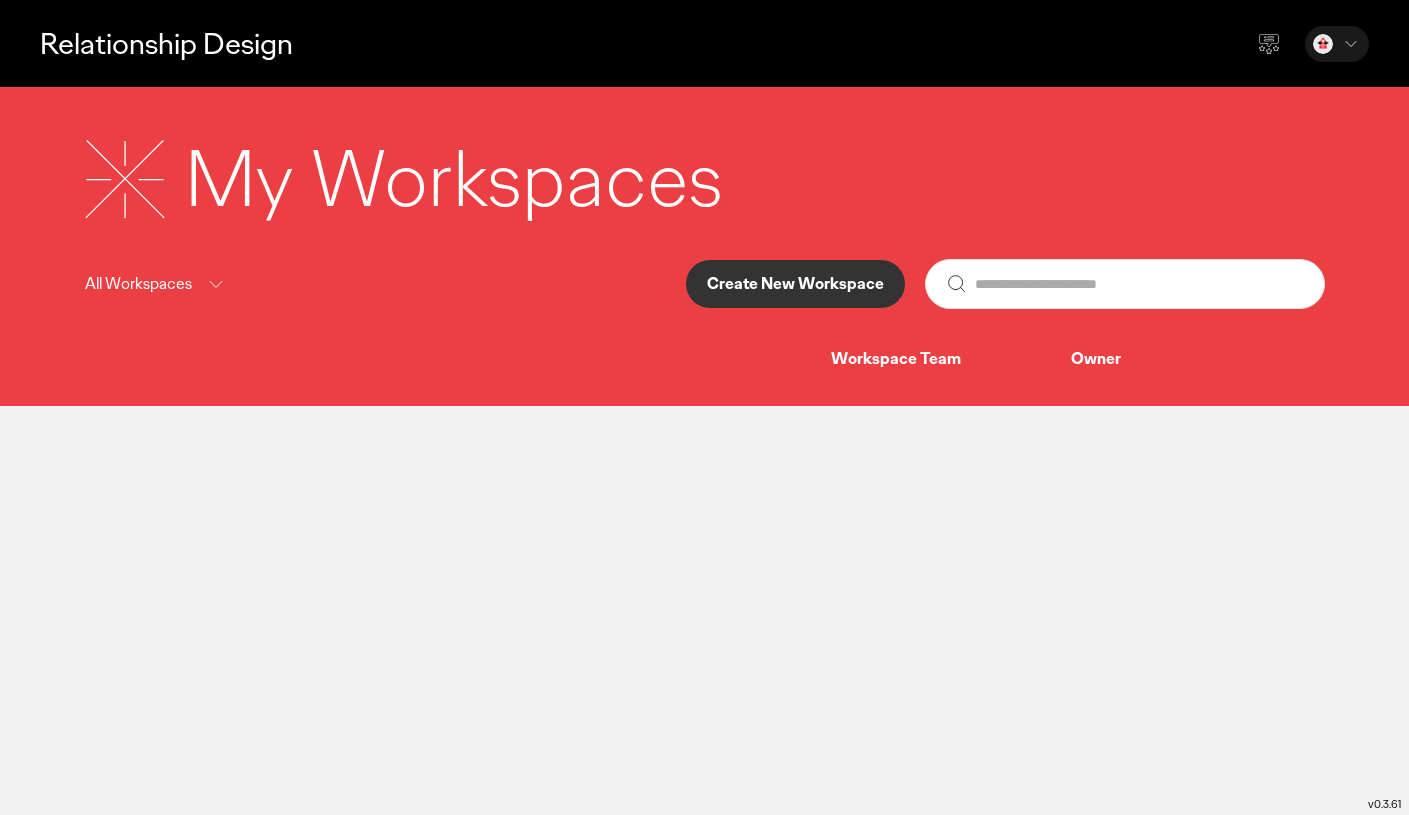 click on "Create New Workspace" at bounding box center (795, 284) 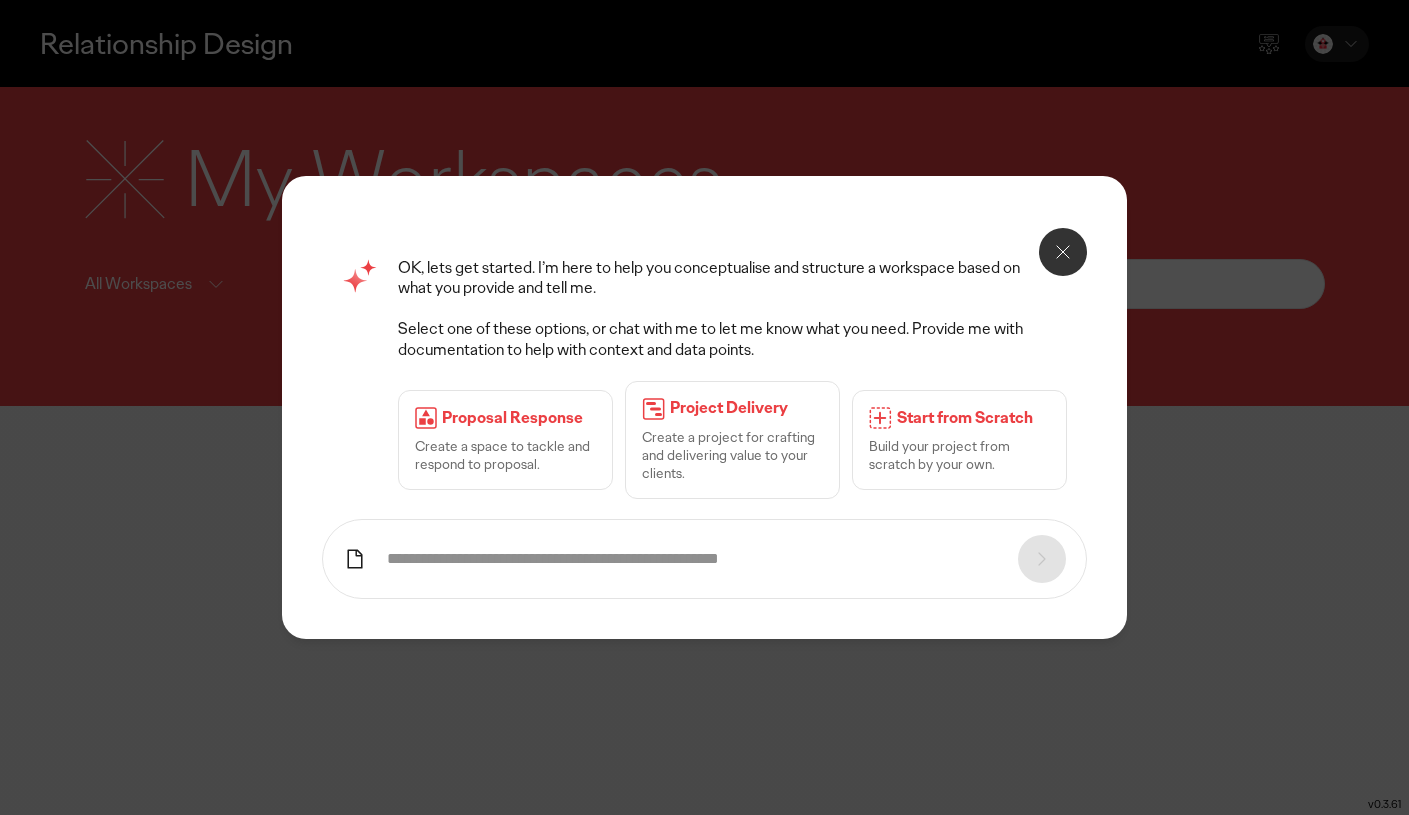 click on "Build your project from scratch by your own." at bounding box center [959, 455] 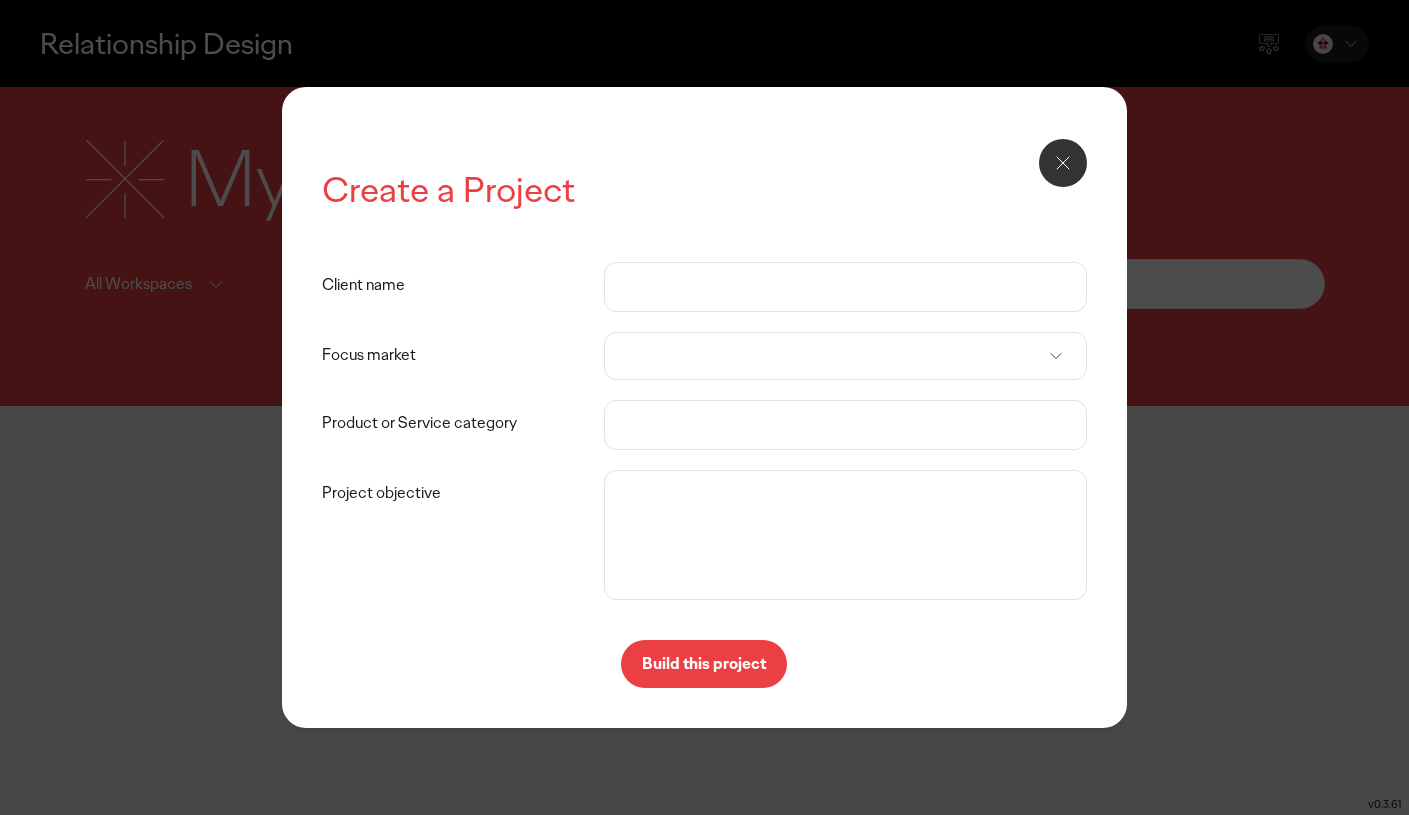 click on "Client name" at bounding box center (845, 287) 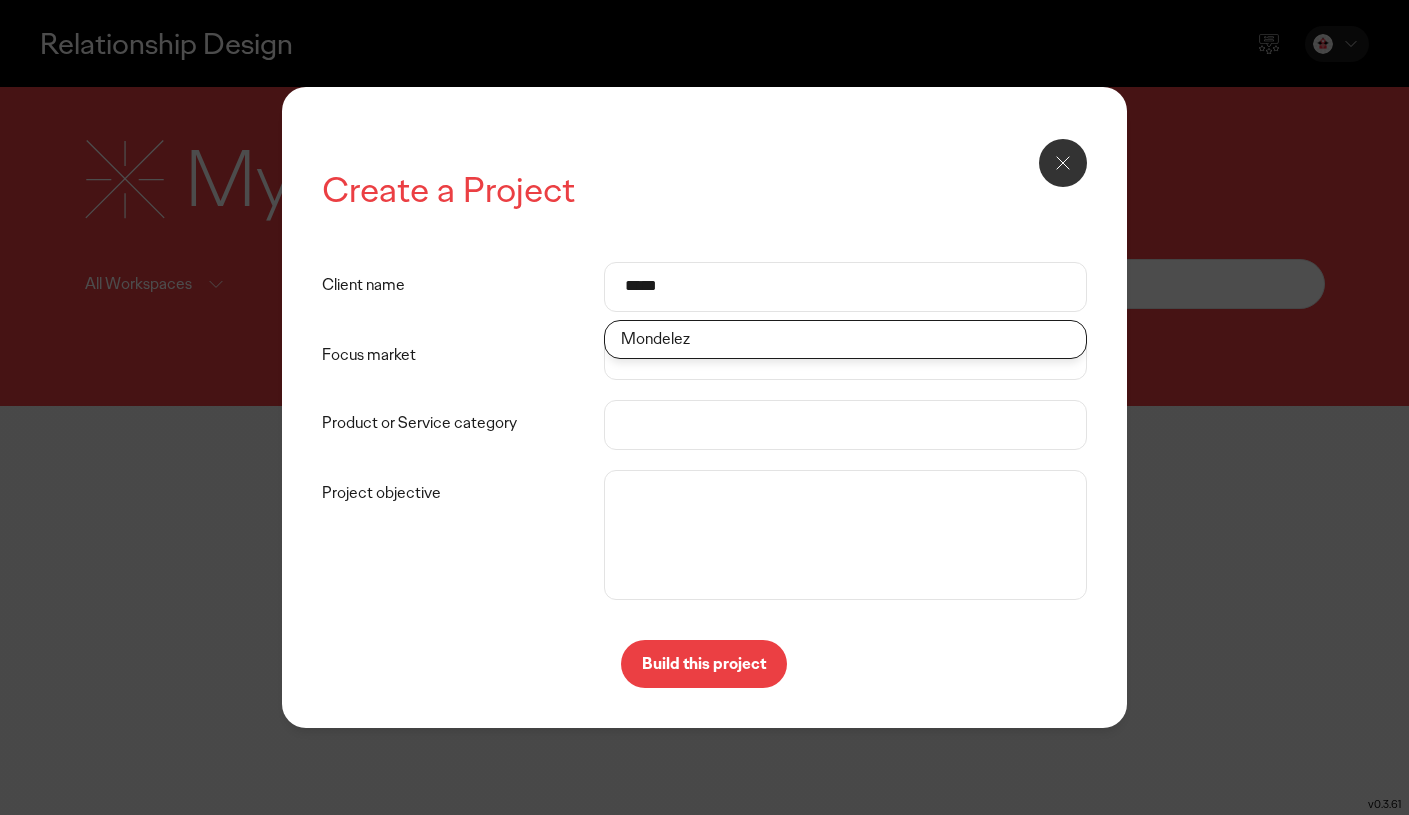 click on "Mondelez" 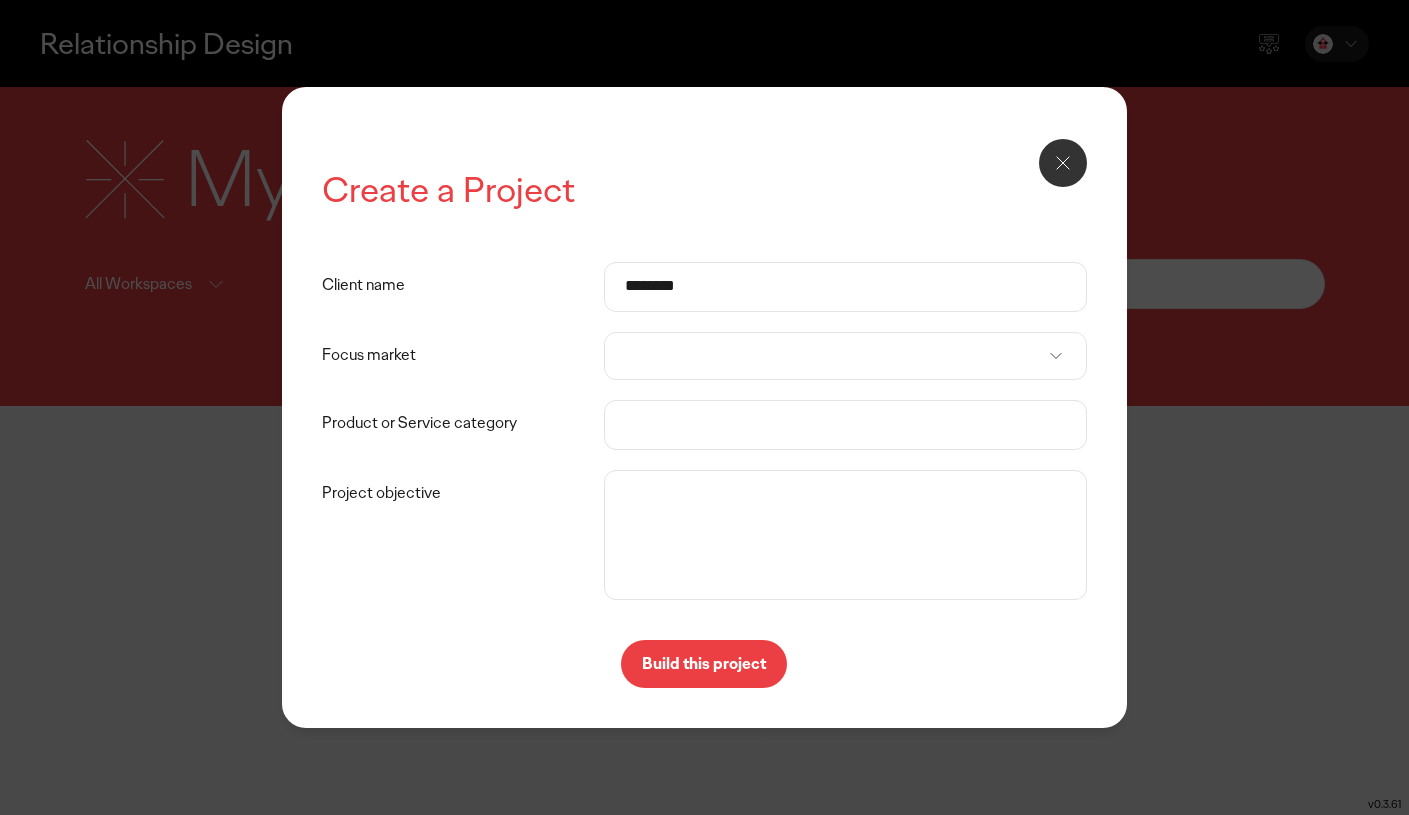 click at bounding box center [845, 356] 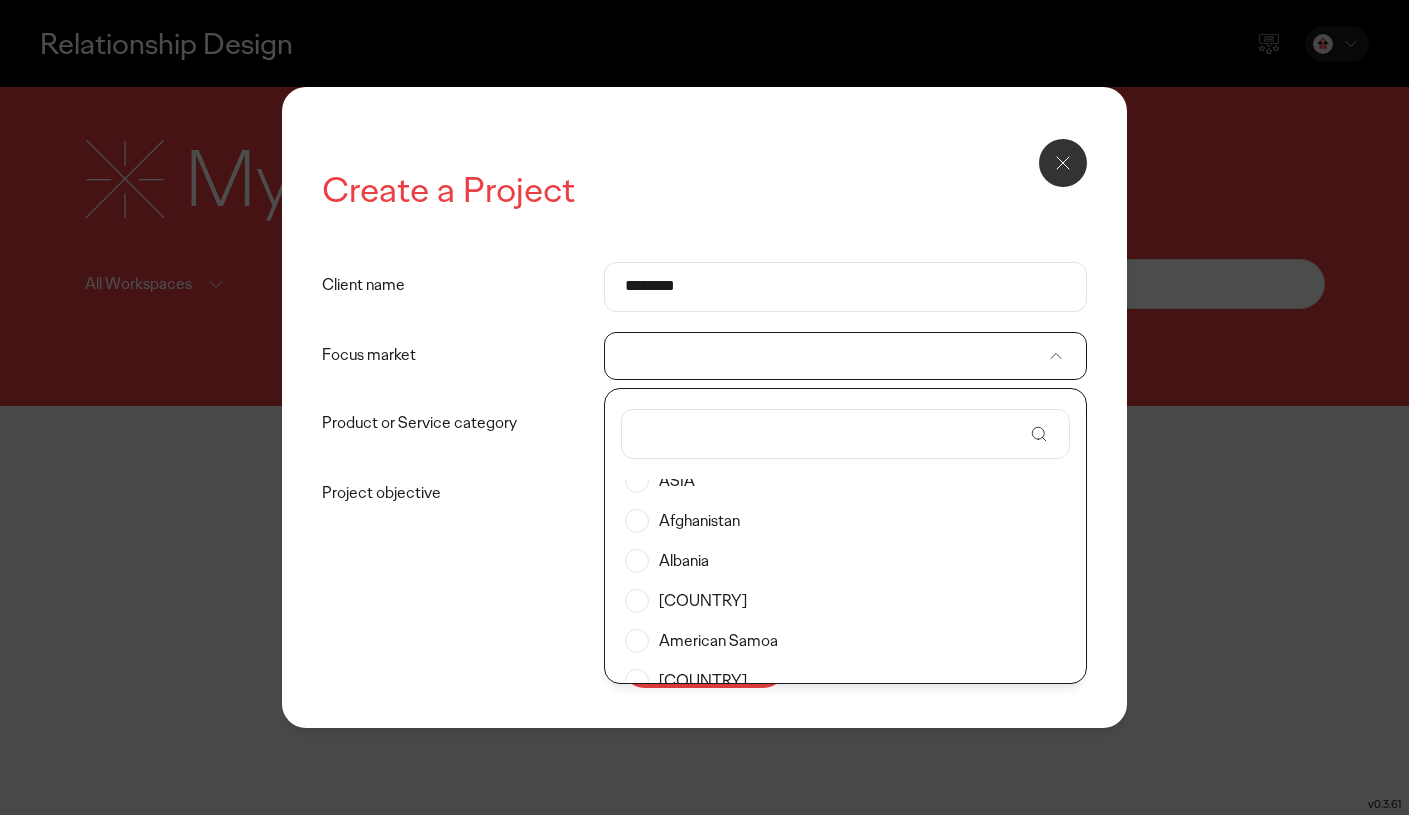scroll, scrollTop: 149, scrollLeft: 0, axis: vertical 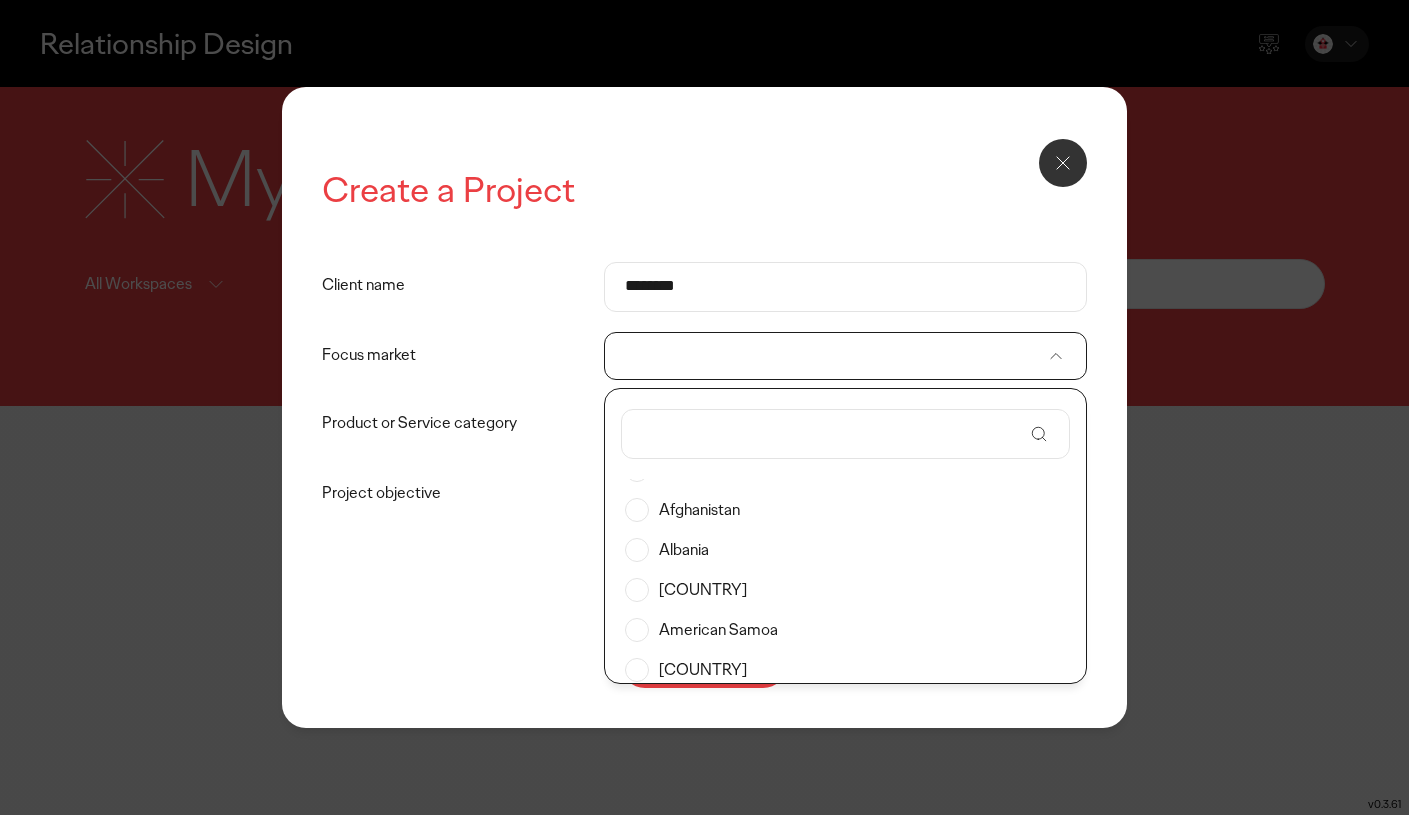 click at bounding box center [832, 434] 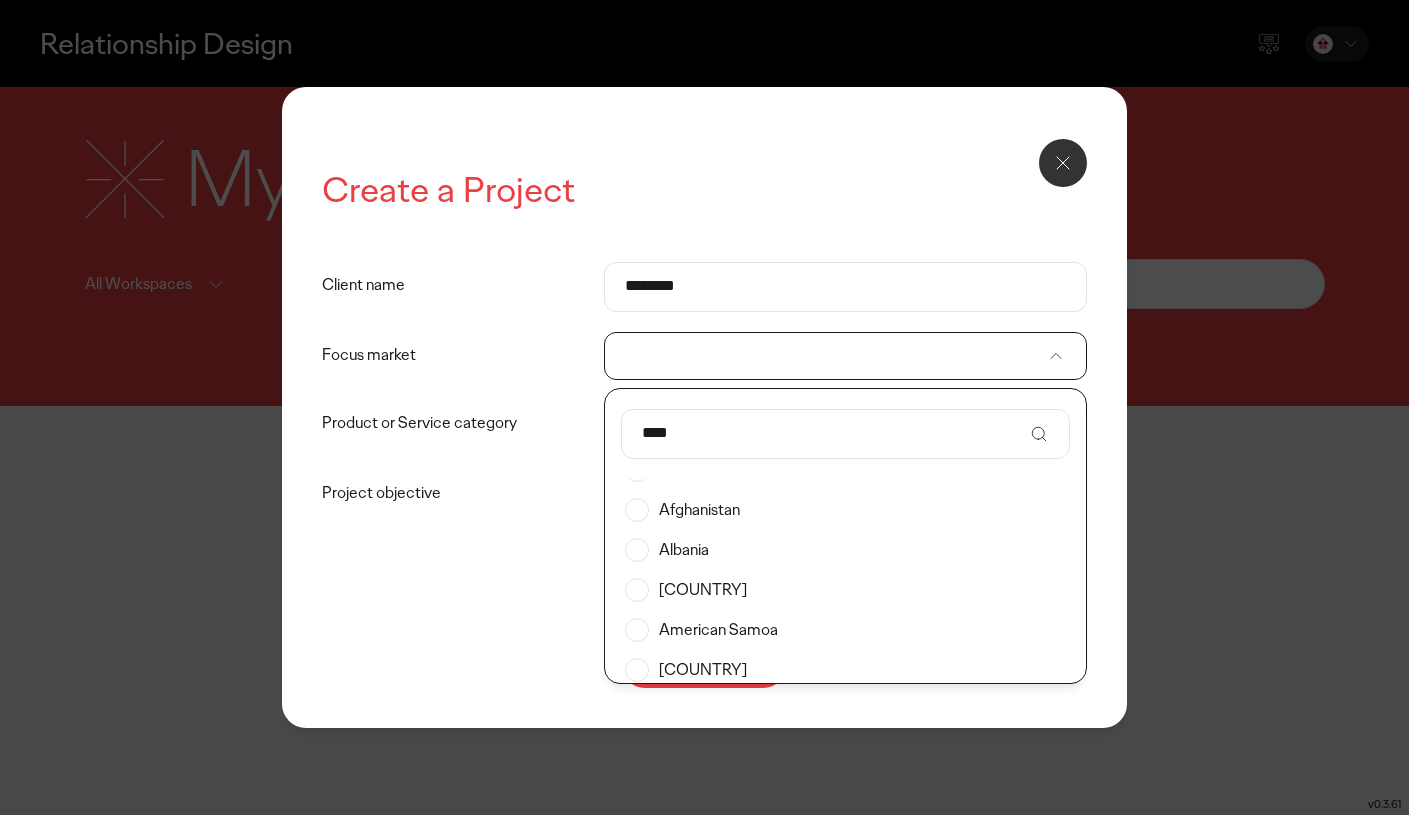 scroll, scrollTop: 0, scrollLeft: 0, axis: both 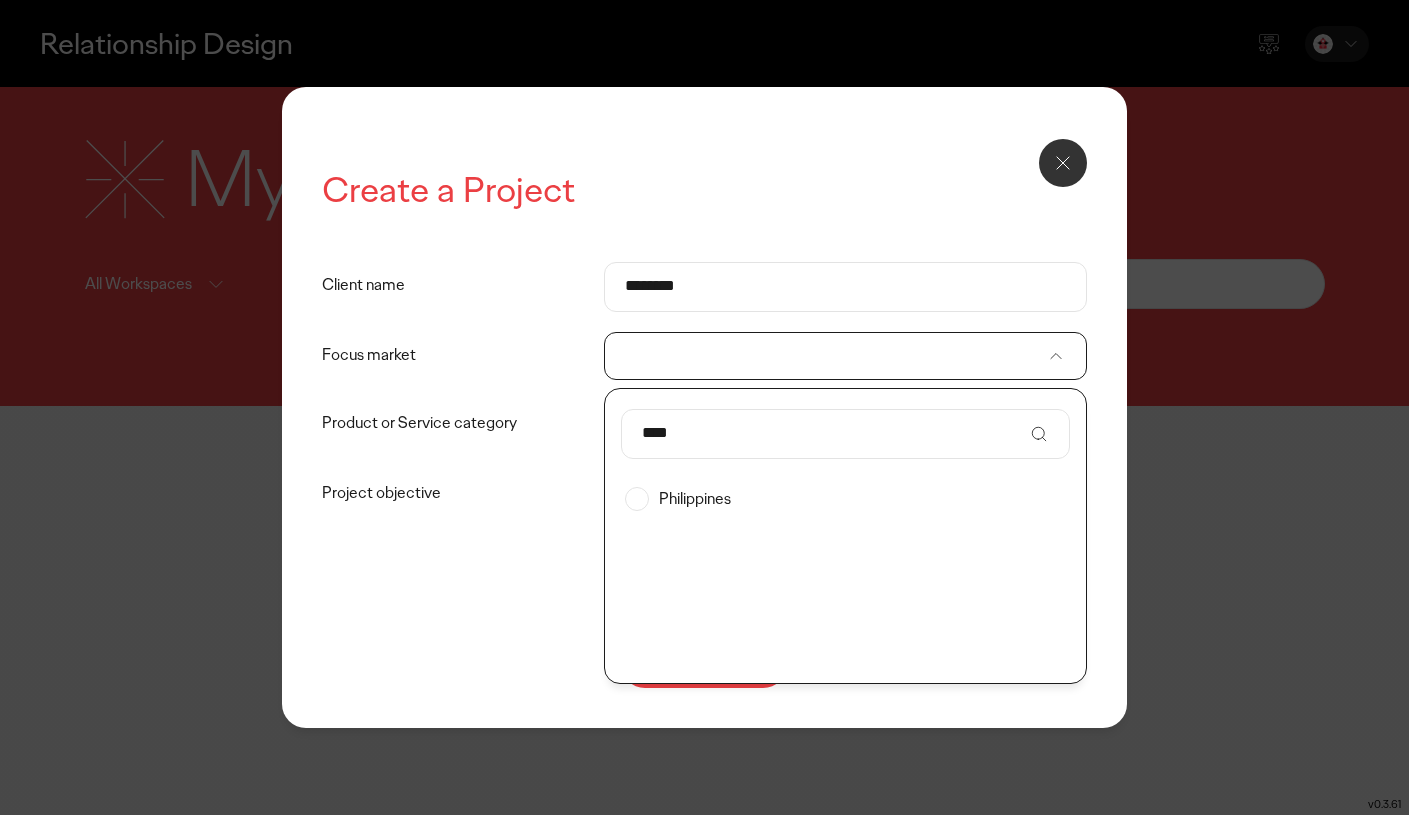 type on "****" 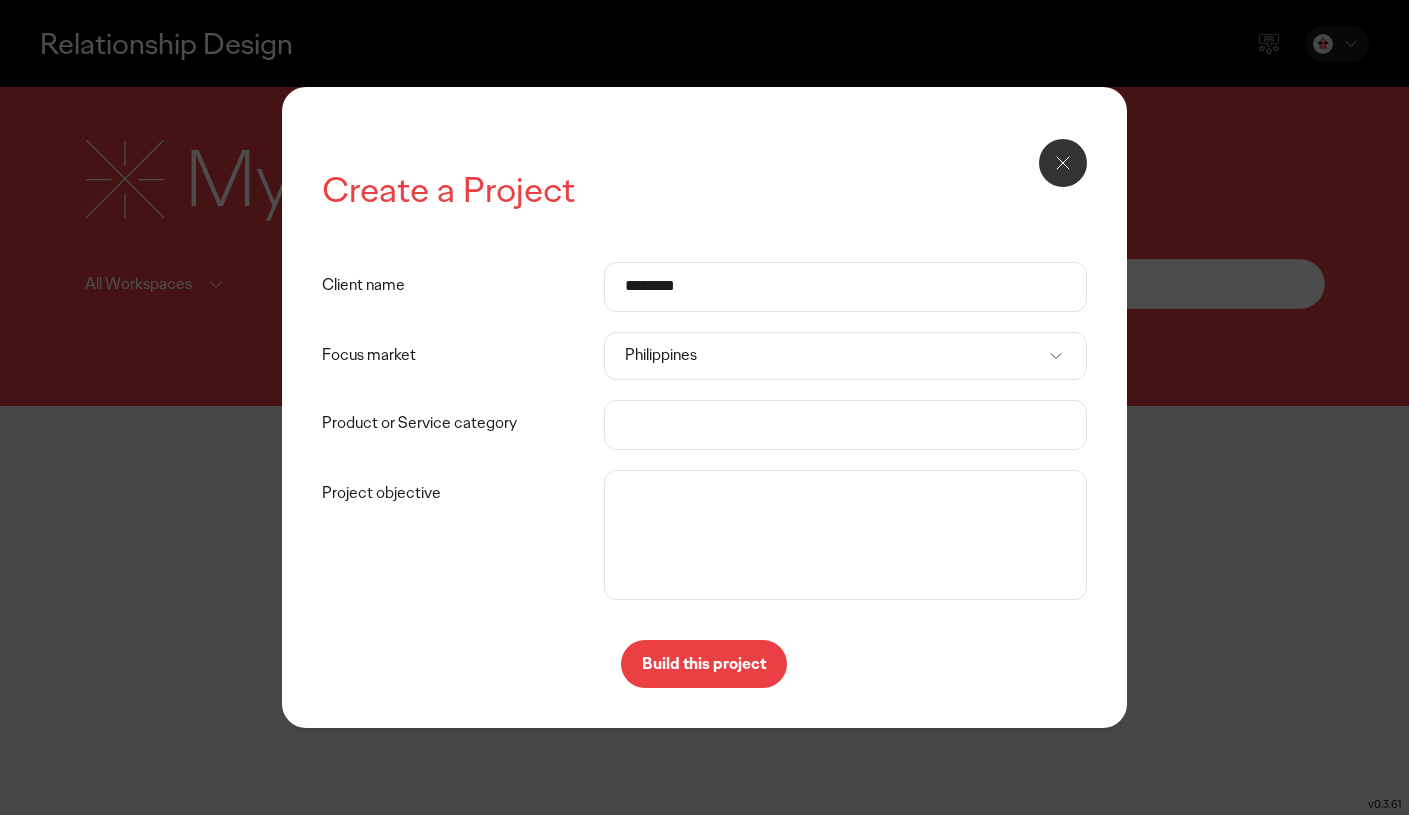 click on "Product or Service category" at bounding box center (845, 425) 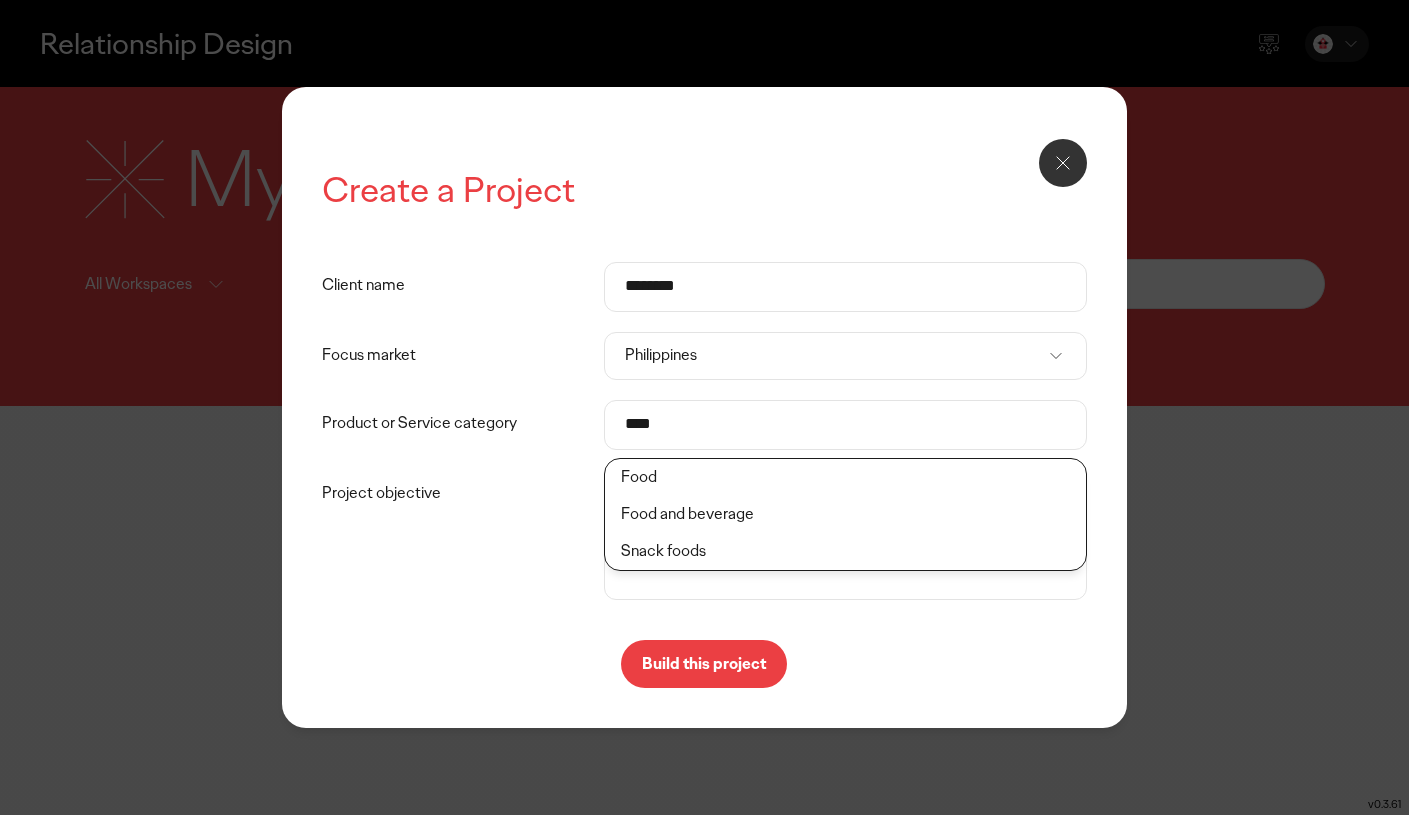 click on "Food and beverage" 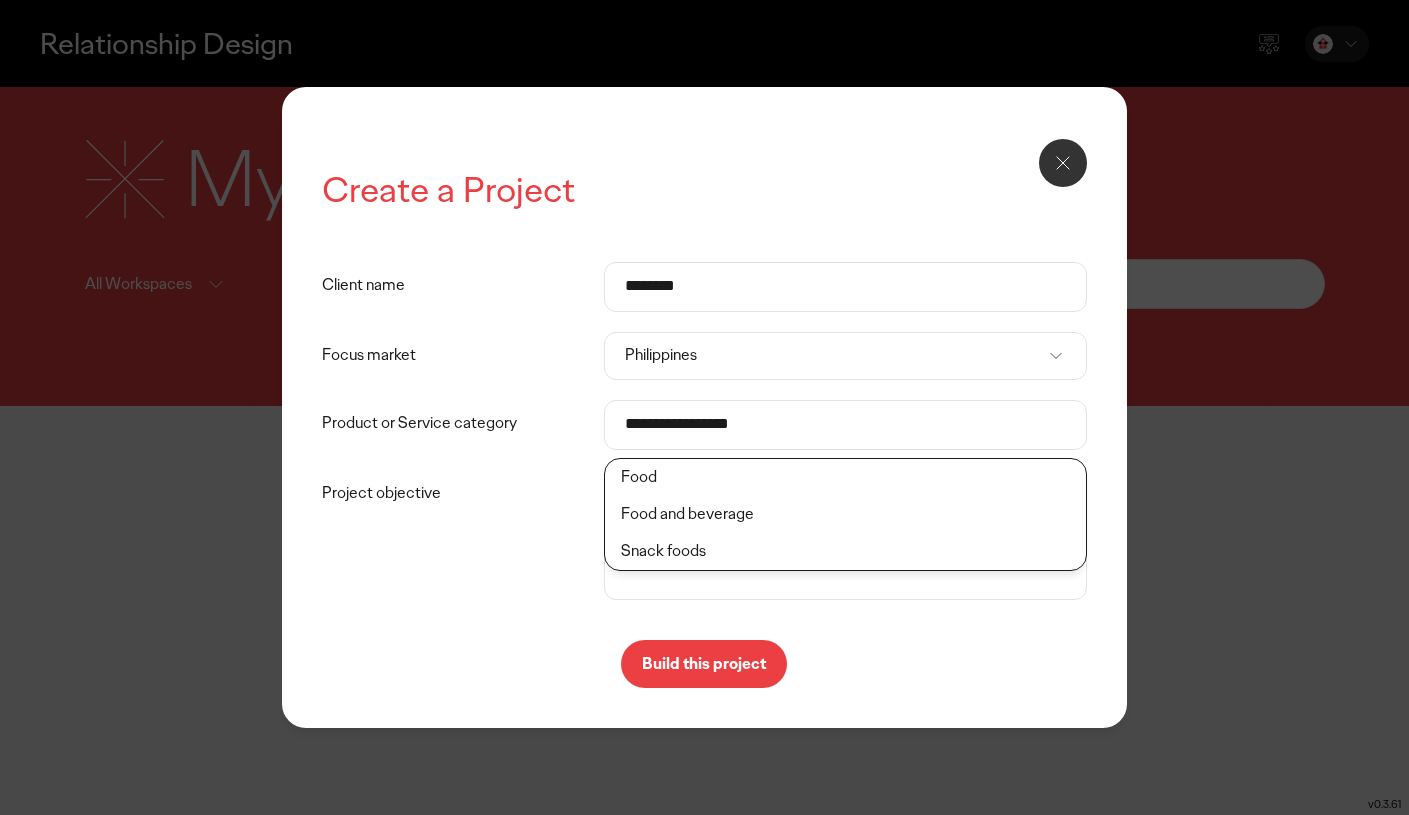 click on "**********" at bounding box center (845, 425) 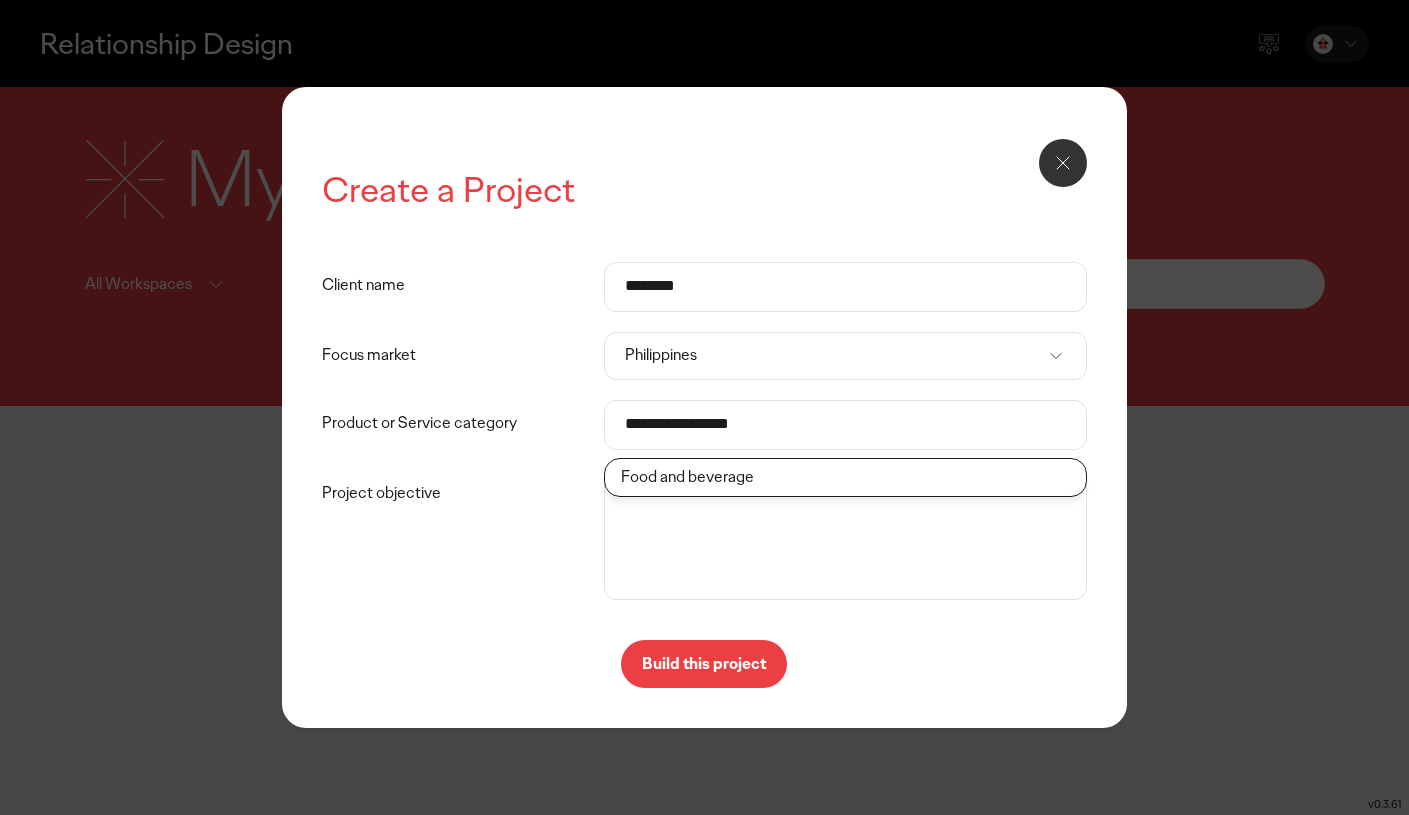 click on "**********" at bounding box center (845, 425) 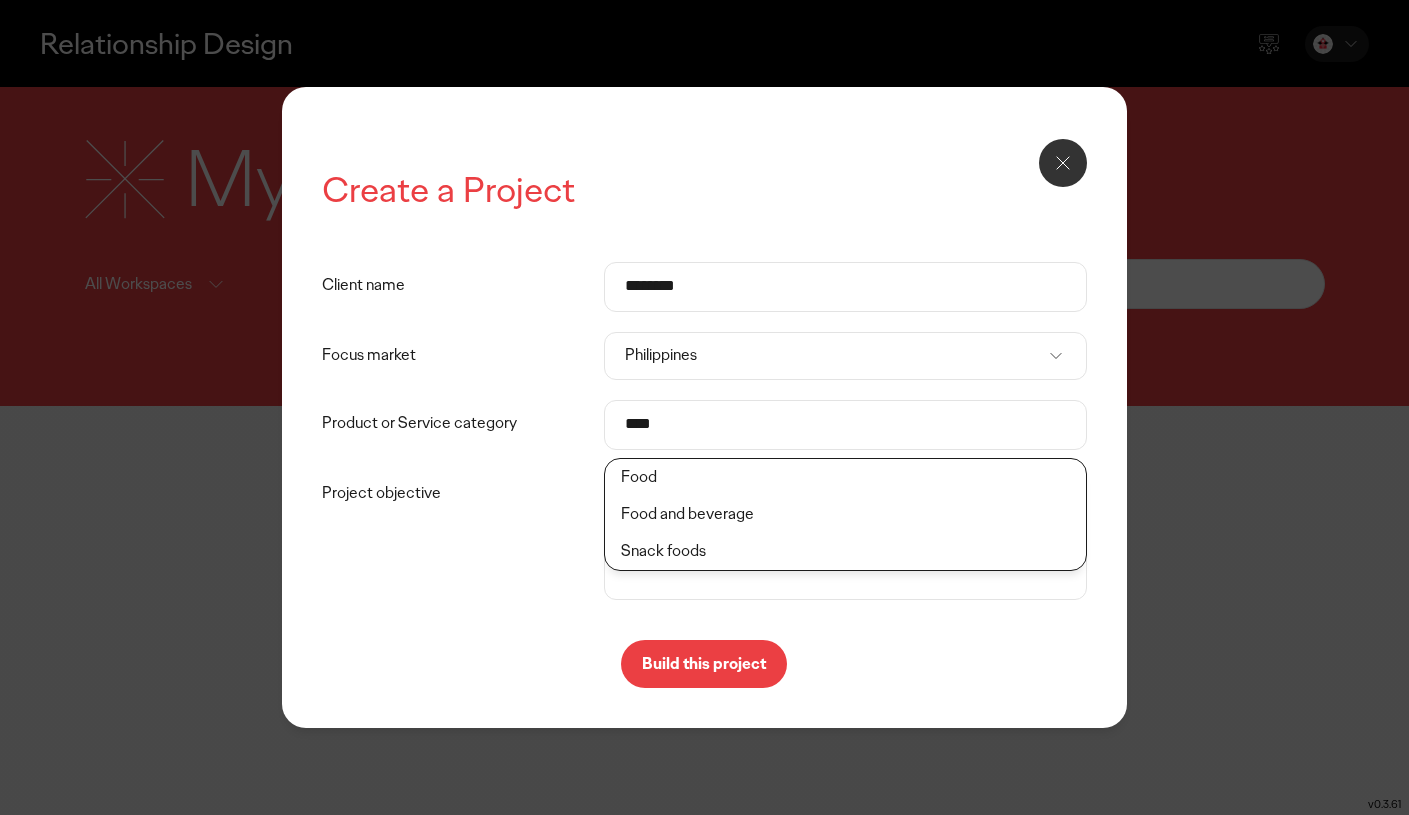 click on "Food and beverage" 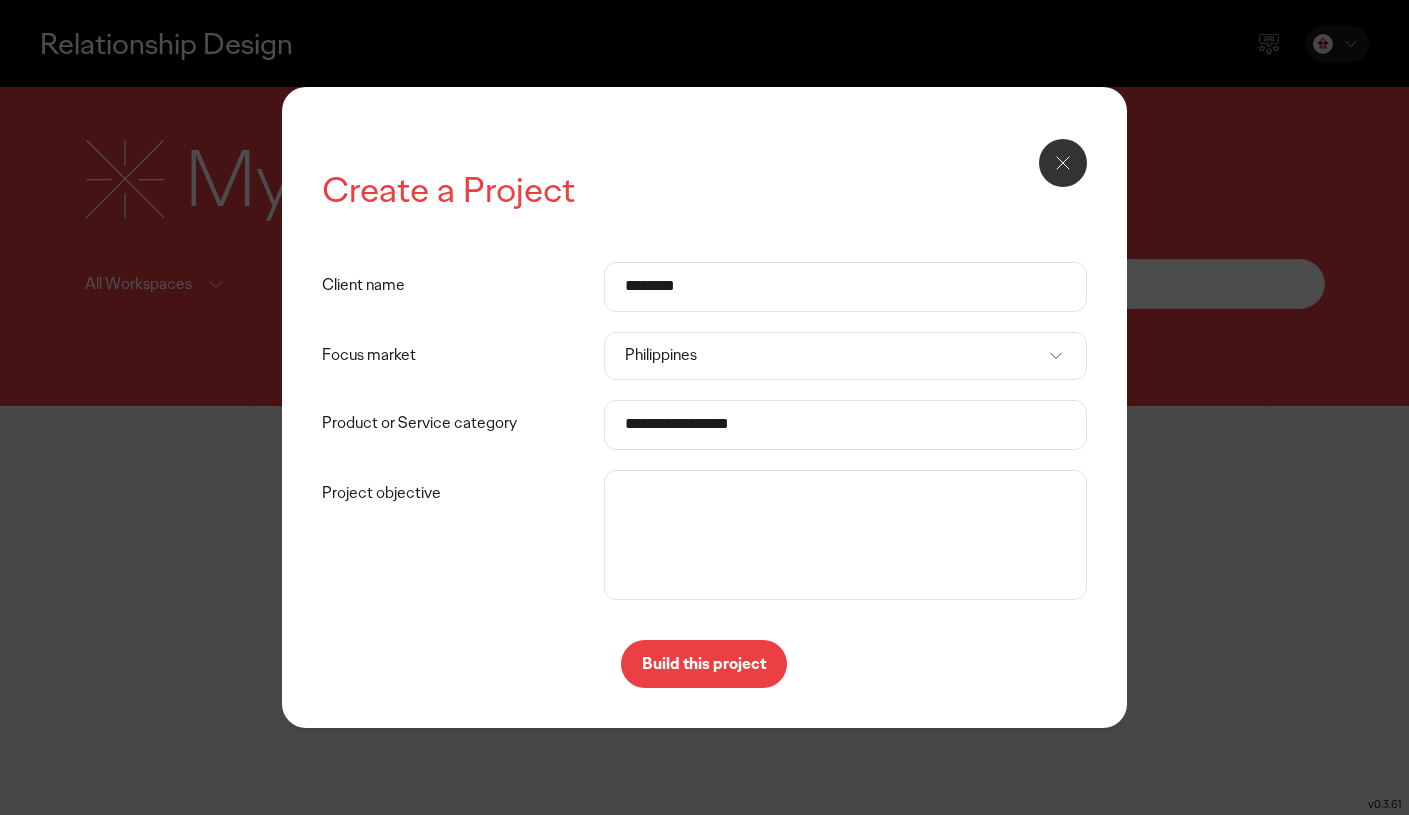 click on "Project objective" at bounding box center [845, 535] 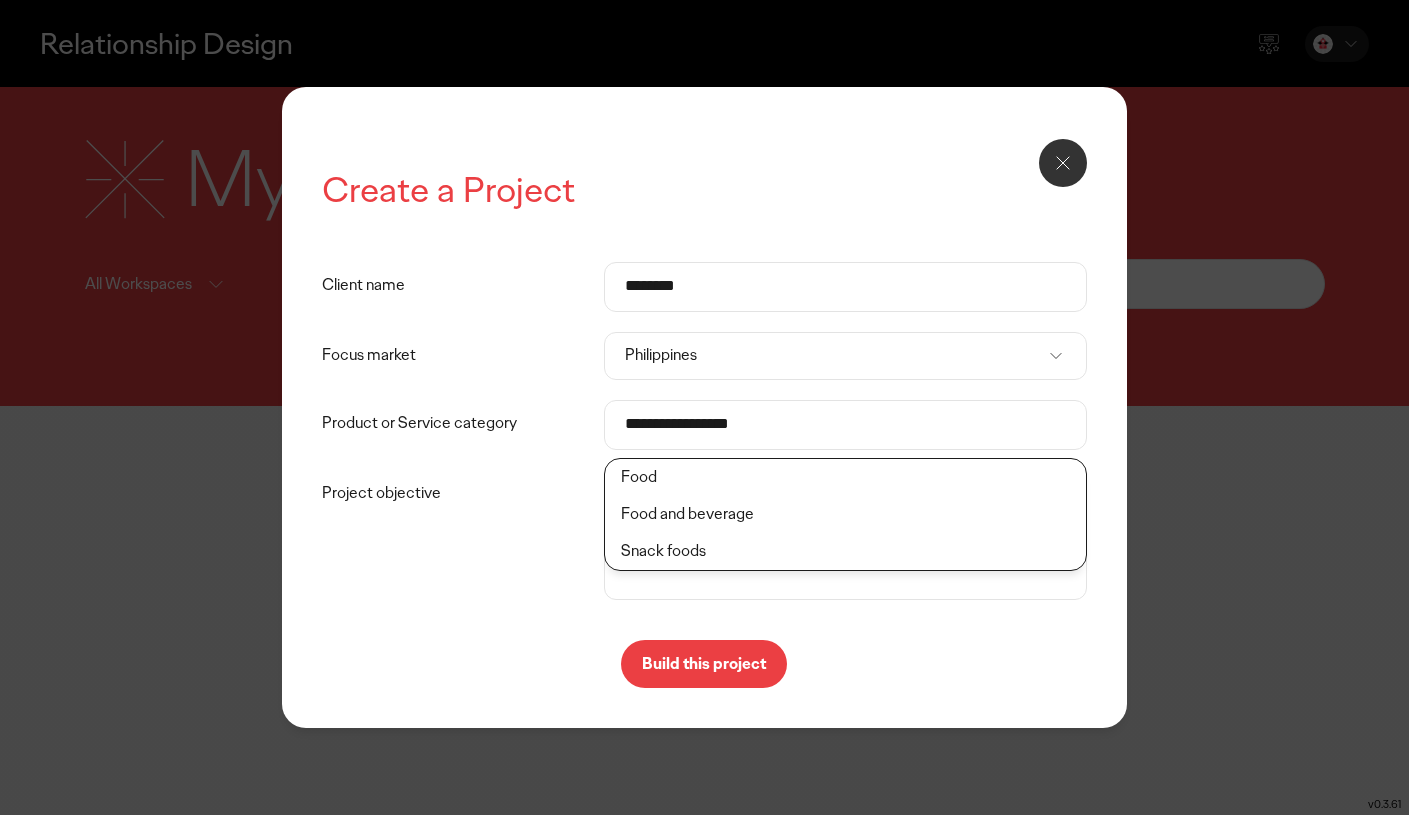 click on "**********" at bounding box center [845, 425] 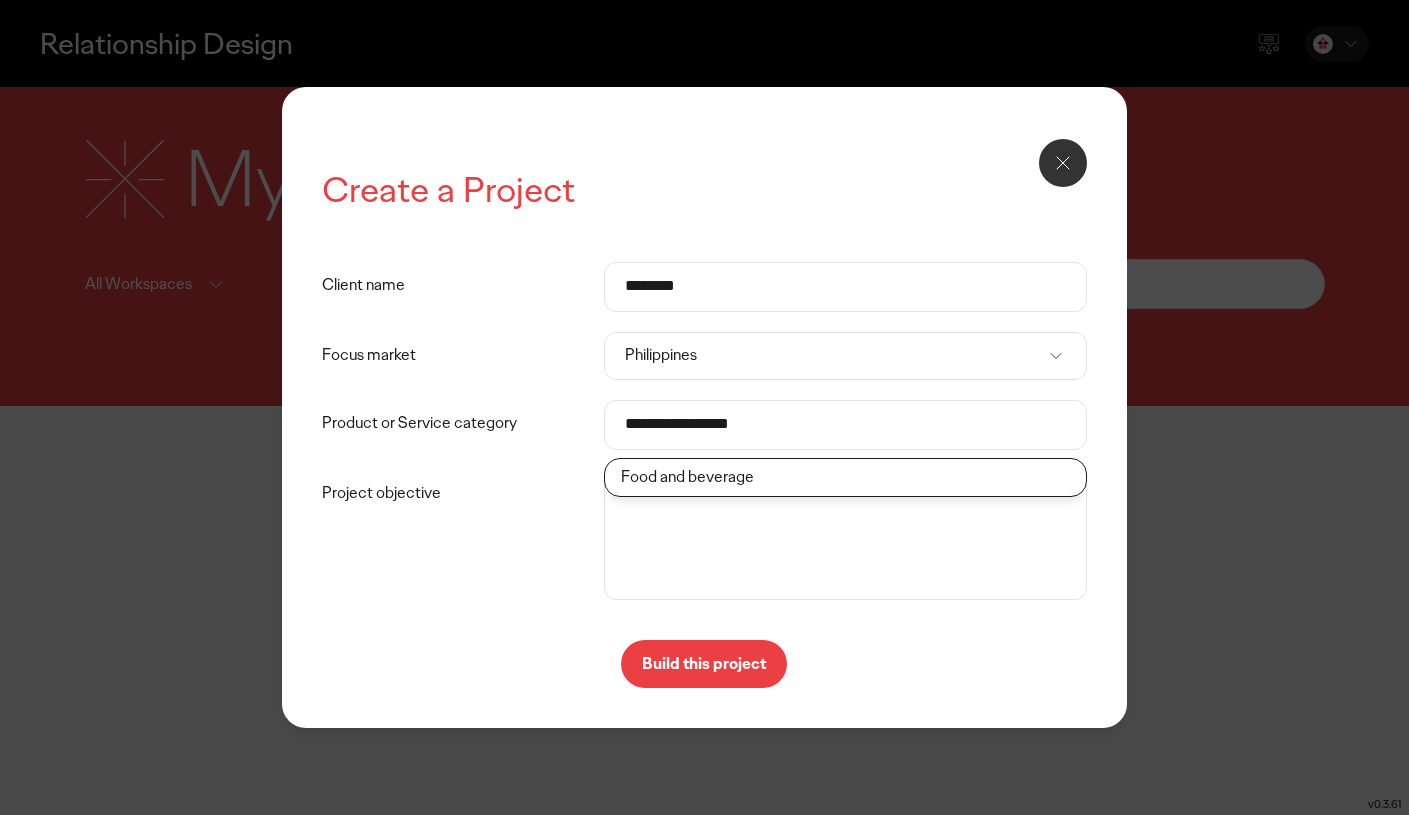 click on "**********" at bounding box center [845, 425] 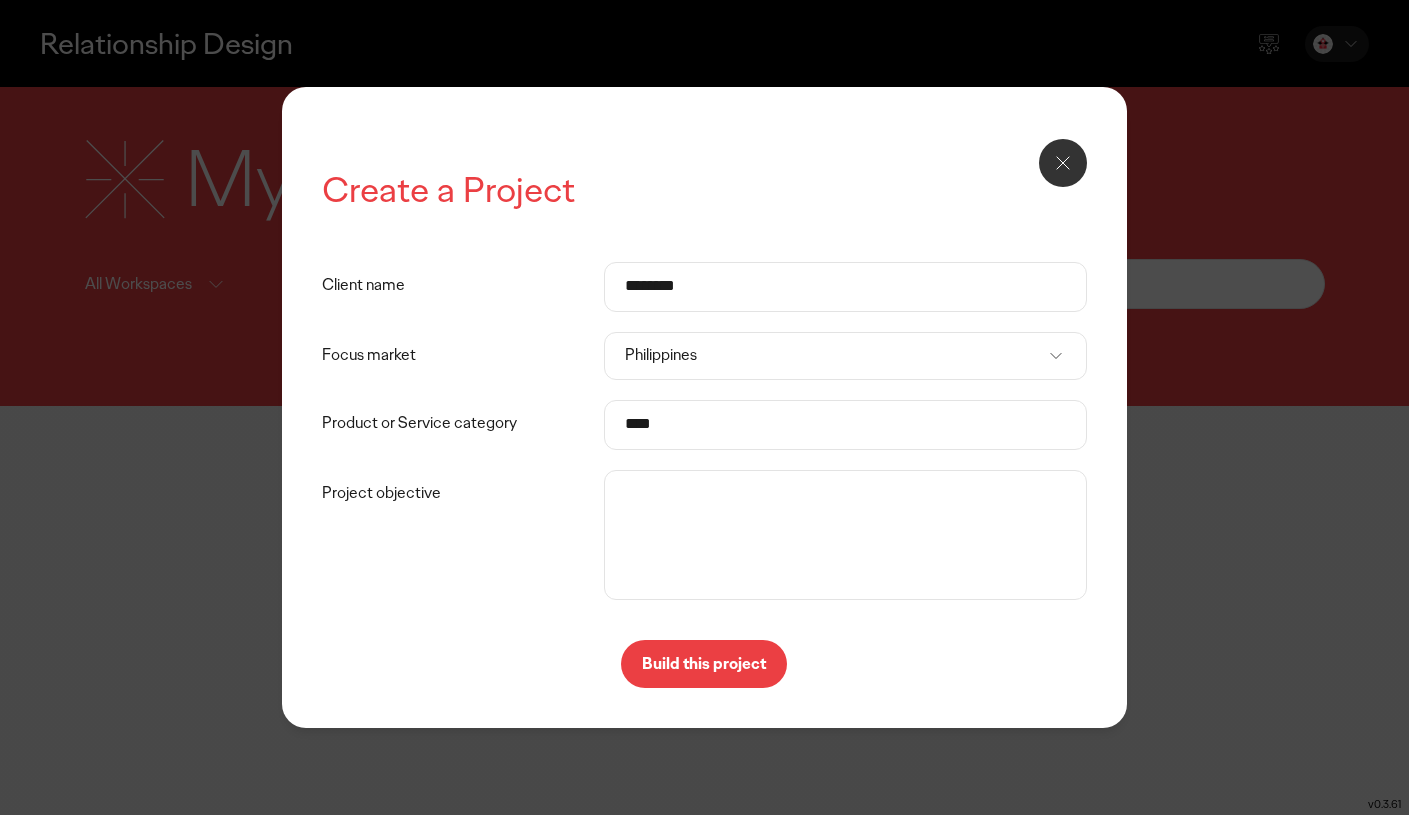 click on "Beverages" 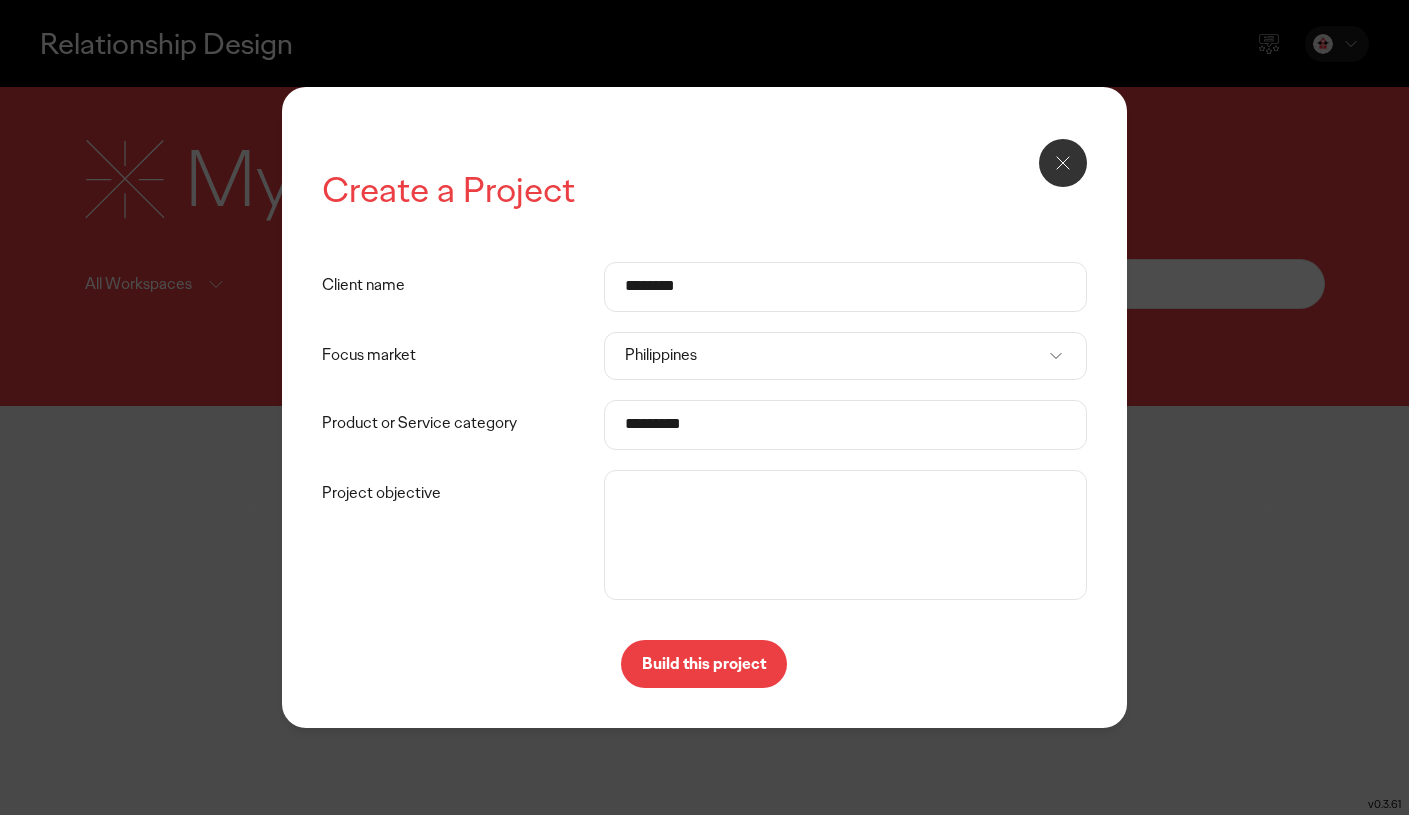 click on "Project objective" at bounding box center [845, 535] 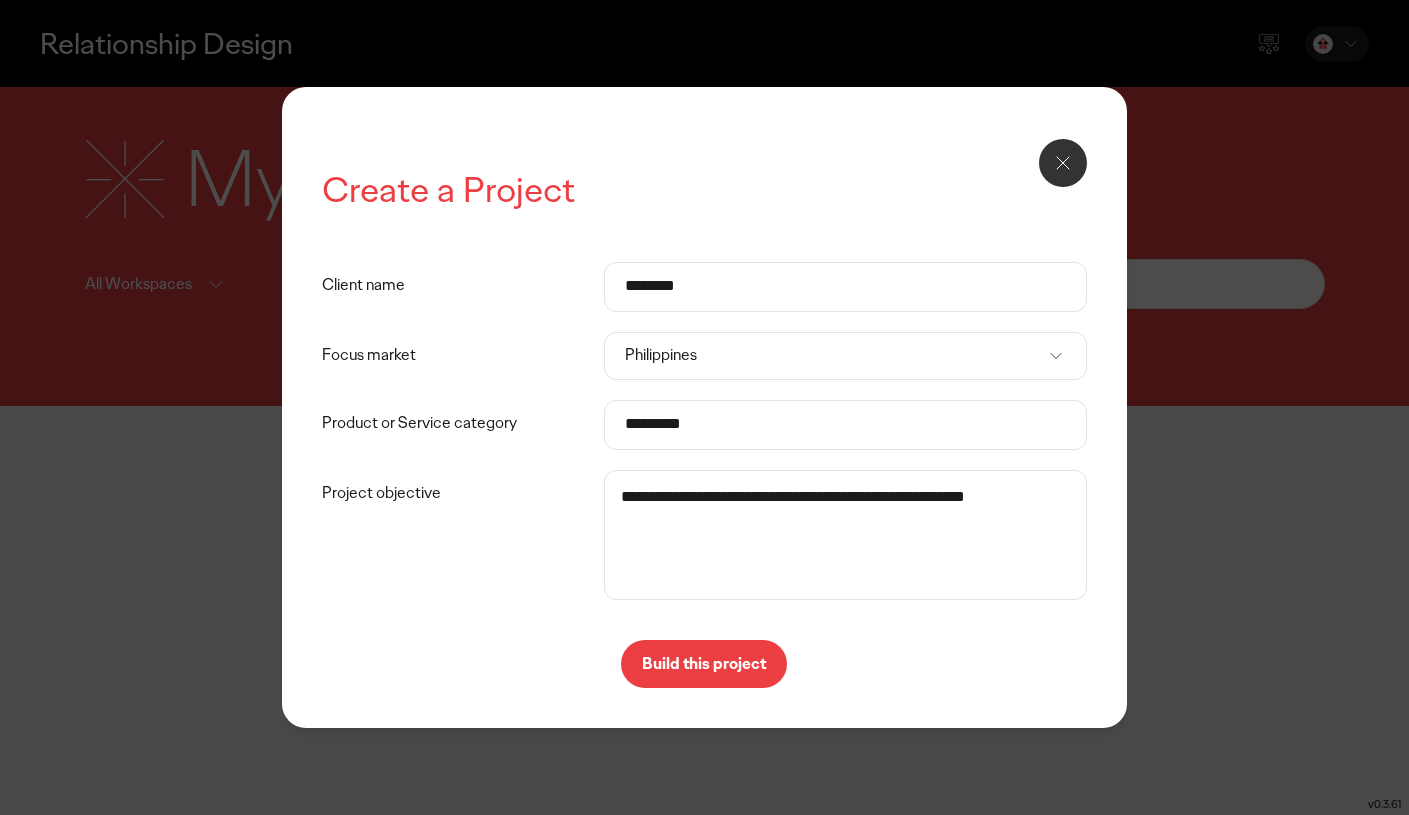 type on "**********" 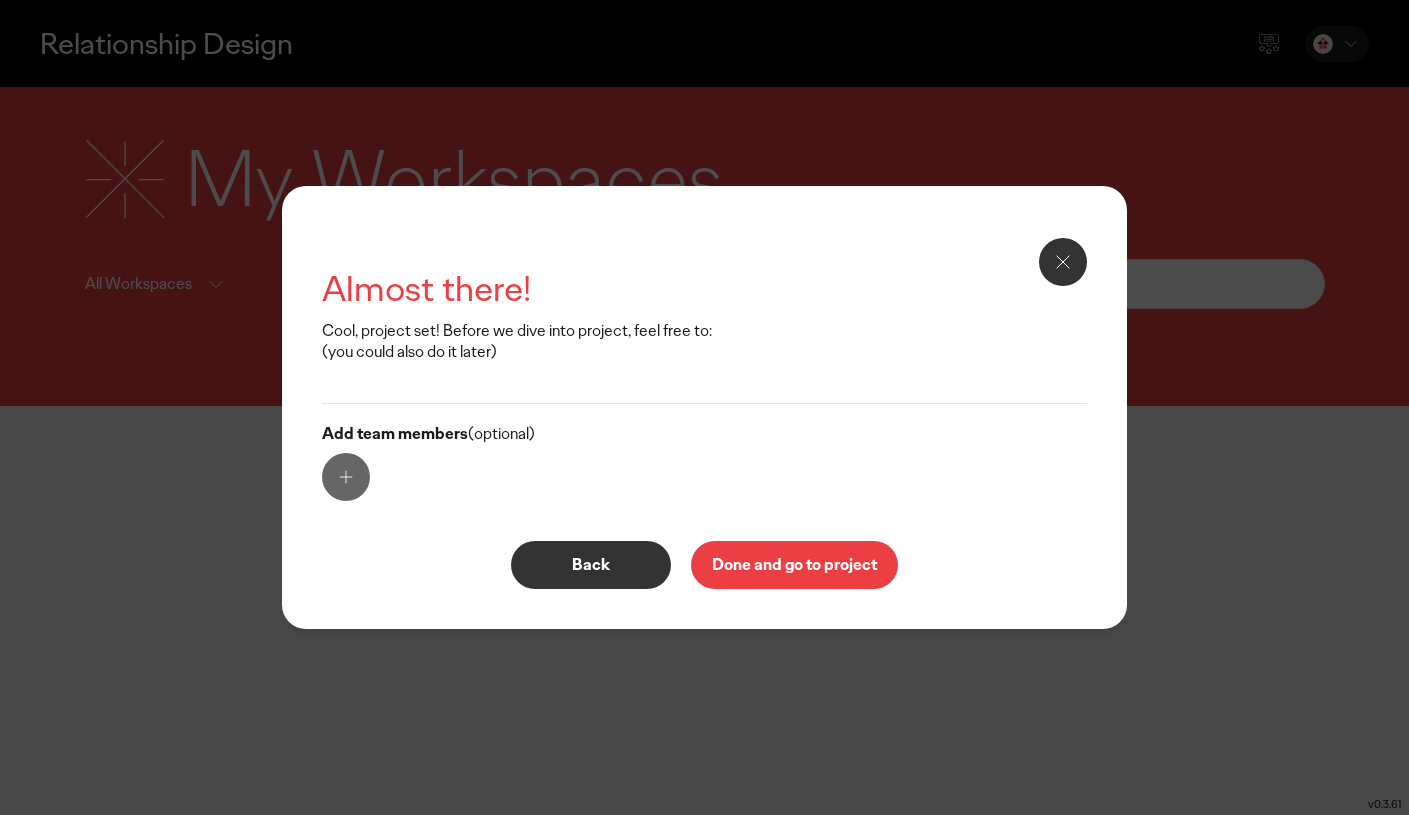 click 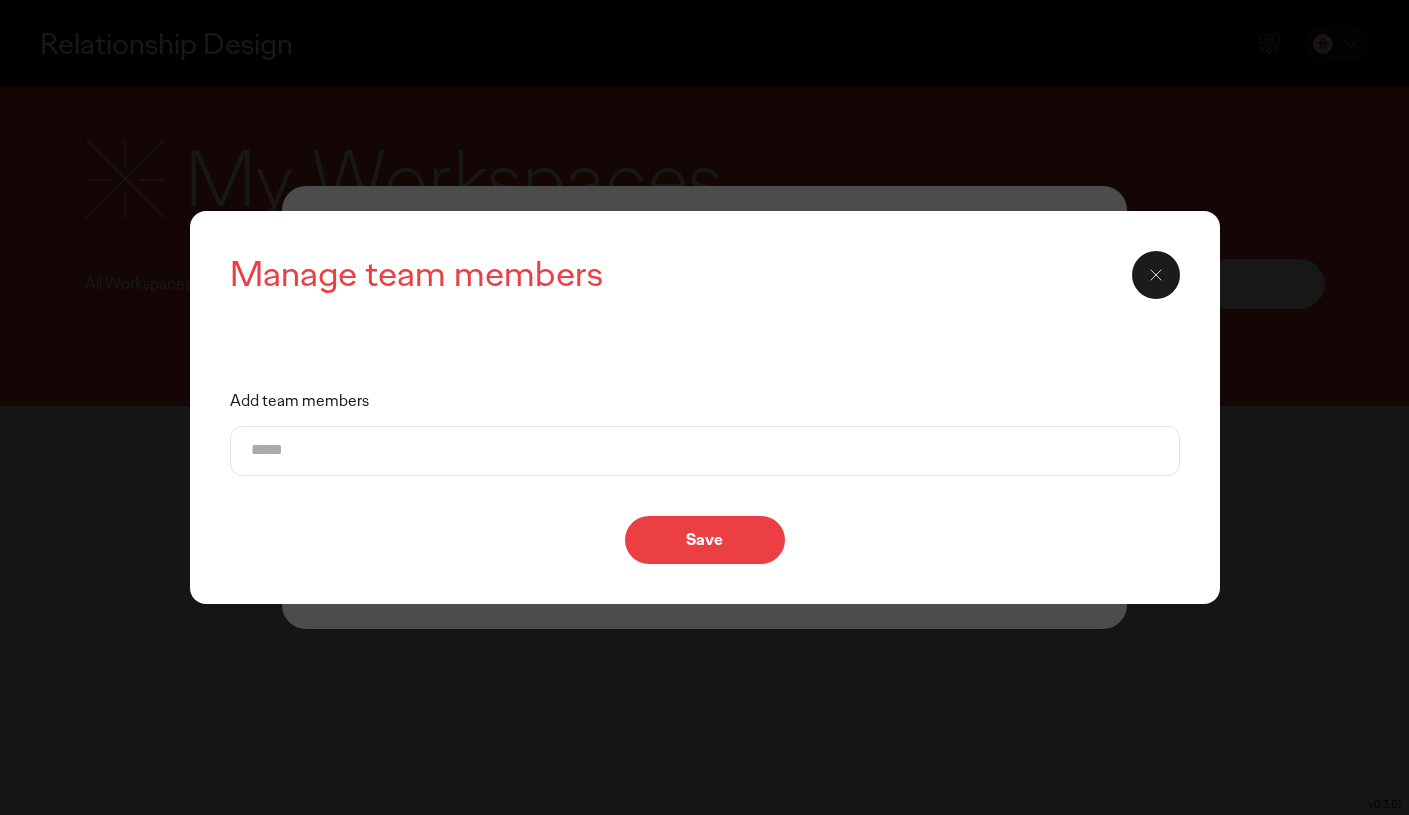 click on "Add team members" at bounding box center [705, 451] 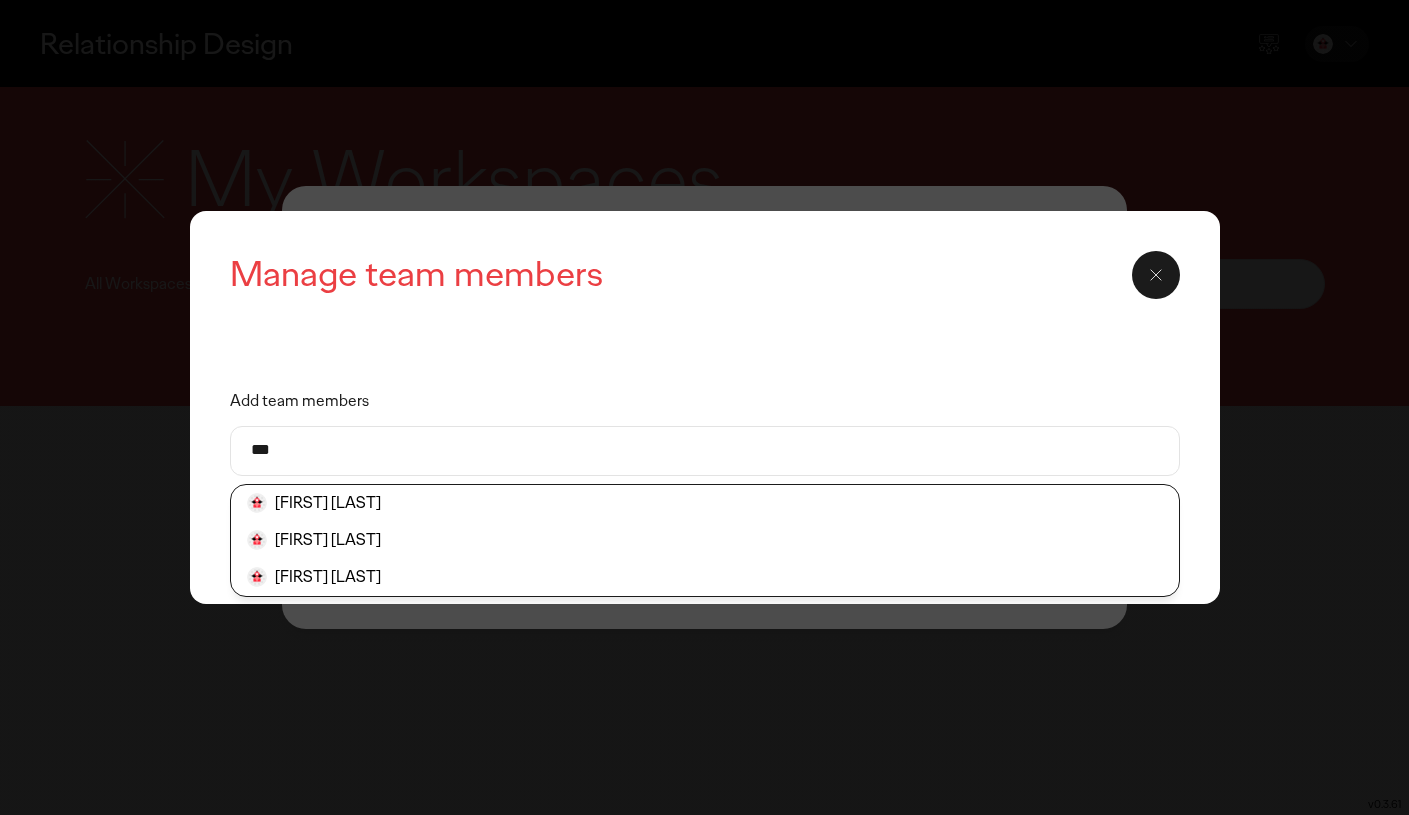type on "***" 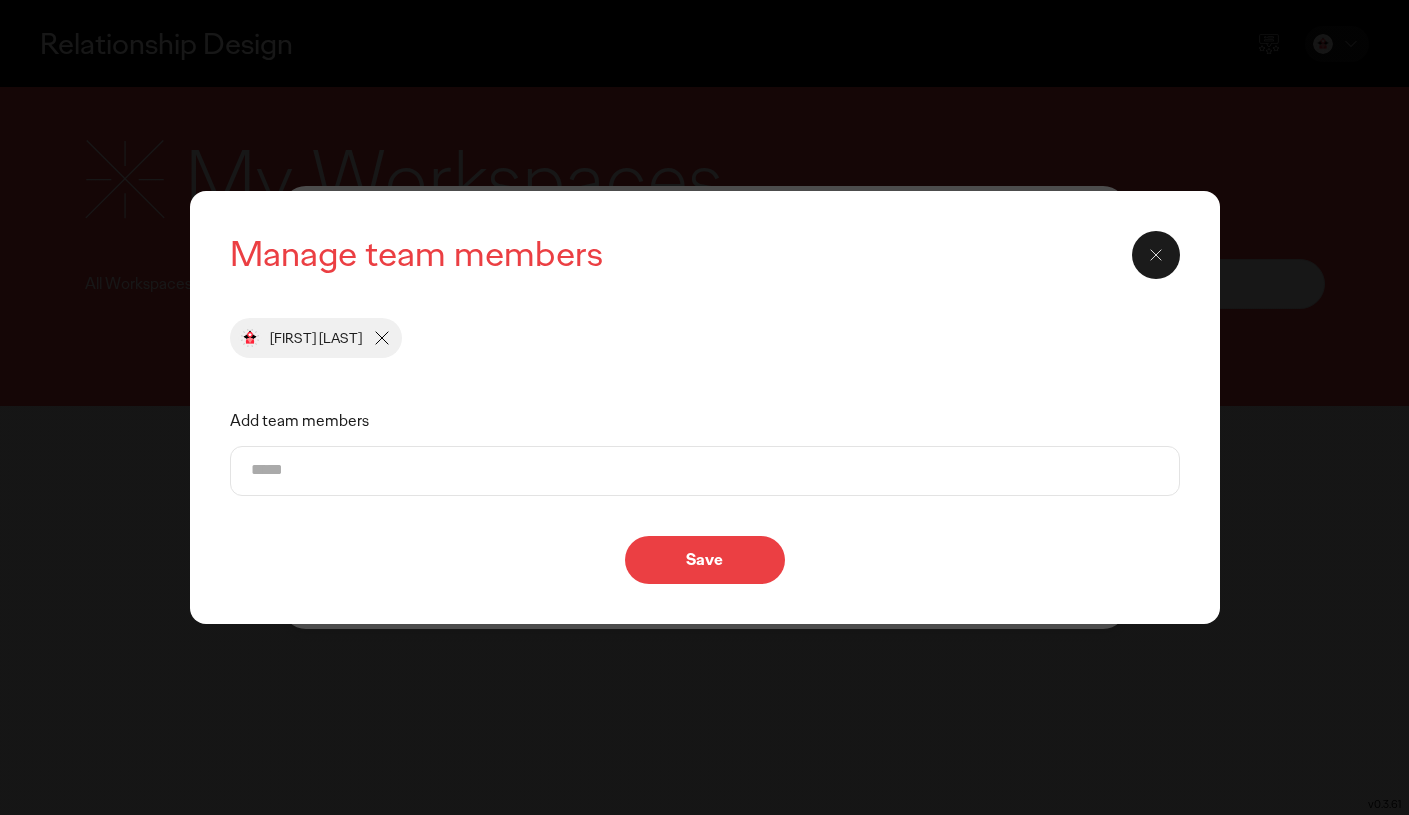 click on "Add team members" at bounding box center [705, 471] 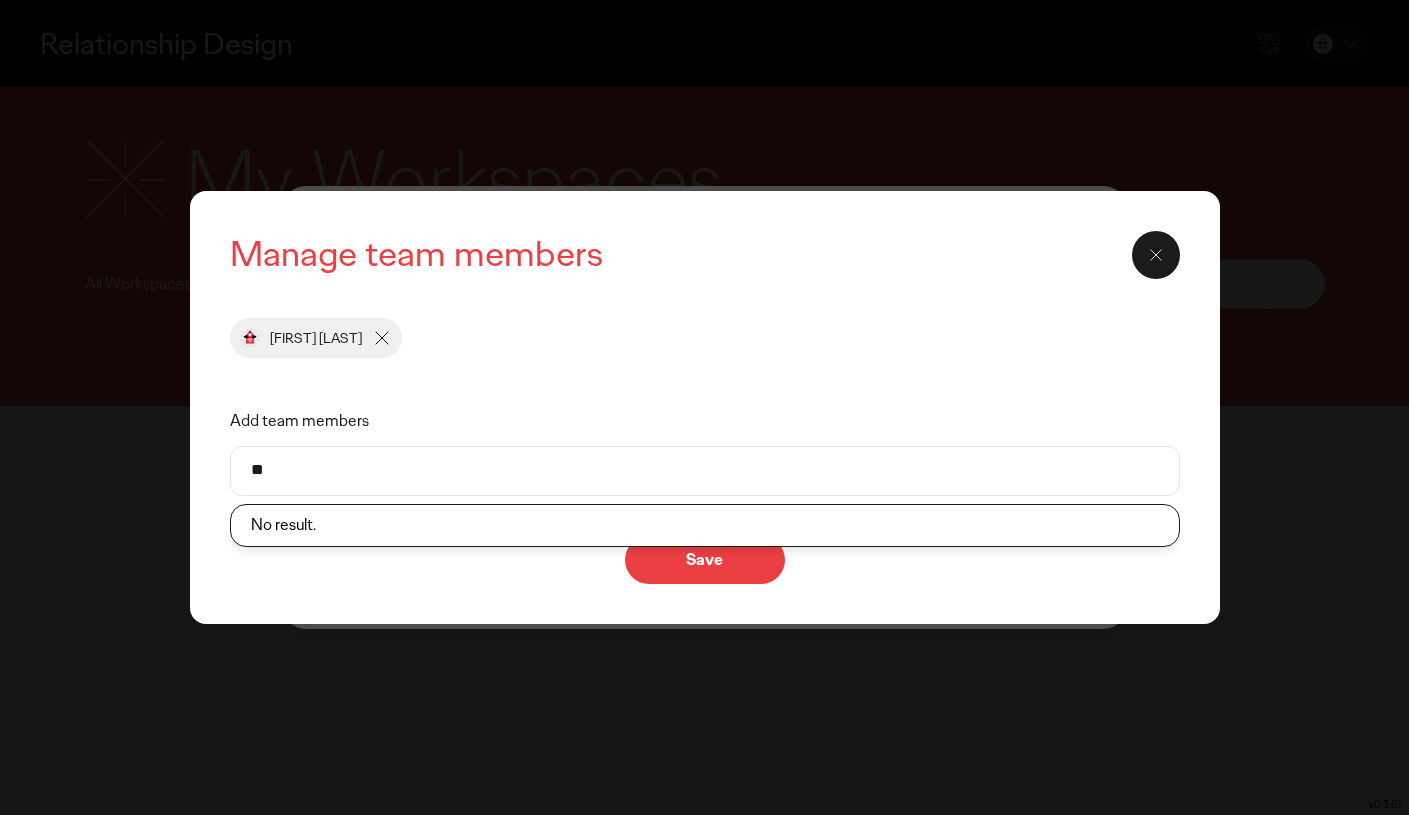 type on "*" 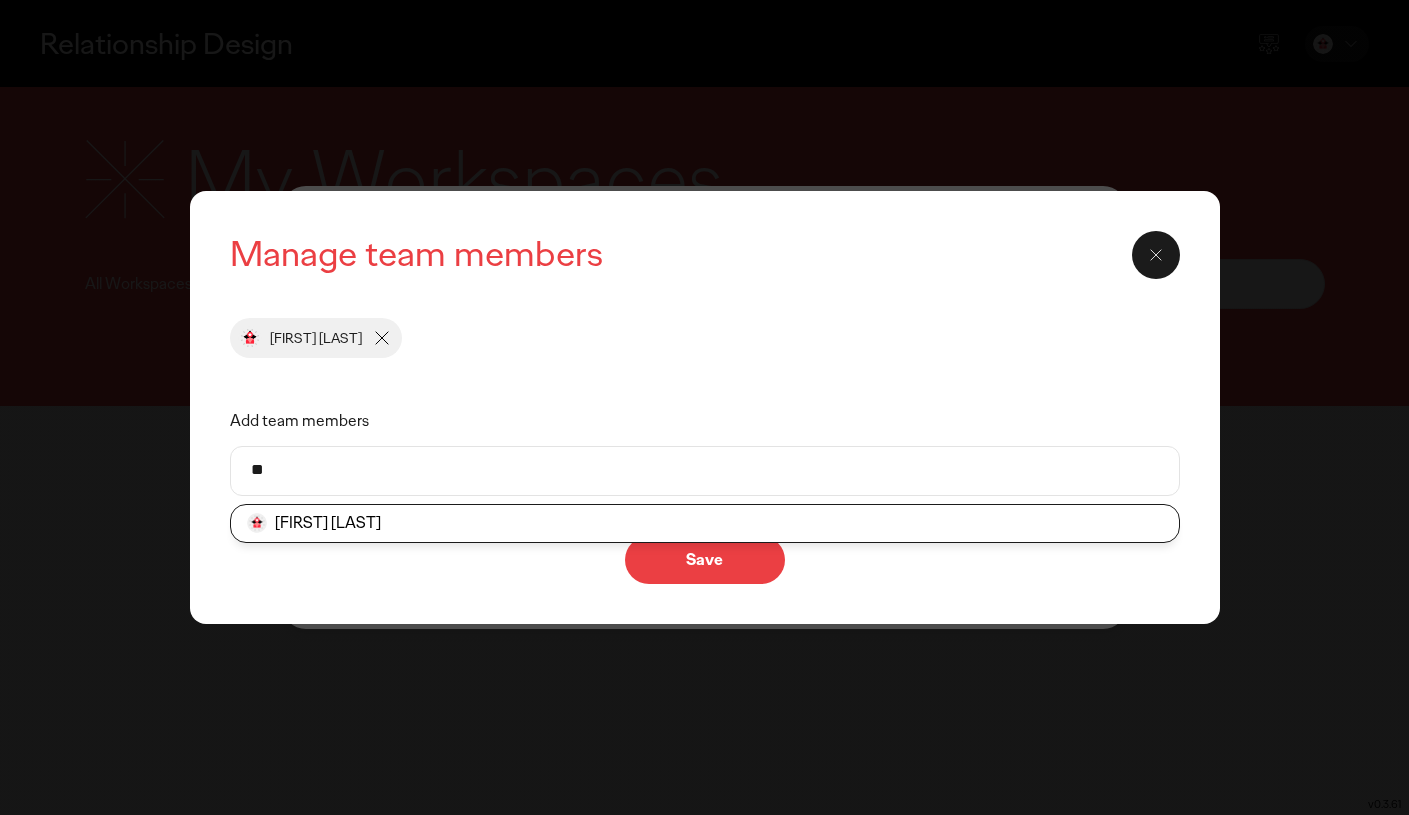 type on "*" 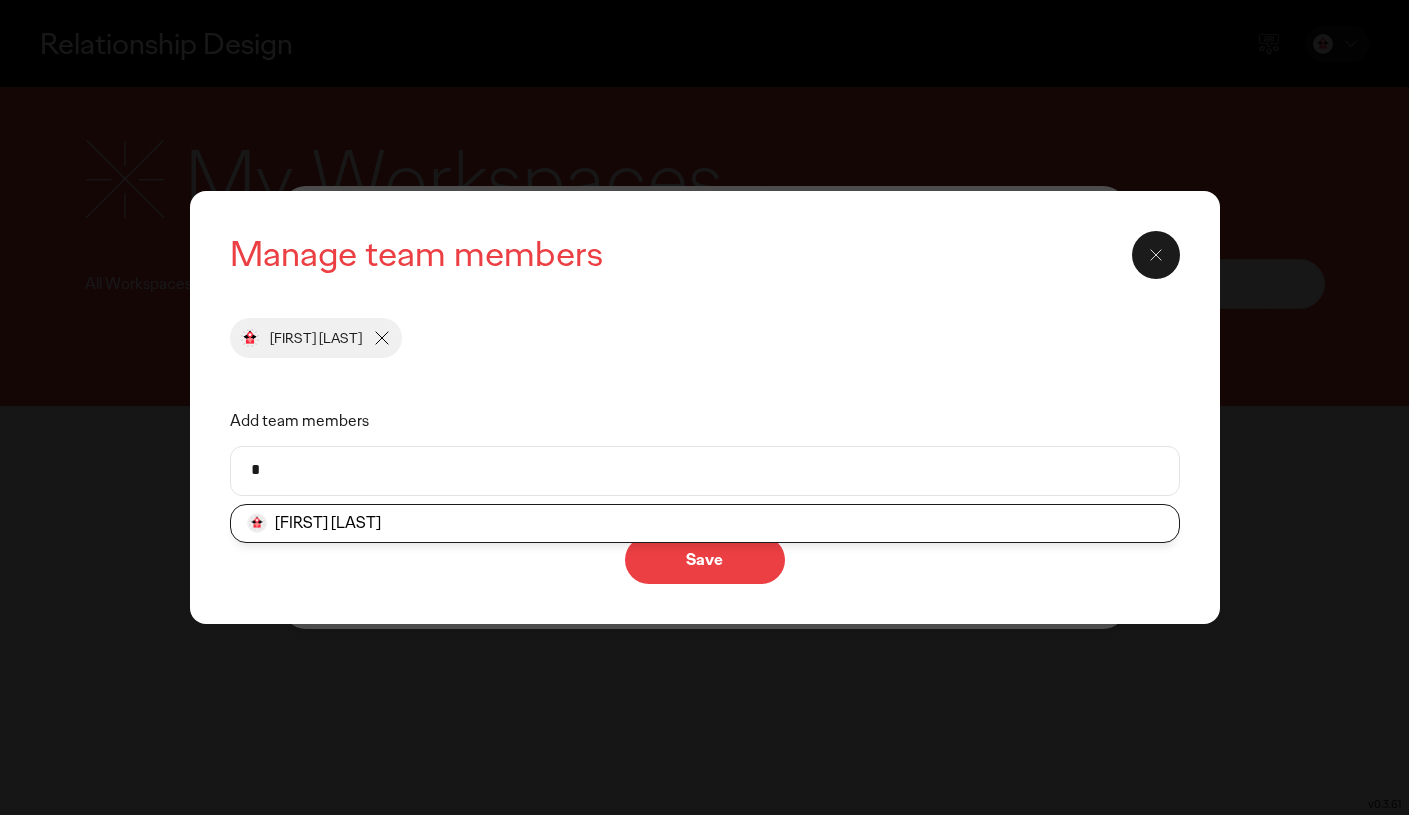 type 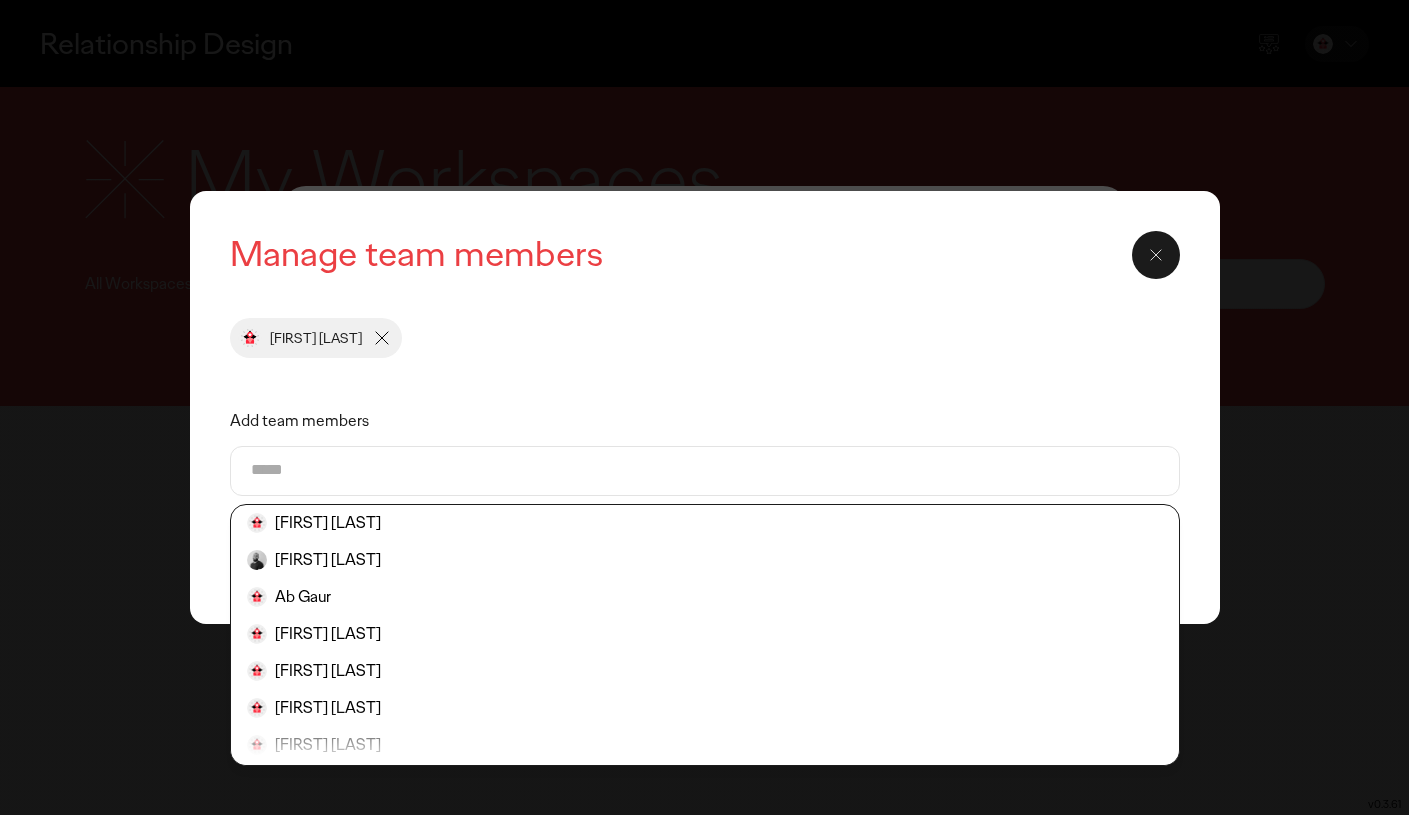 click on "Manage team members  [FIRST] [LAST] Add team members  Aaron Goldring  Abe Atiya  Ab Gaur  Abir Banerjee  Adam Spina  Adeline StaAna  Adella Allakkis  Adie Pieraz  Aditi Dureha  Aditya Pradeep  Aditya Pradeep  Adrian Chu  Ahmed Waheib  Aishvarya Raghavan  Ajay Tawde  Ajinkya Pawar  Akhilesh Nath  Alejandra Flores  Alejandro Nava  Alessandra Dalbianco  Save" 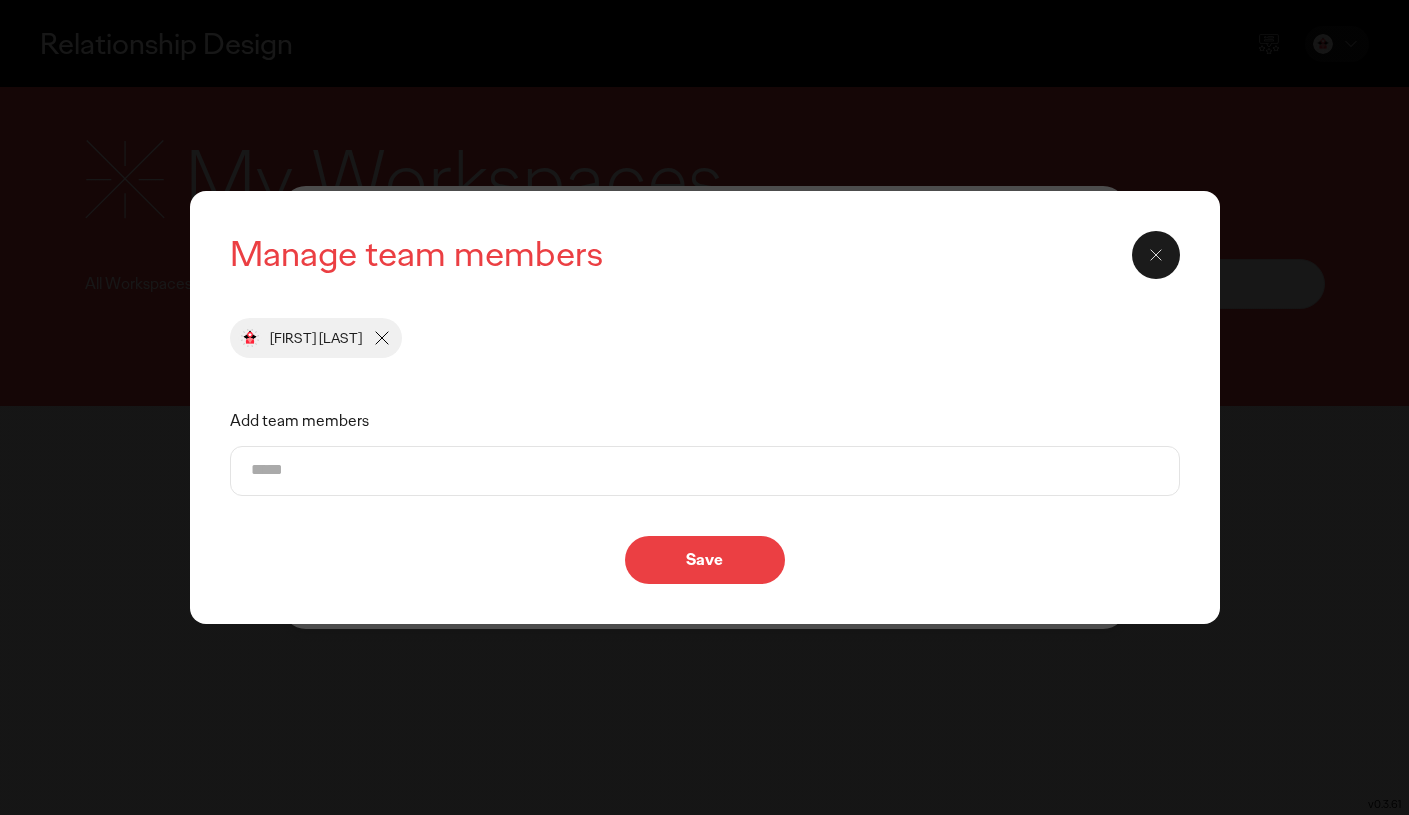 click on "Save" at bounding box center [705, 560] 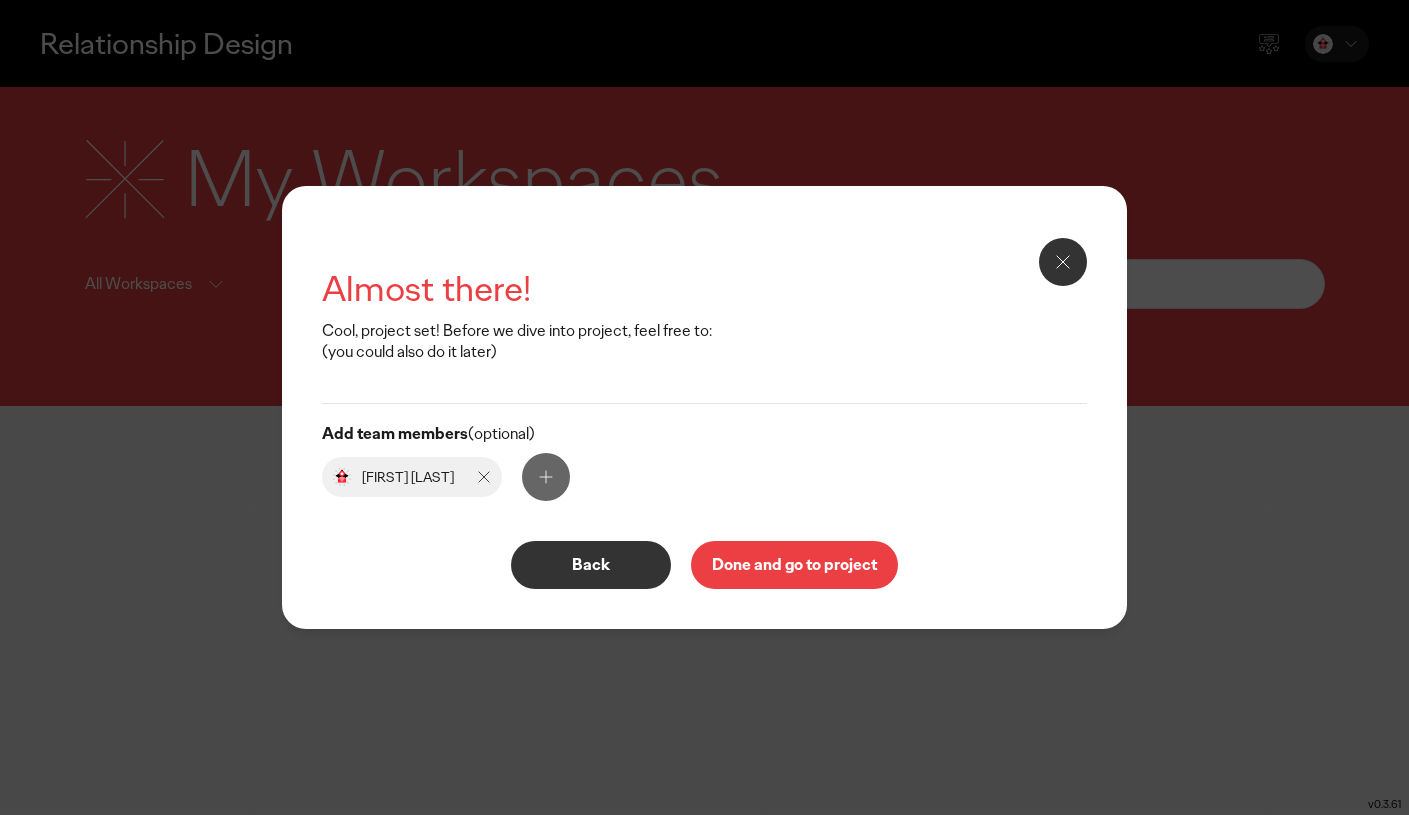 click on "Done and go to project" at bounding box center [794, 565] 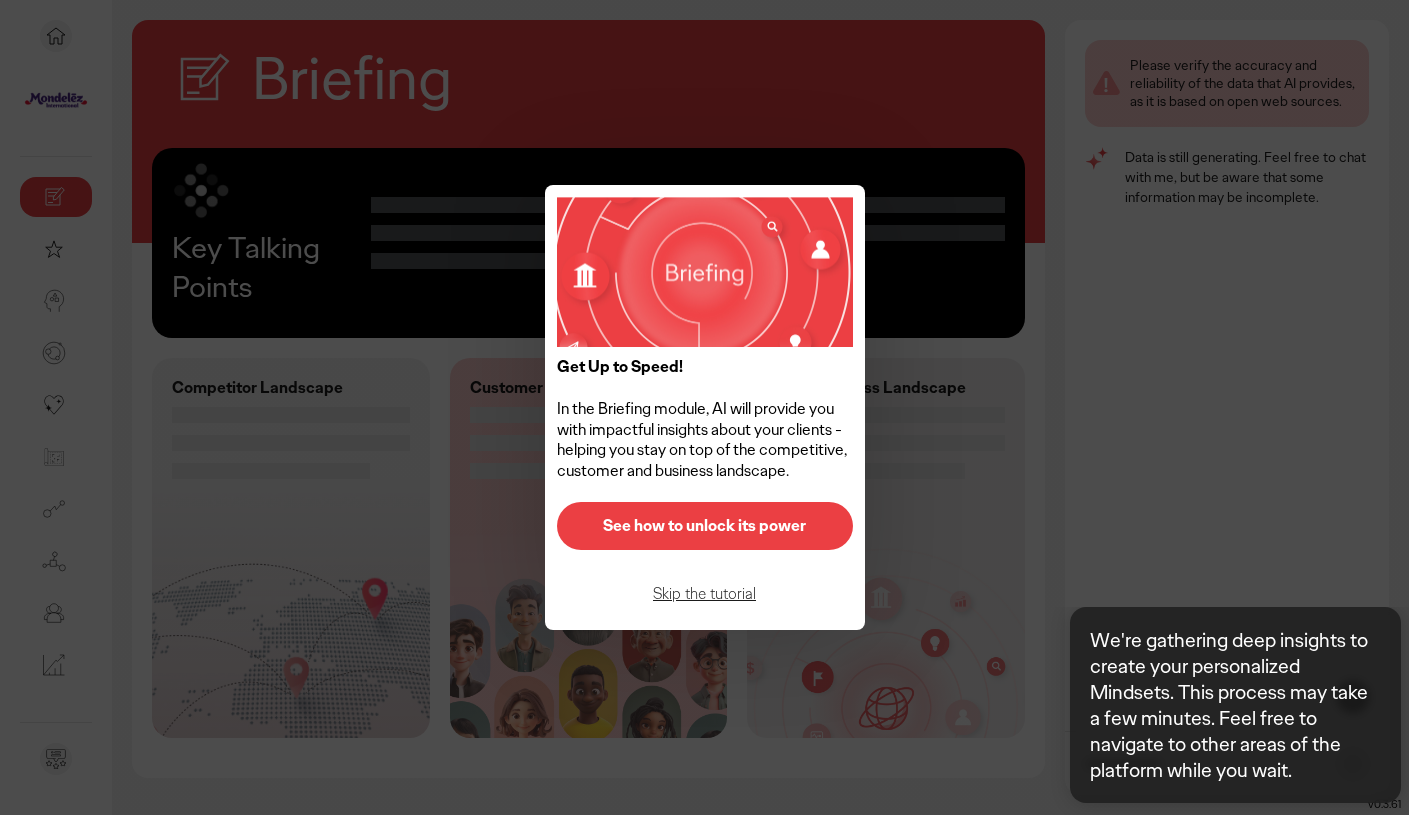 click on "Skip the tutorial" at bounding box center [705, 594] 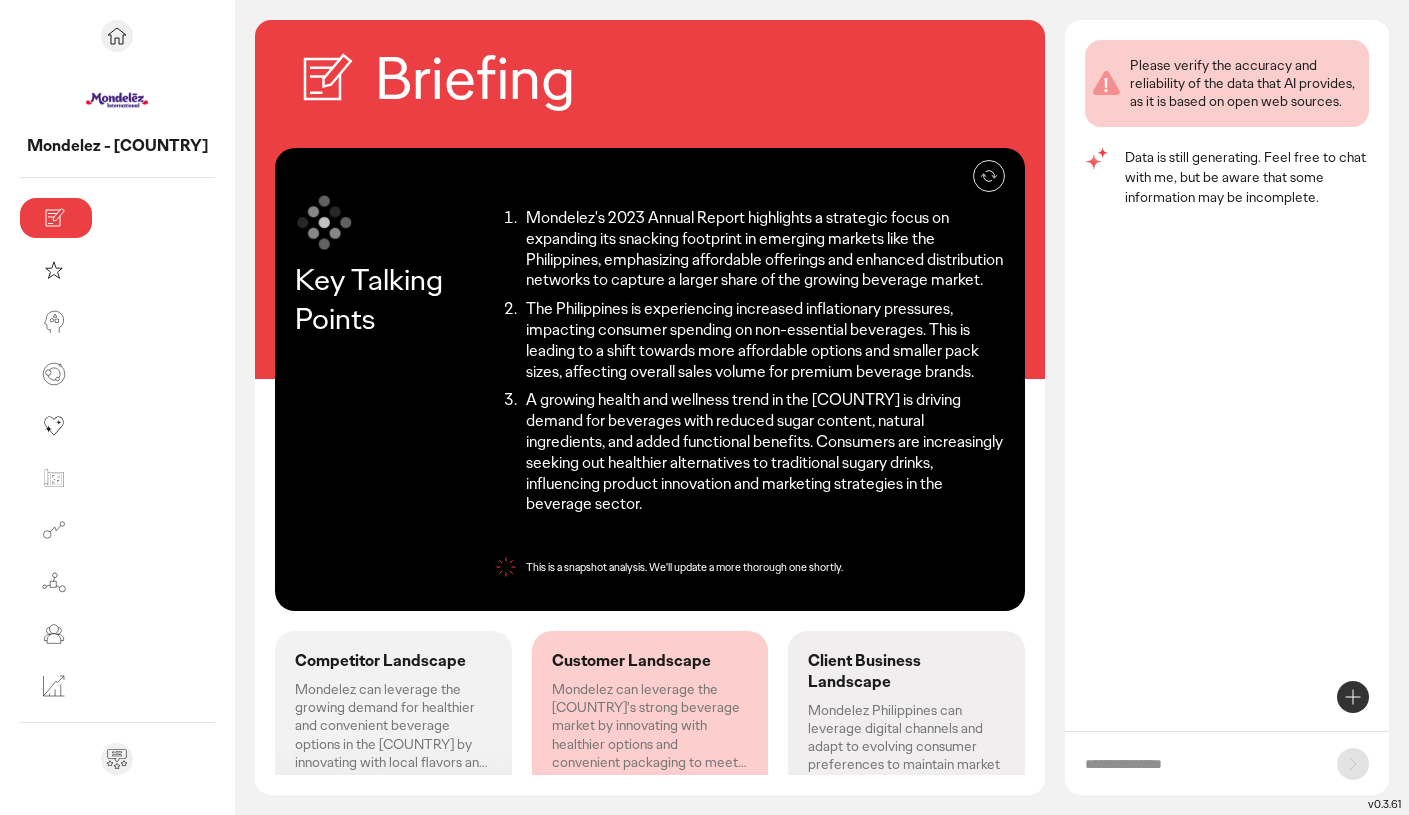 click on "Please verify the accuracy and reliability of the data that AI provides, as it is based on open web sources.  Data is still generating. Feel free to chat with me, but be aware that some information may be incomplete." at bounding box center (1233, 375) 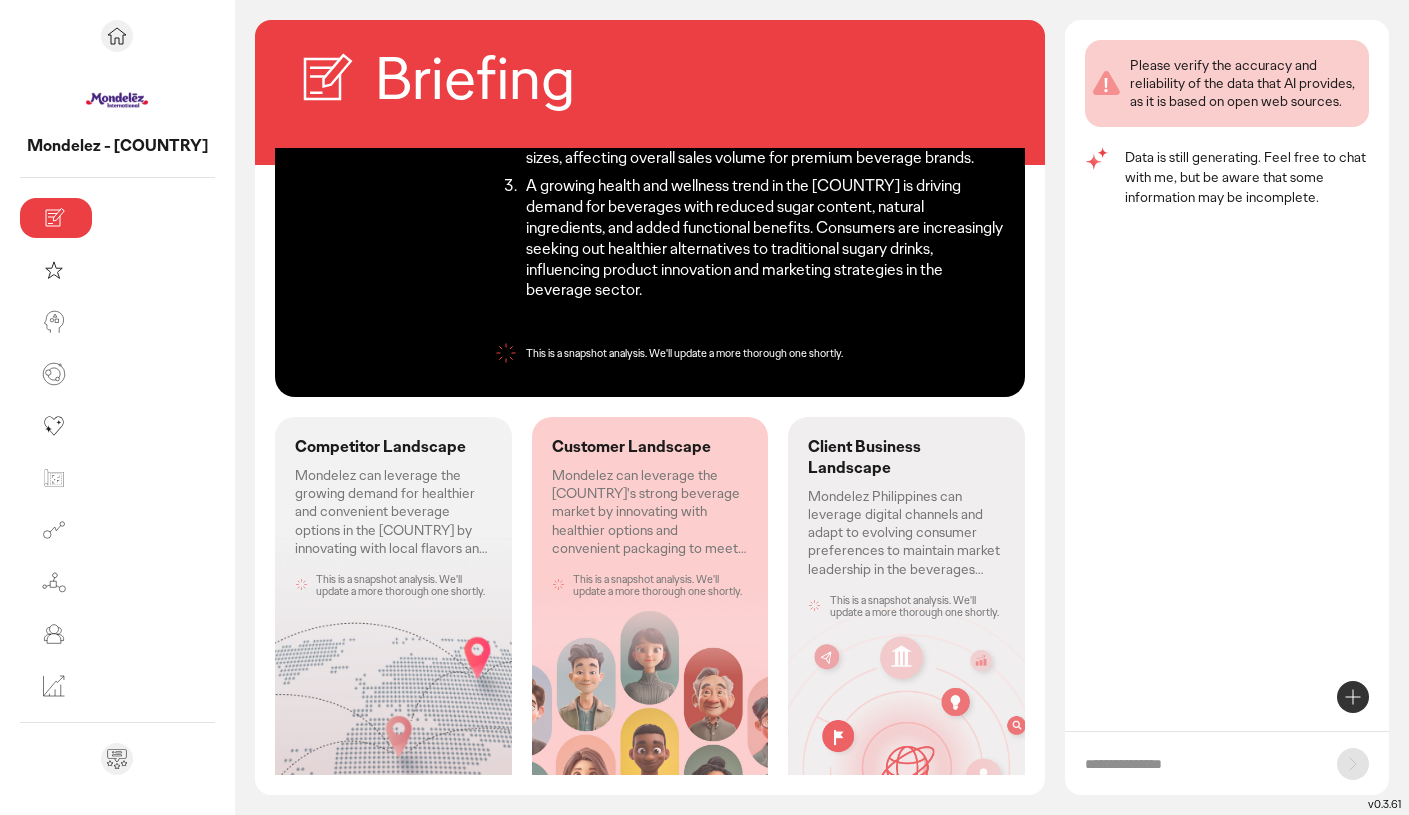 click on "Mondelez can leverage the growing demand for healthier and convenient beverage options in the [COUNTRY] by innovating with local flavors and sustainable packaging." 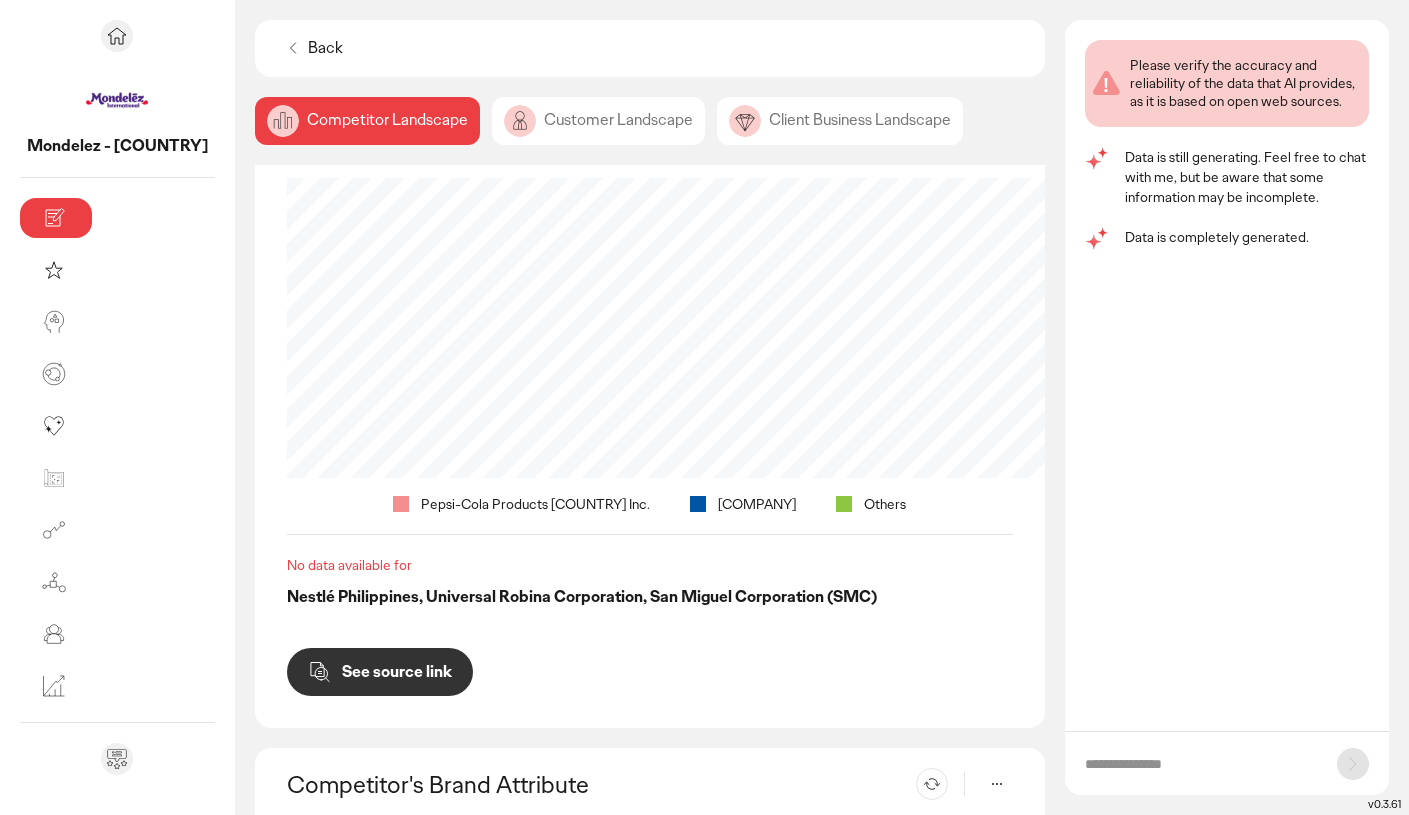 scroll, scrollTop: 326, scrollLeft: 0, axis: vertical 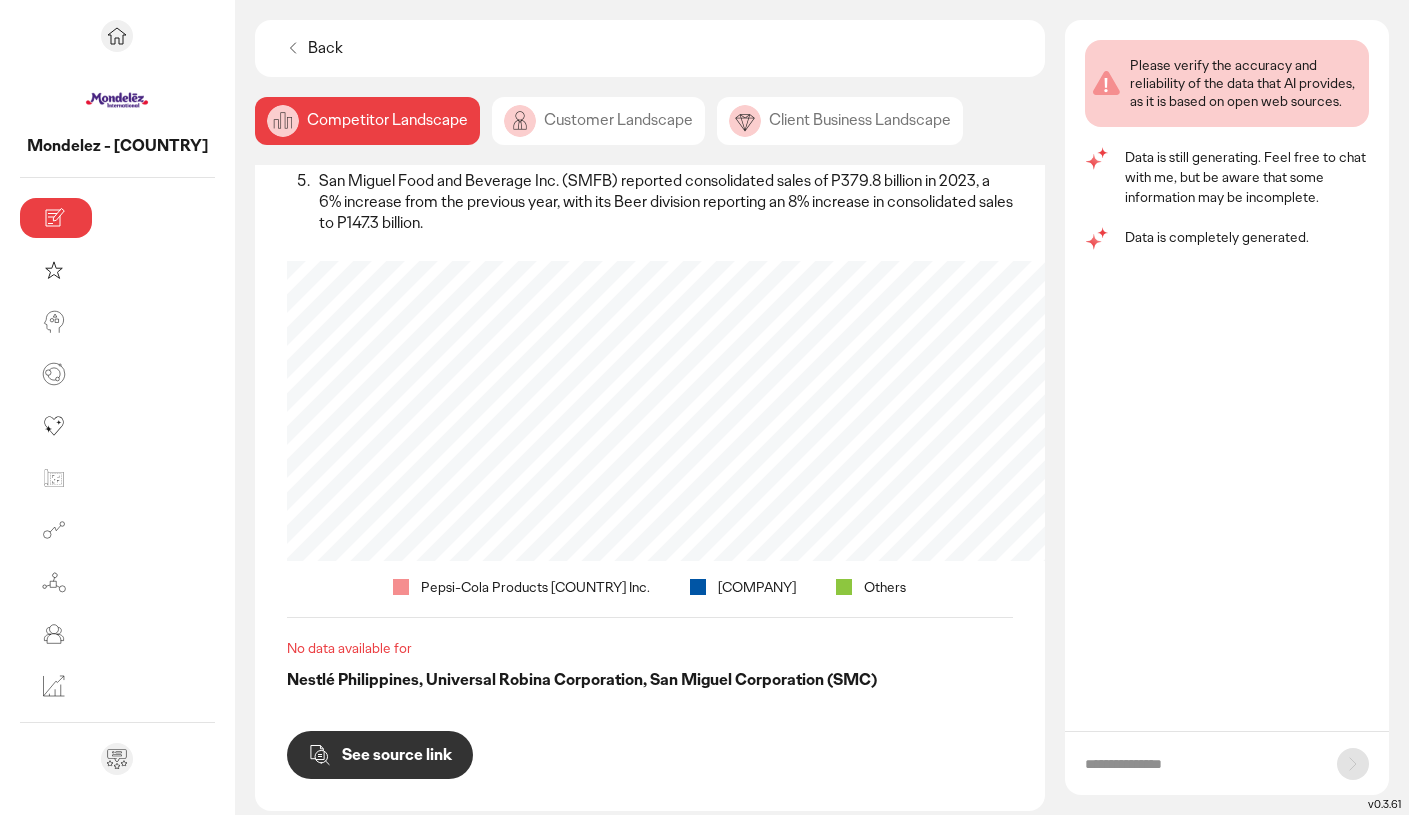 click at bounding box center (1227, 763) 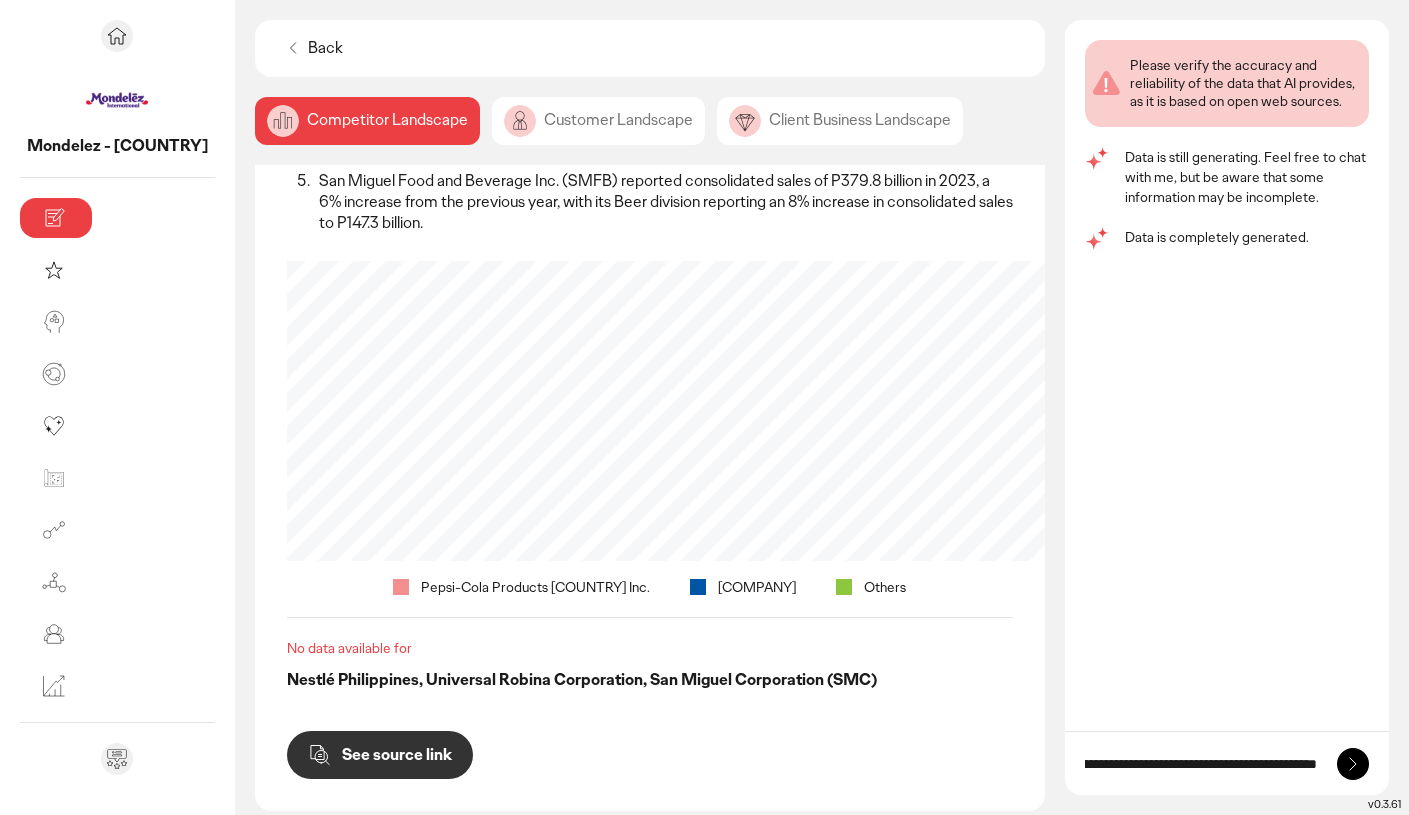 scroll, scrollTop: 0, scrollLeft: 189, axis: horizontal 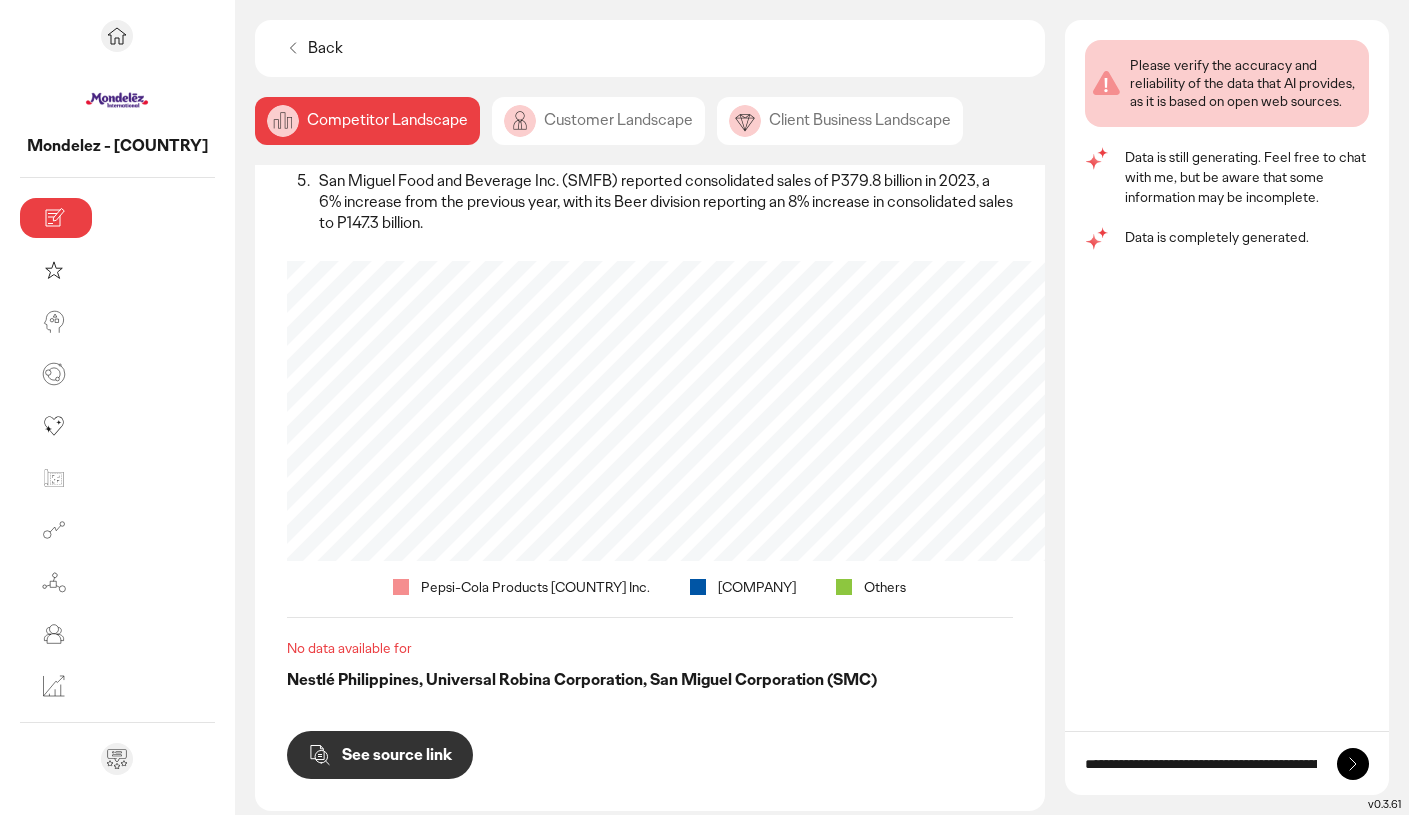 click 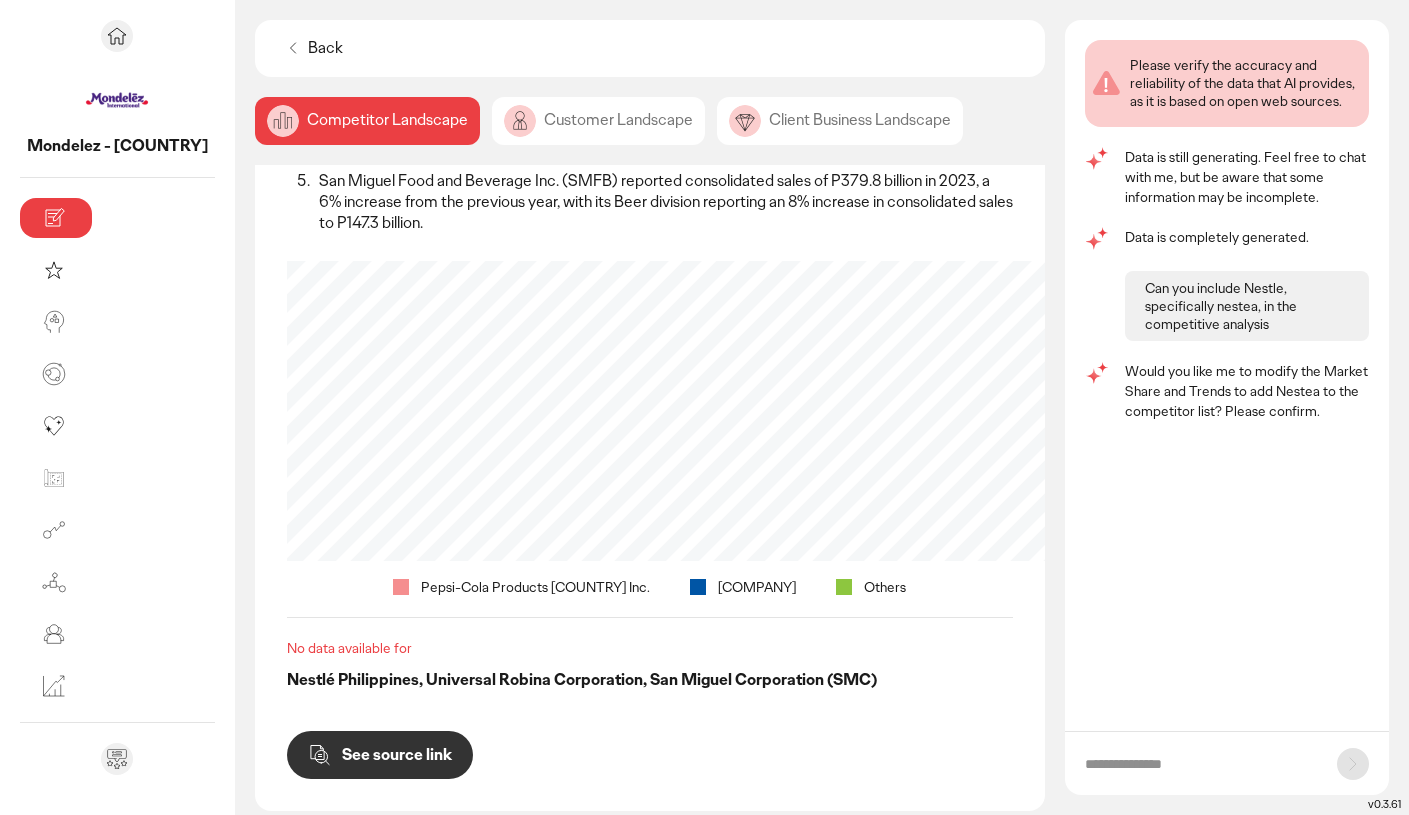 click at bounding box center (1201, 764) 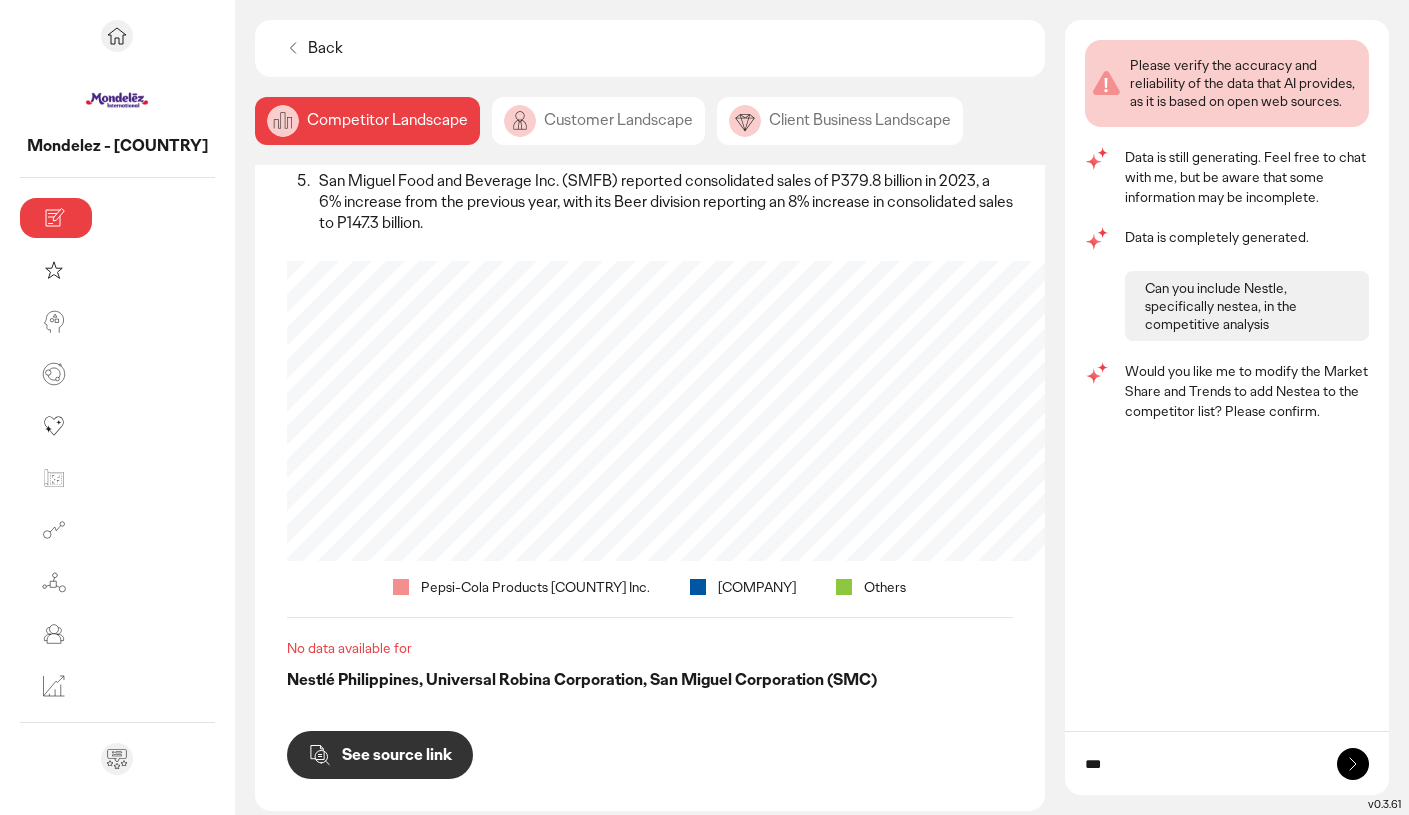 type on "***" 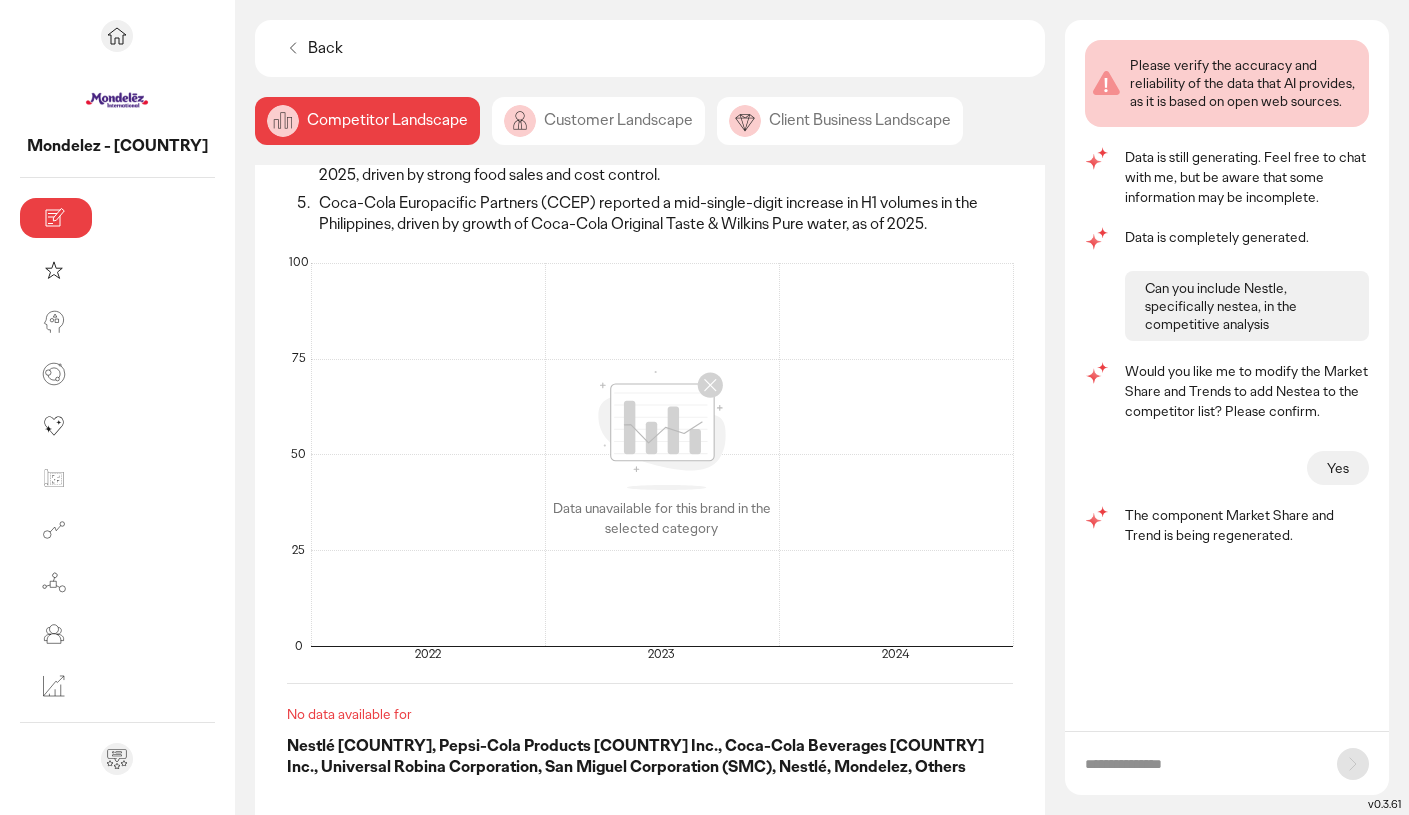 scroll, scrollTop: 291, scrollLeft: 0, axis: vertical 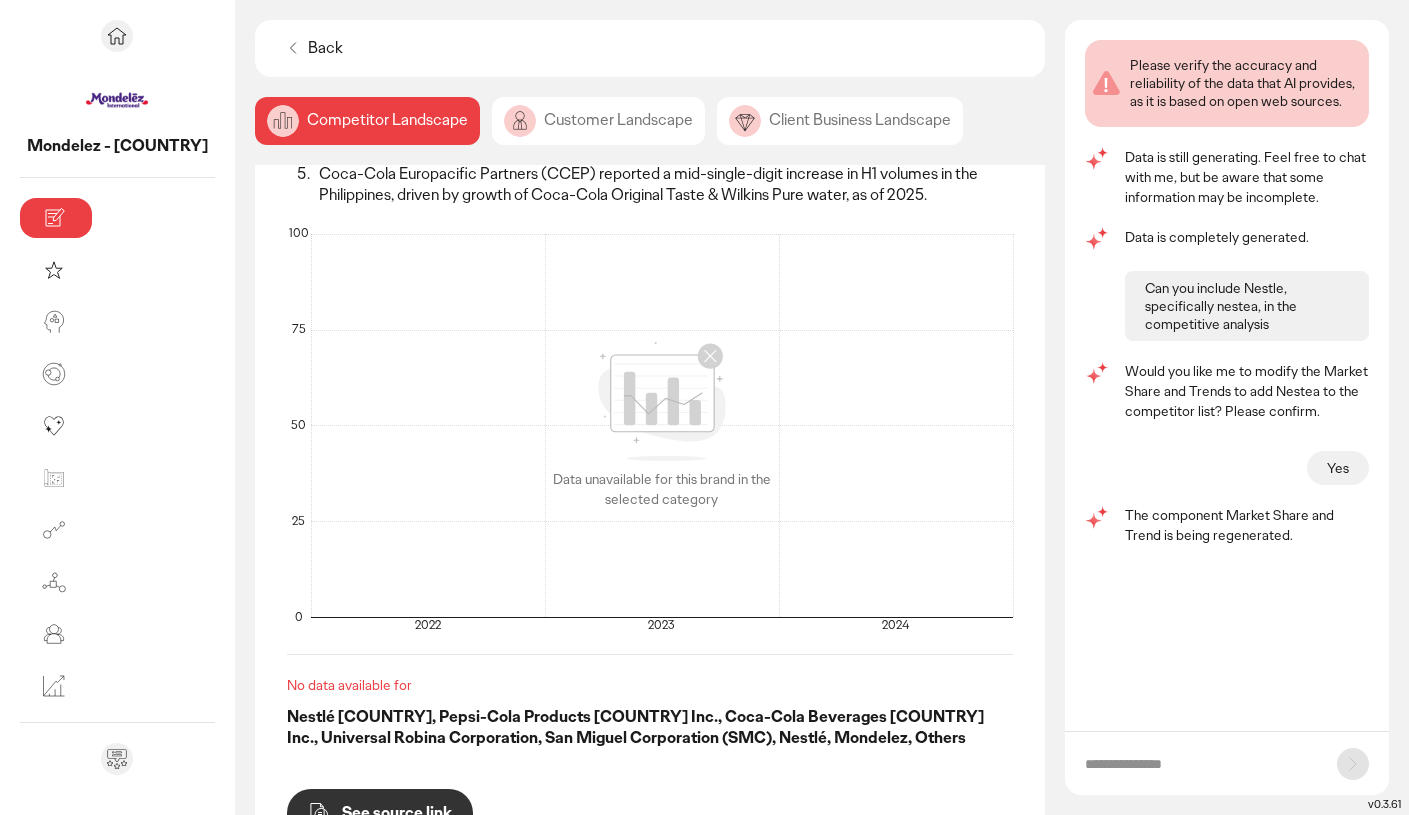 click on "Customer Landscape" 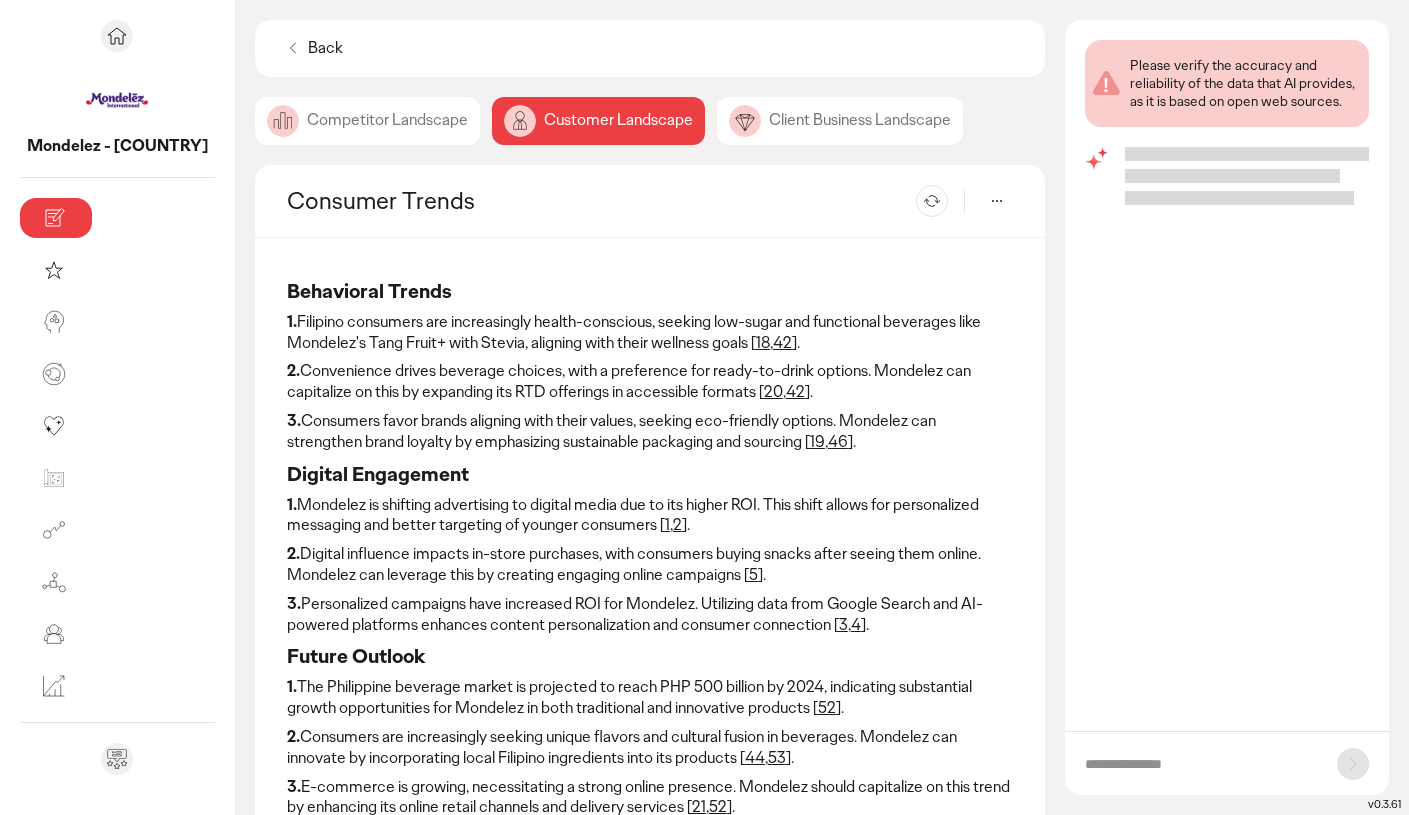 click on "Client Business Landscape" 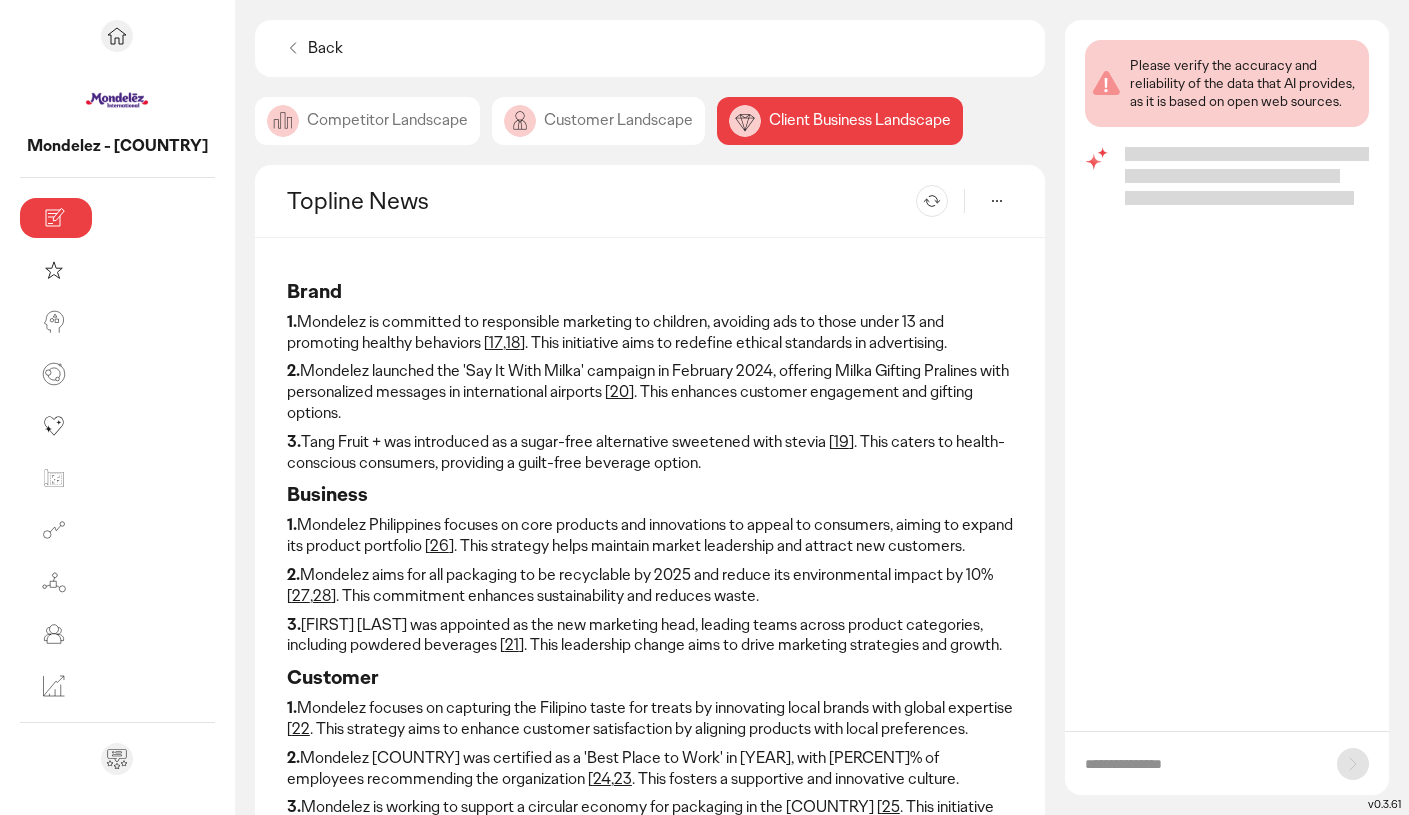 click on "Competitor Landscape" 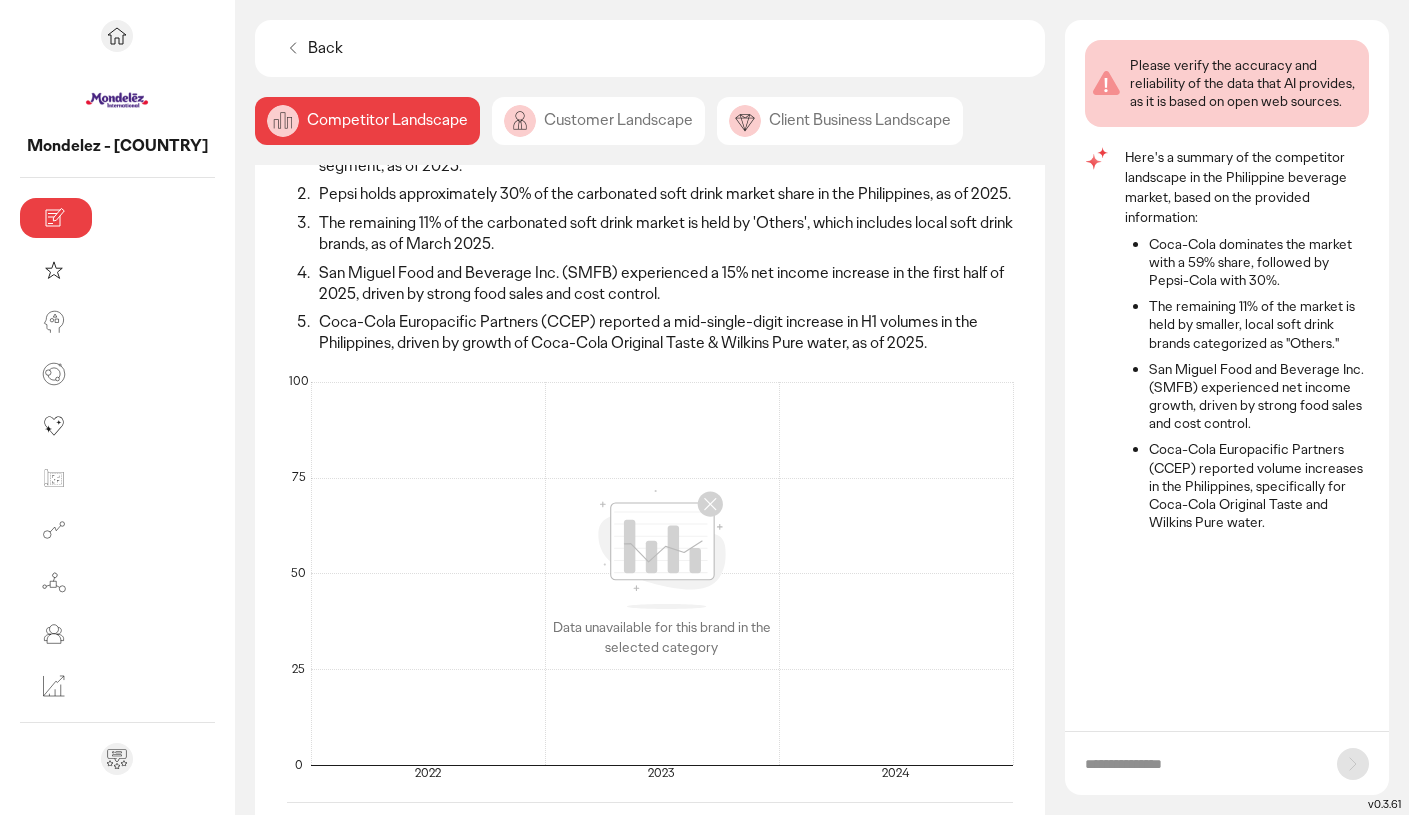 scroll, scrollTop: 201, scrollLeft: 0, axis: vertical 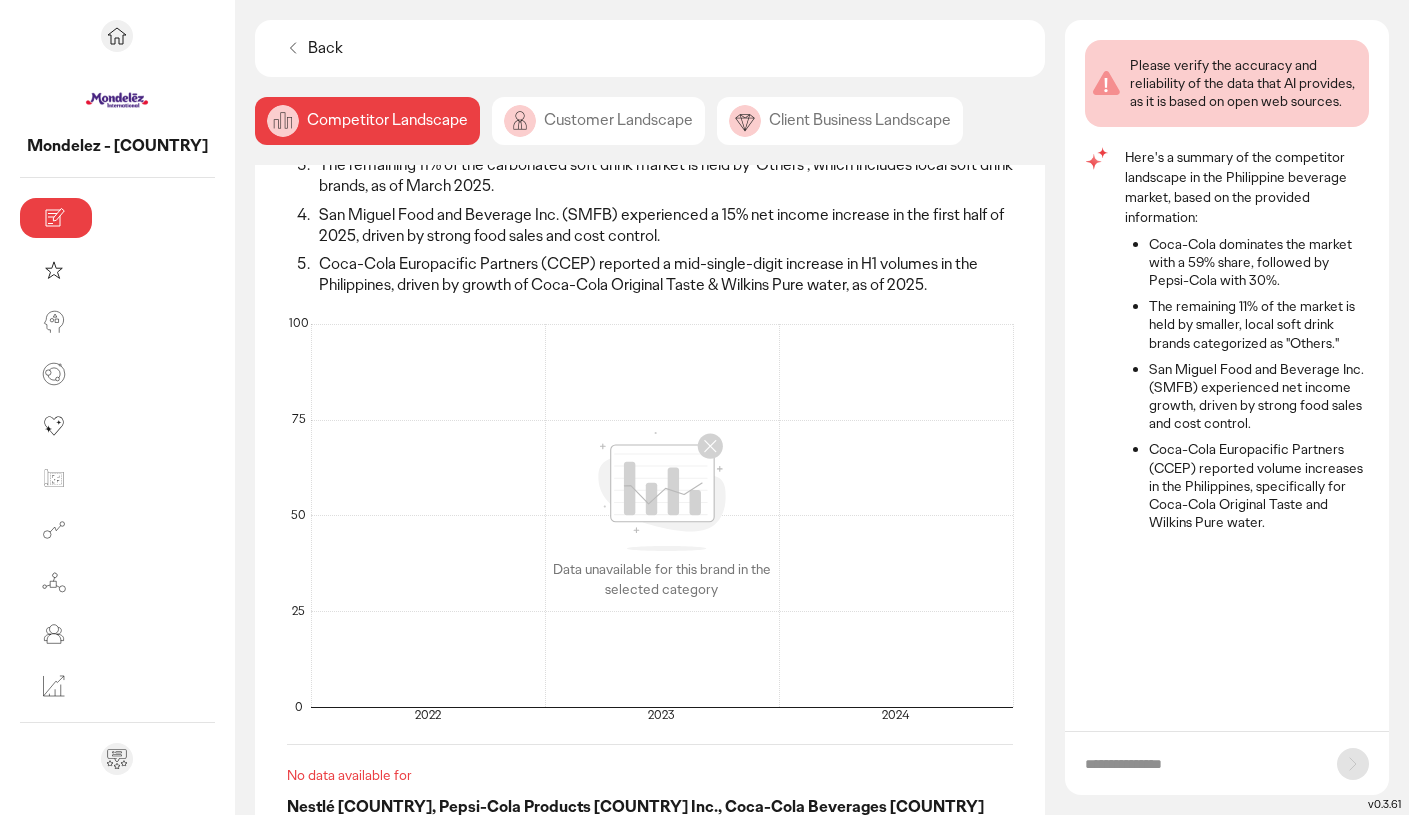 click on "Customer Landscape" 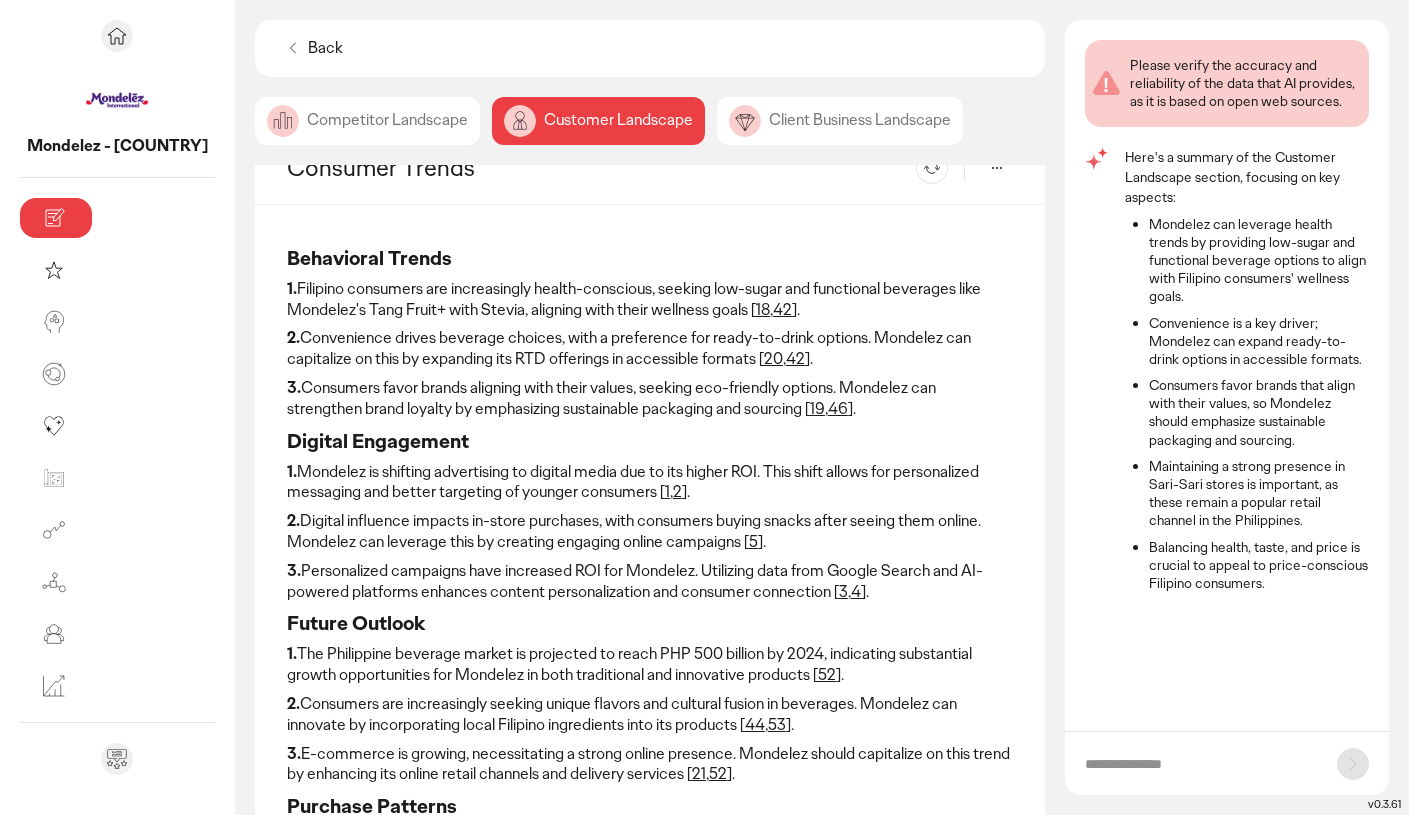 scroll, scrollTop: 0, scrollLeft: 0, axis: both 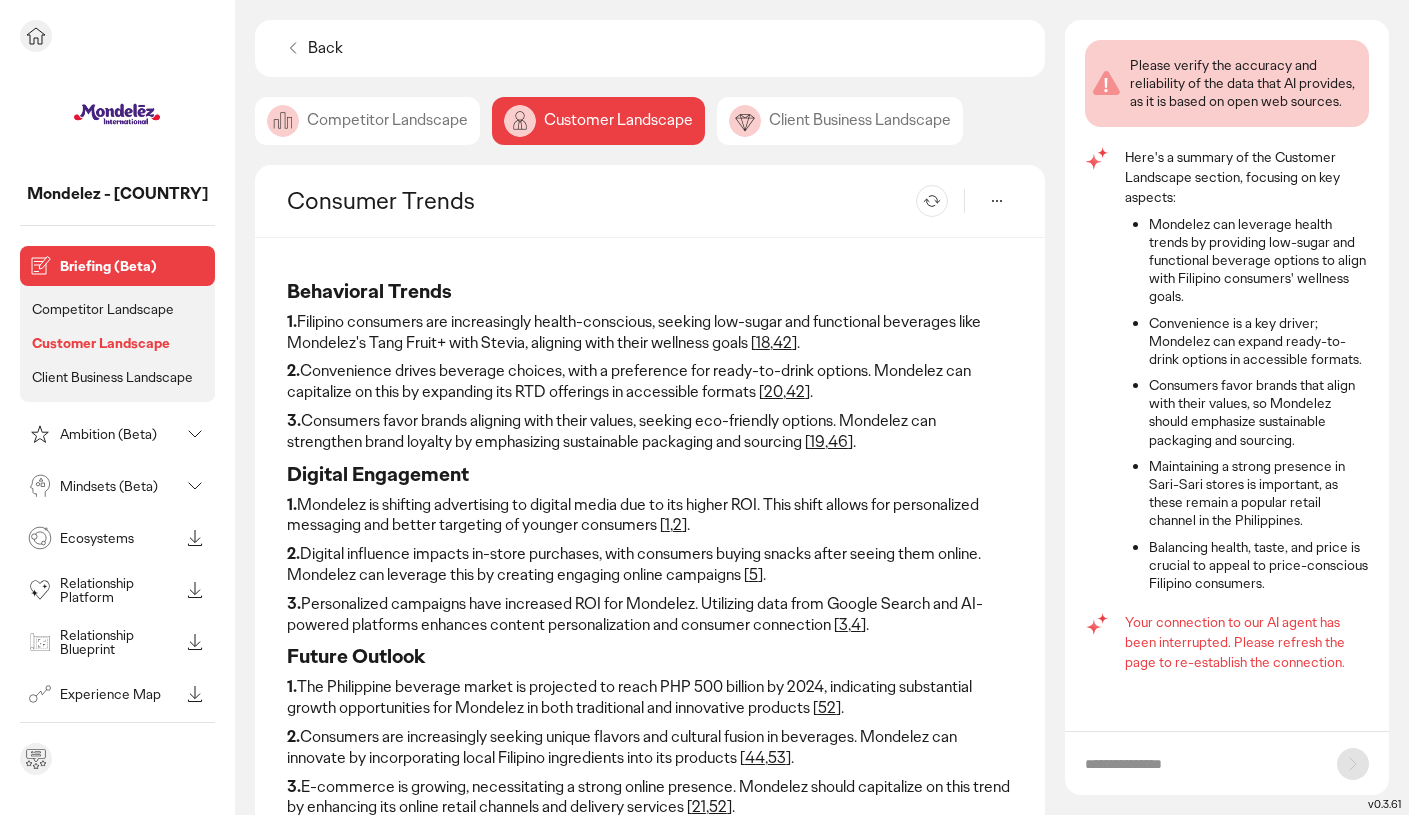 click on "Briefing (Beta)" at bounding box center (117, 266) 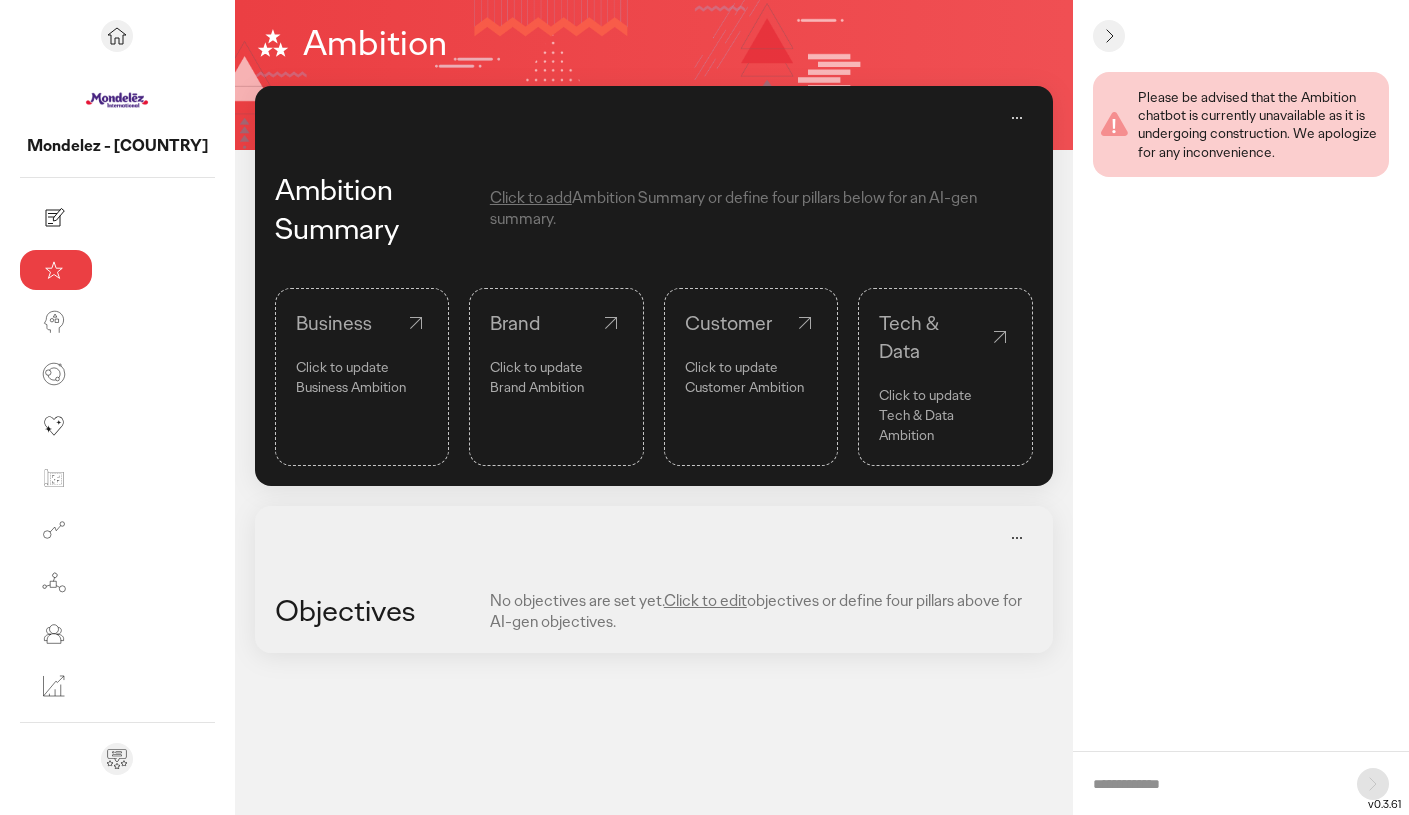 click on "Click to add" at bounding box center [531, 197] 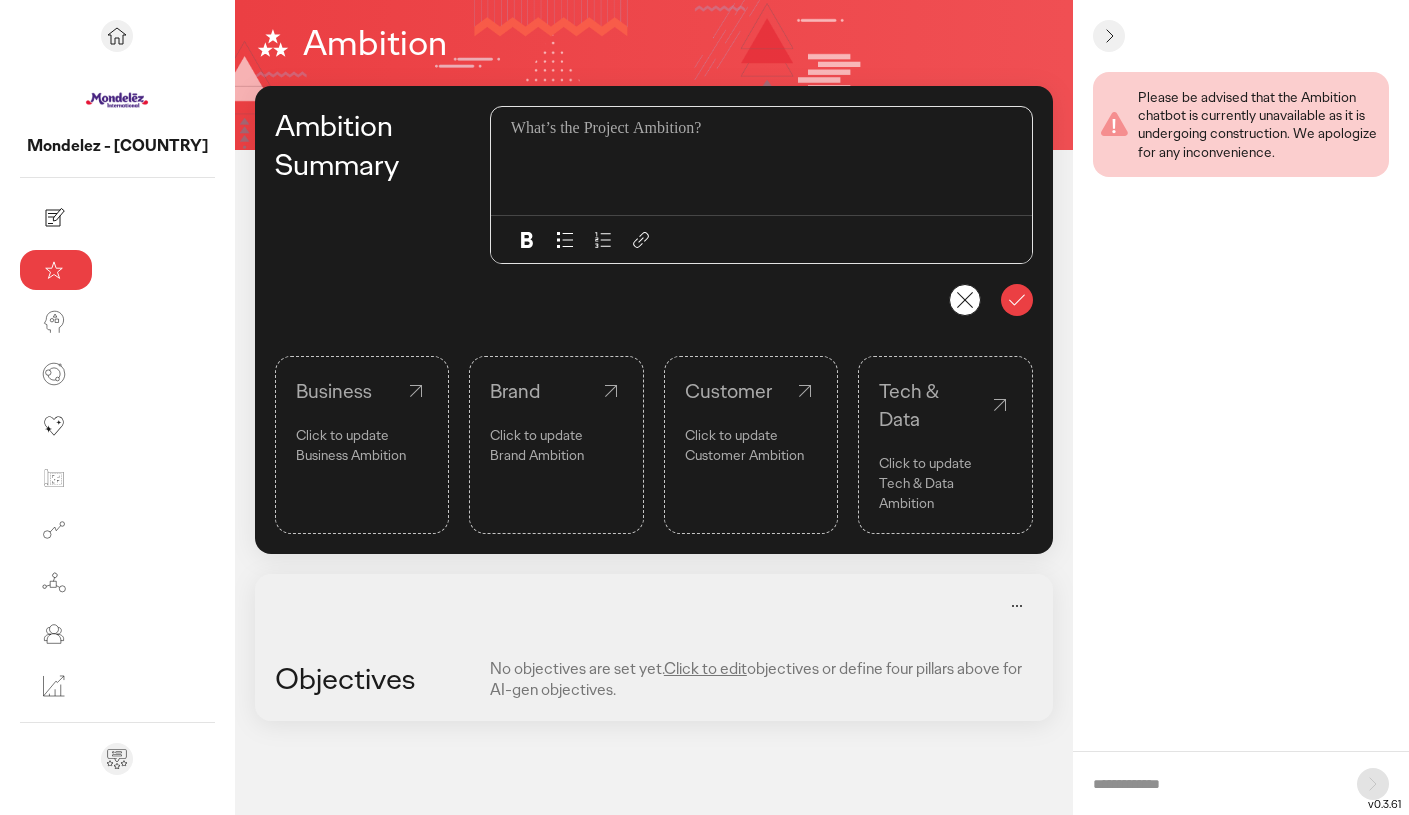 click at bounding box center [761, 129] 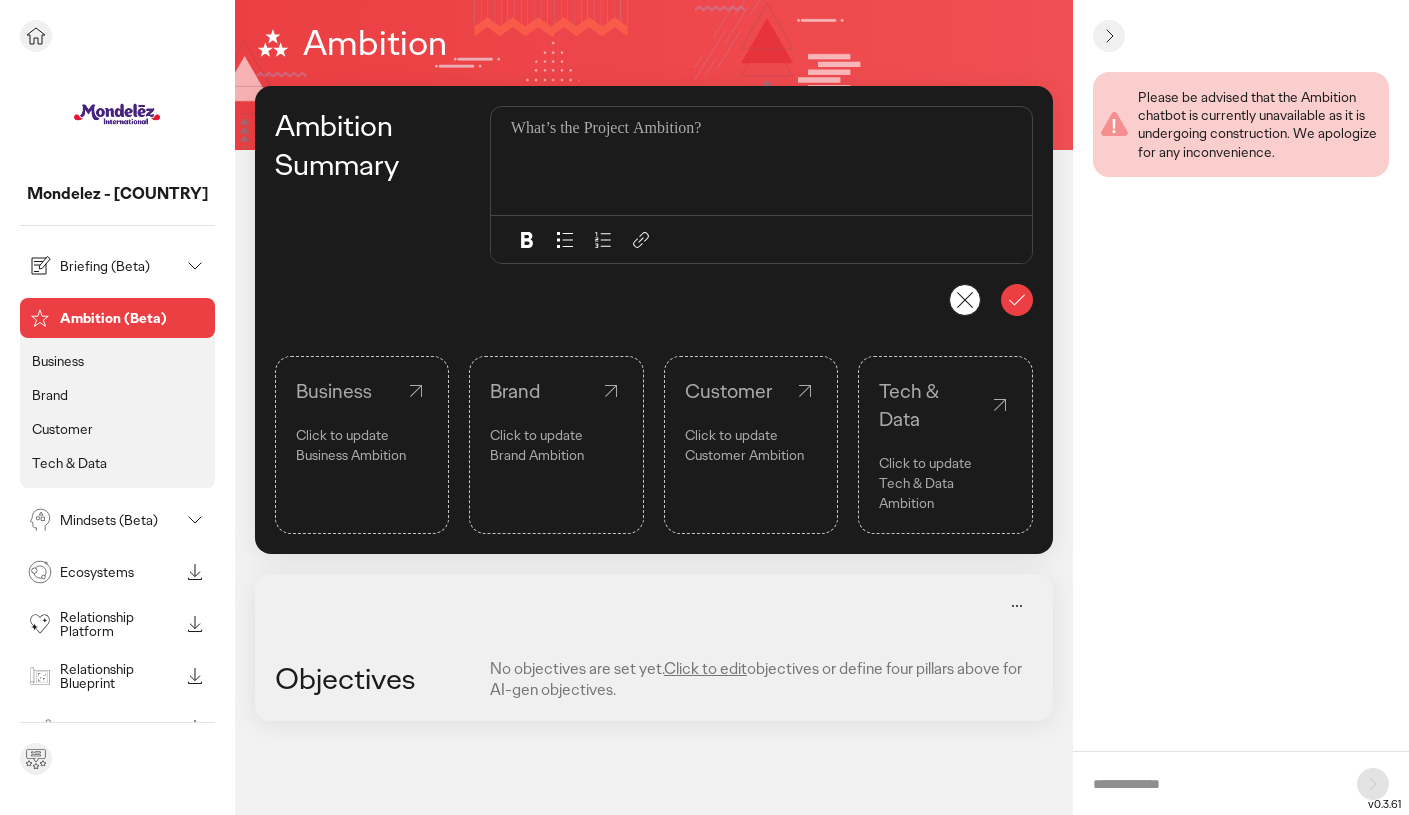 click on "Briefing (Beta)" at bounding box center [119, 266] 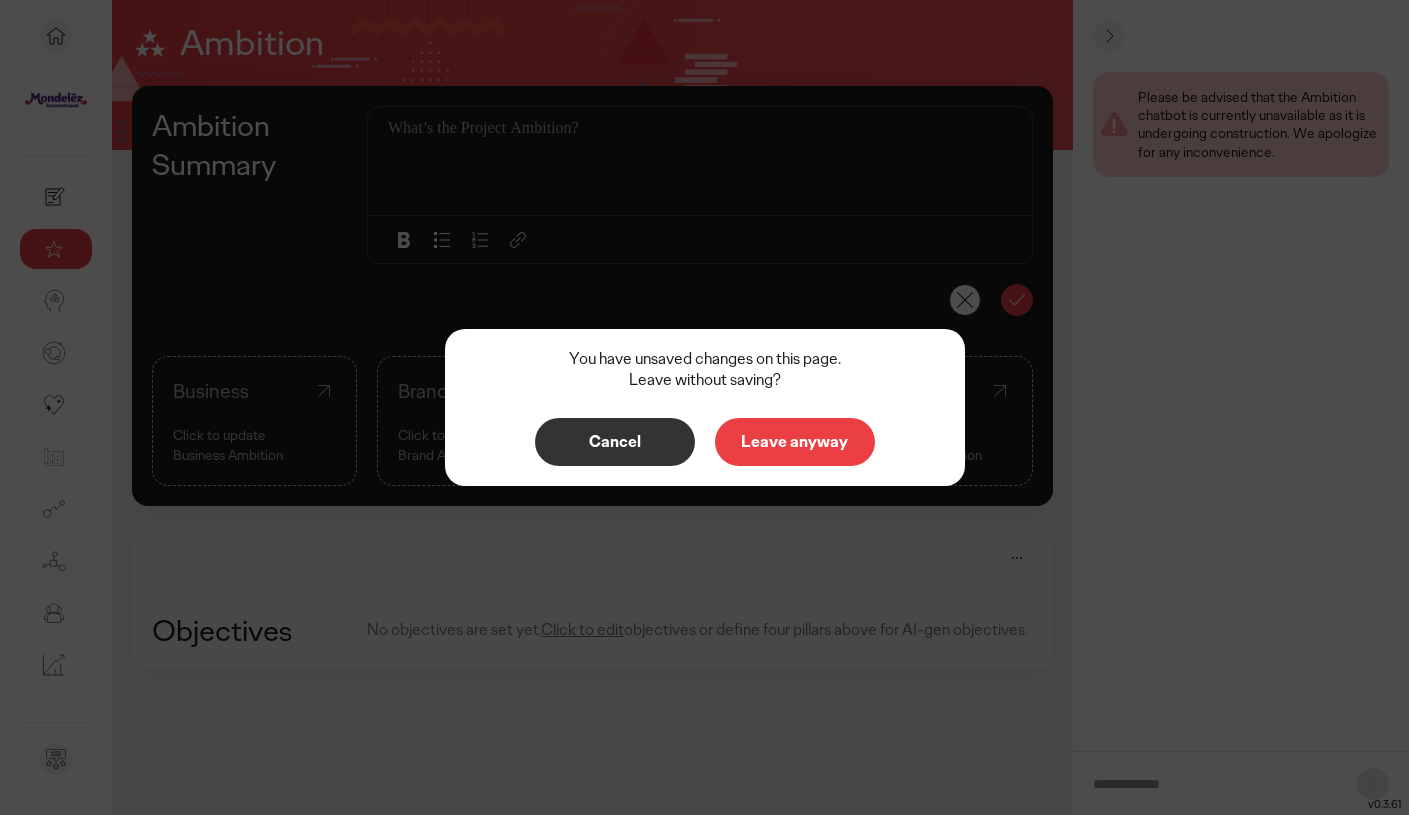 click on "Leave anyway" at bounding box center (795, 442) 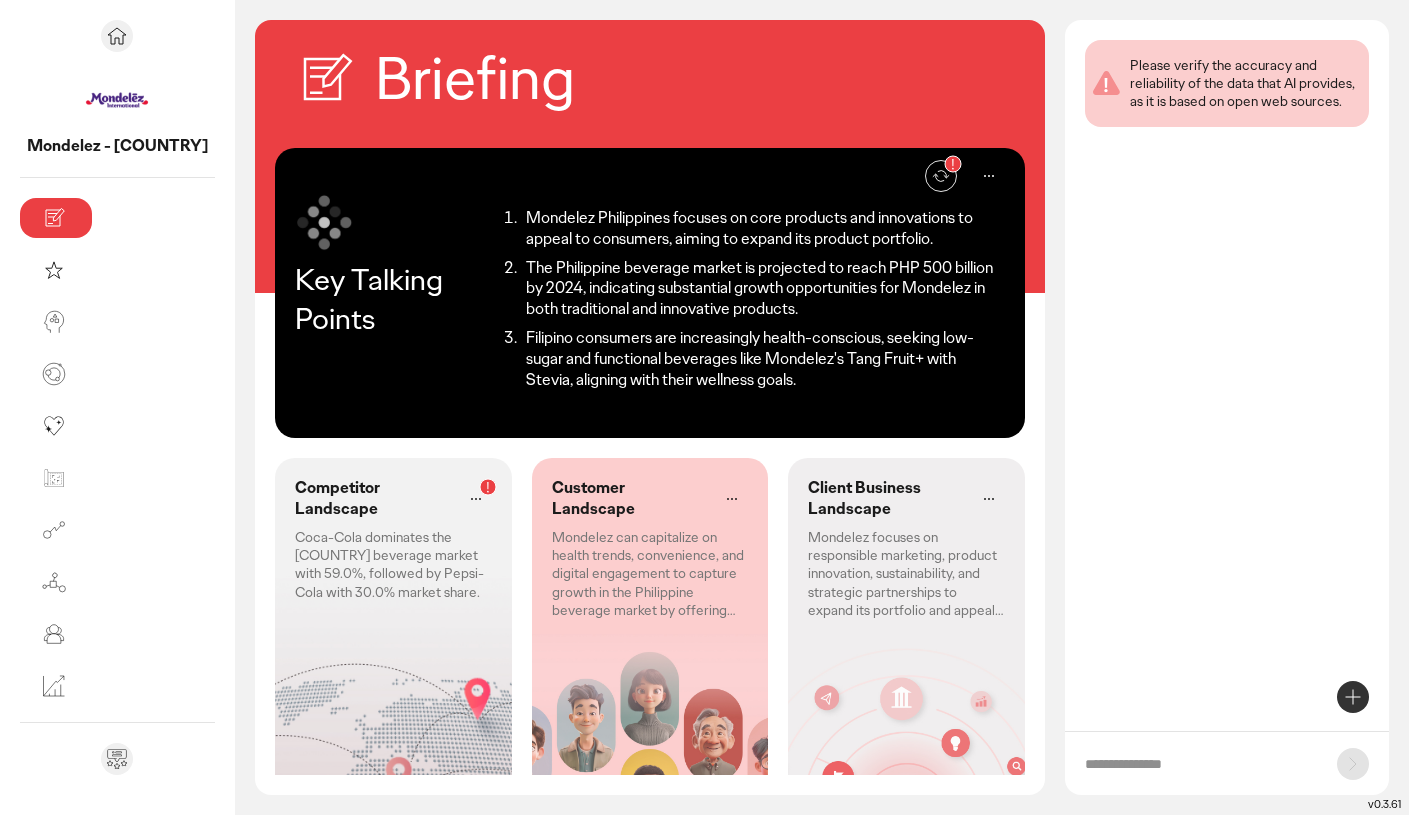 click on "Mondelez focuses on responsible marketing, product innovation, sustainability, and strategic partnerships to expand its portfolio and appeal to health-conscious consumers." 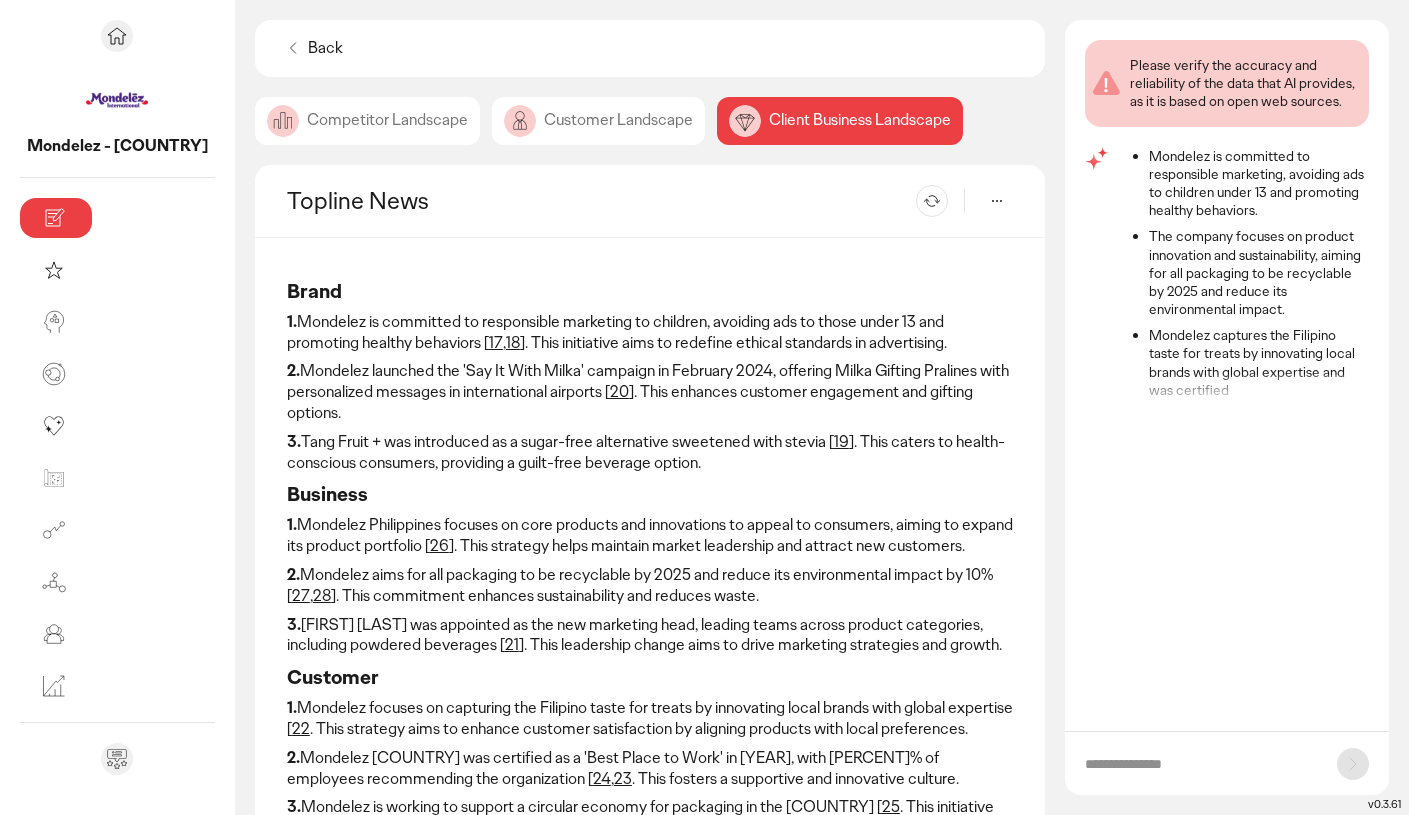 click on "Customer Landscape" 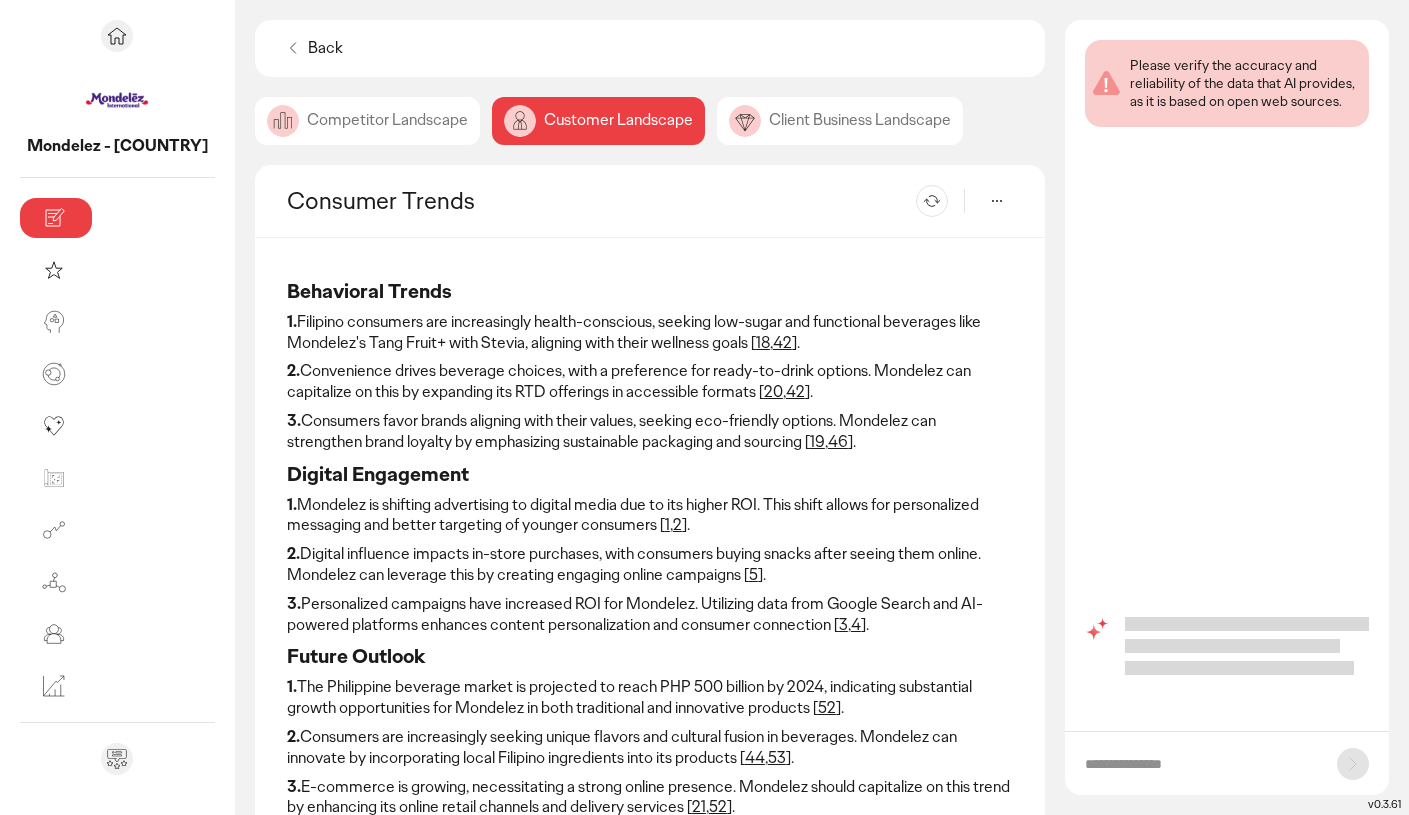 scroll, scrollTop: 0, scrollLeft: 0, axis: both 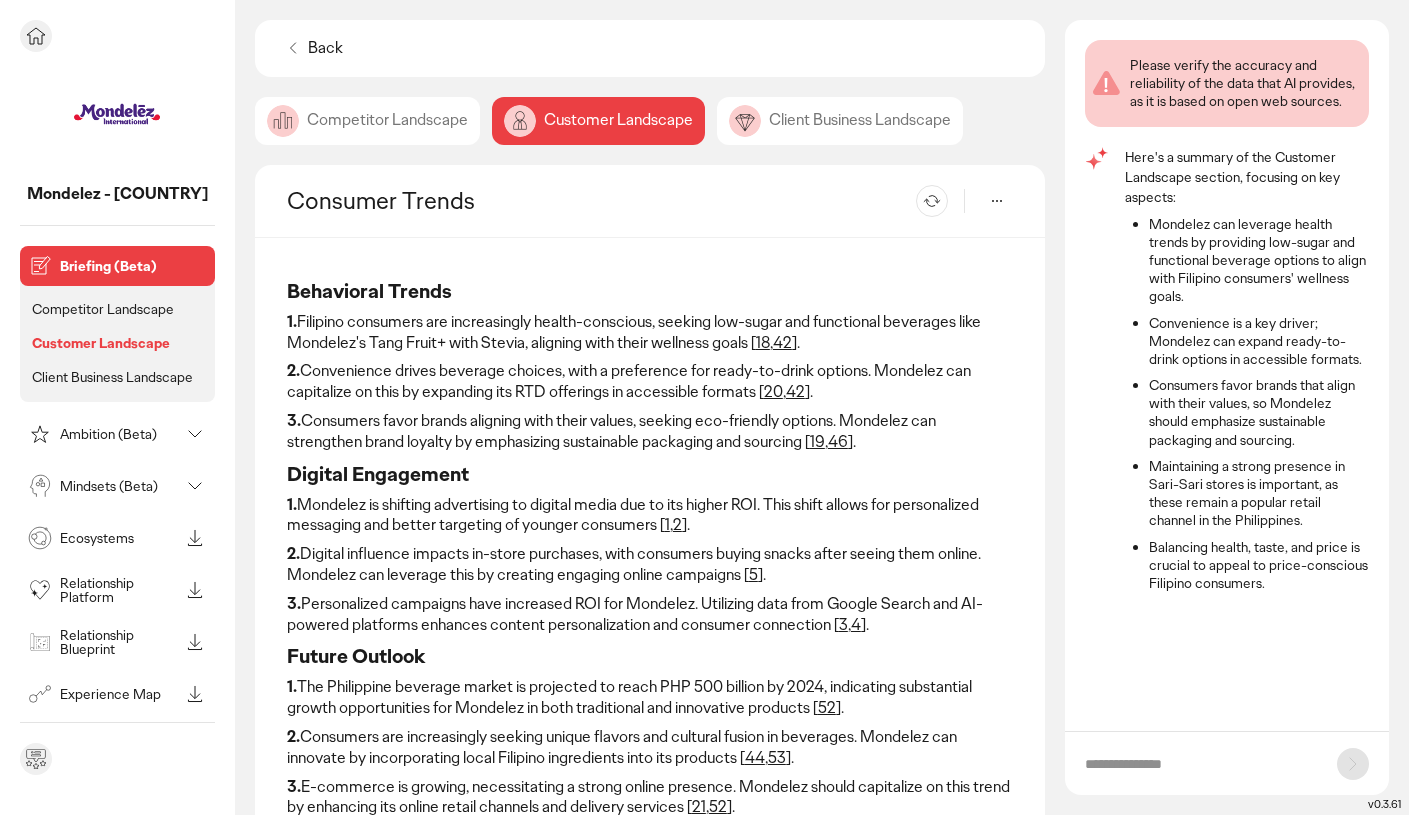 click on "Briefing (Beta)" at bounding box center [133, 266] 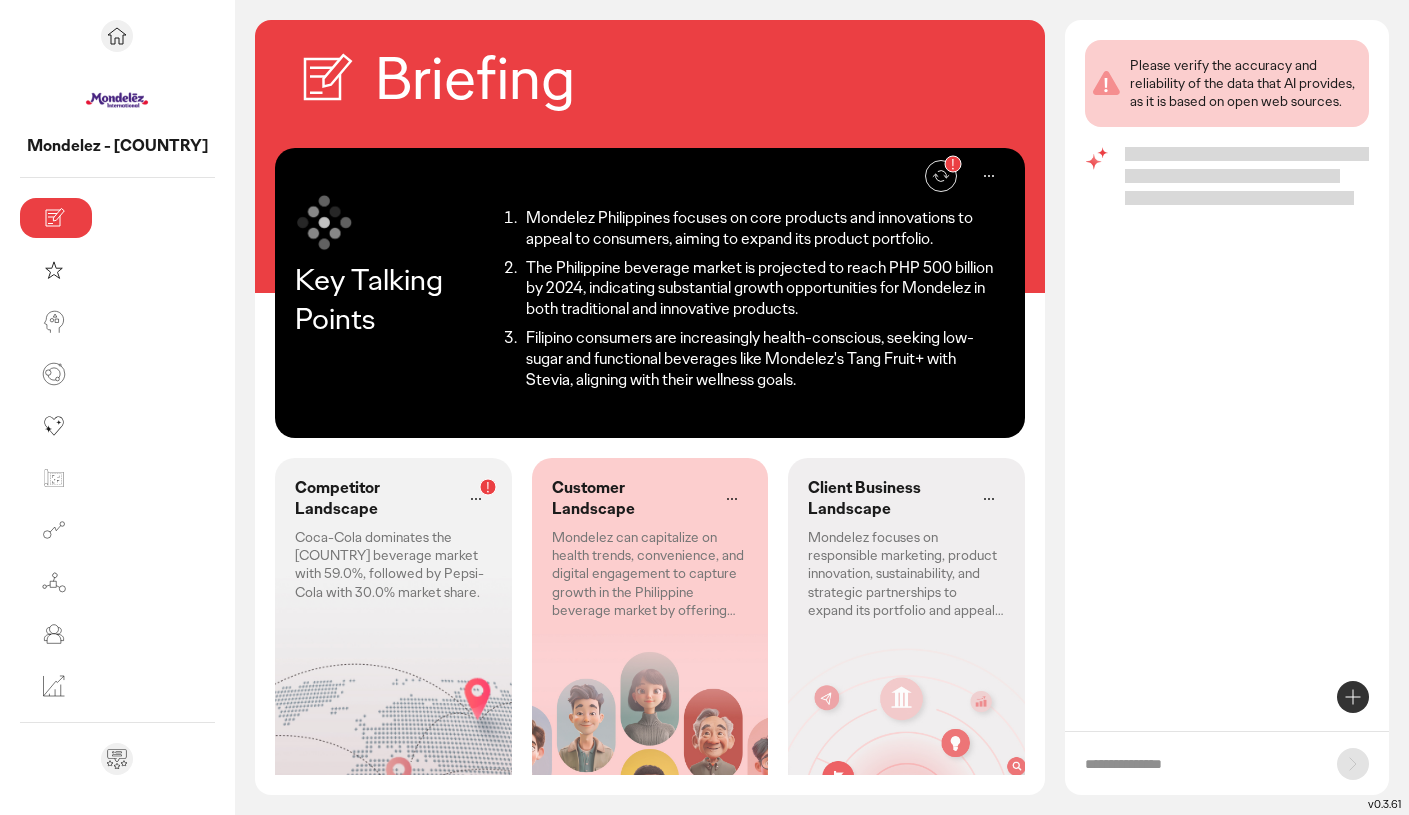 click on "Re-generate" at bounding box center [917, 176] 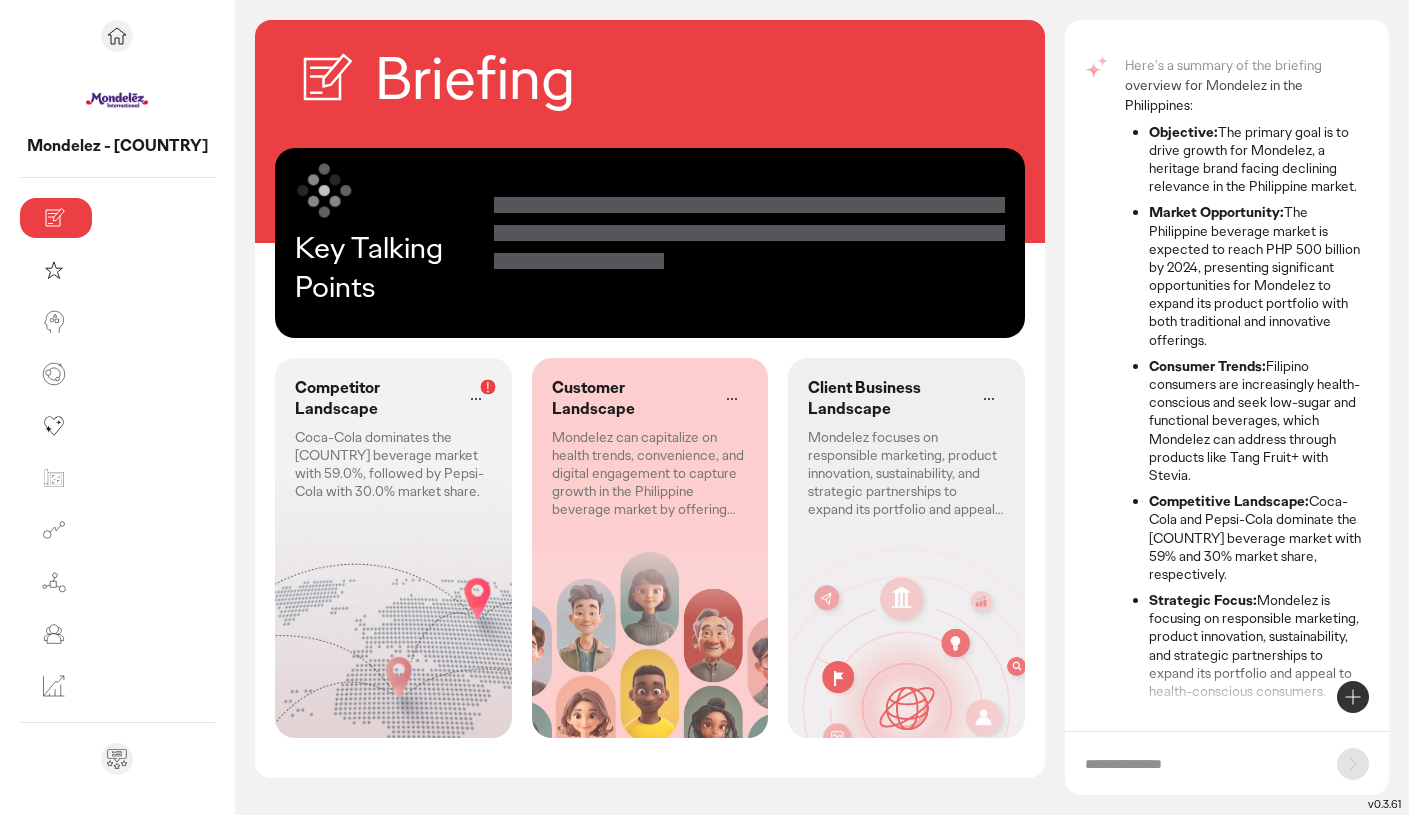 scroll, scrollTop: 113, scrollLeft: 0, axis: vertical 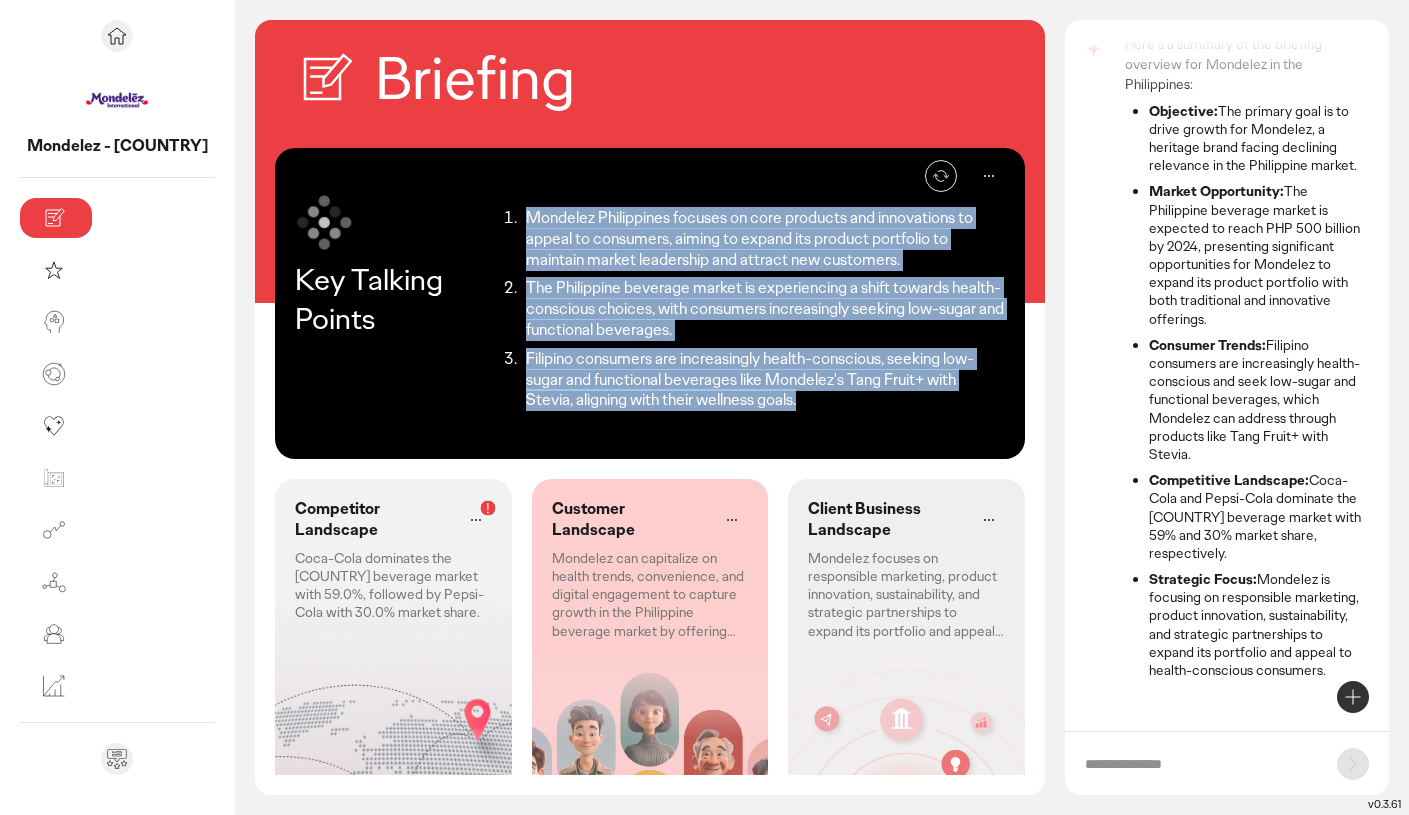 drag, startPoint x: 403, startPoint y: 219, endPoint x: 989, endPoint y: 358, distance: 602.2599 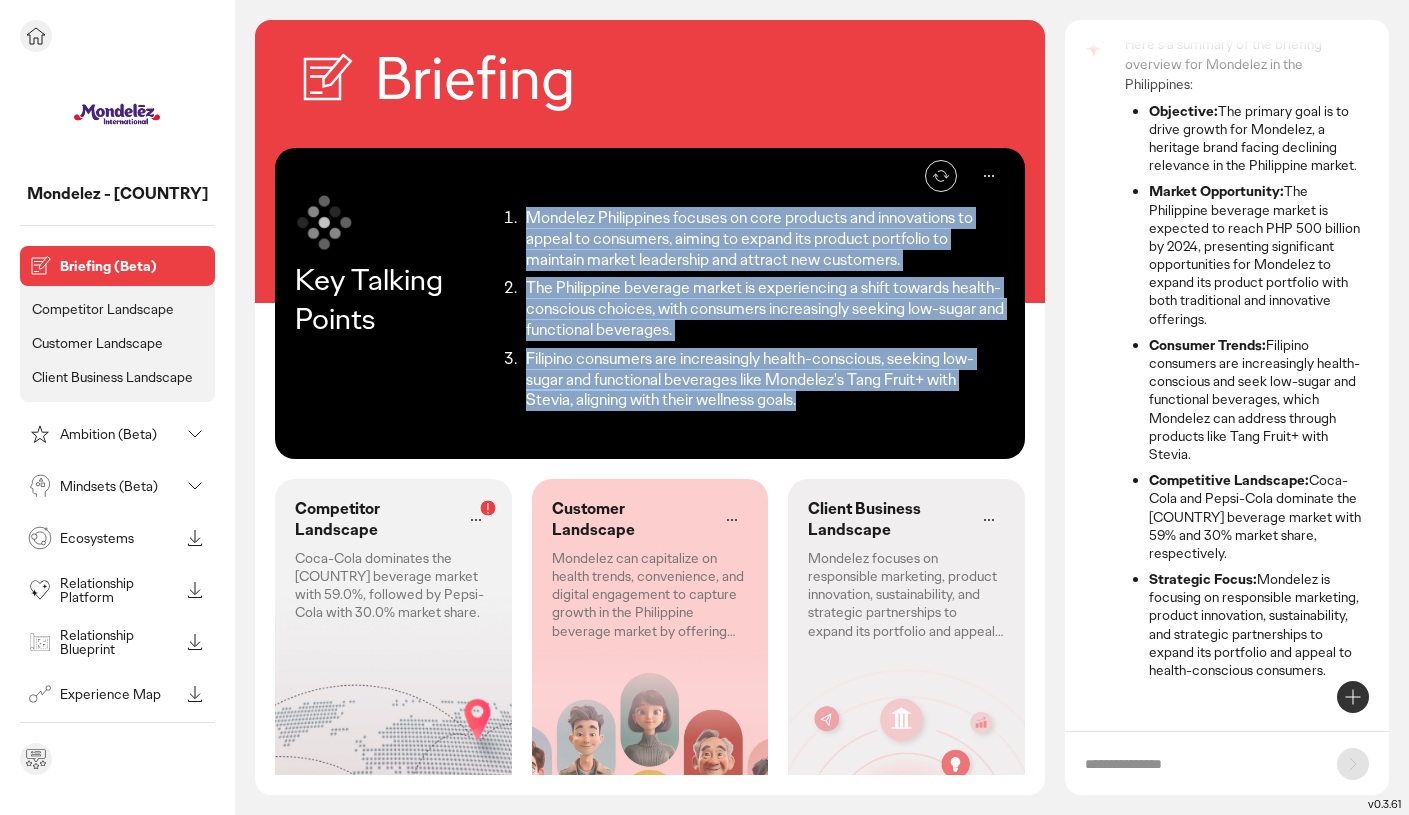 click on "Ambition (Beta)" at bounding box center [119, 434] 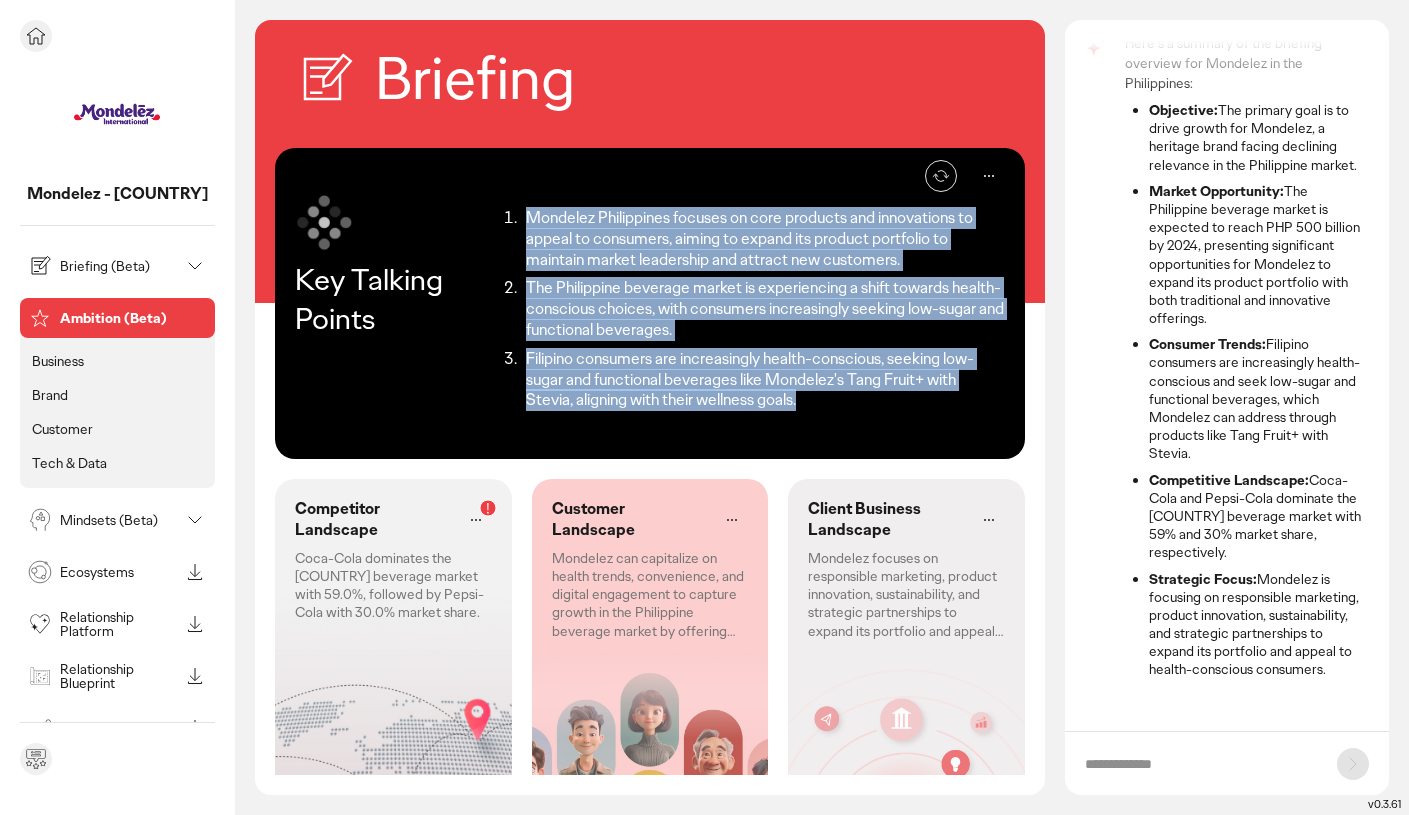 scroll, scrollTop: 0, scrollLeft: 0, axis: both 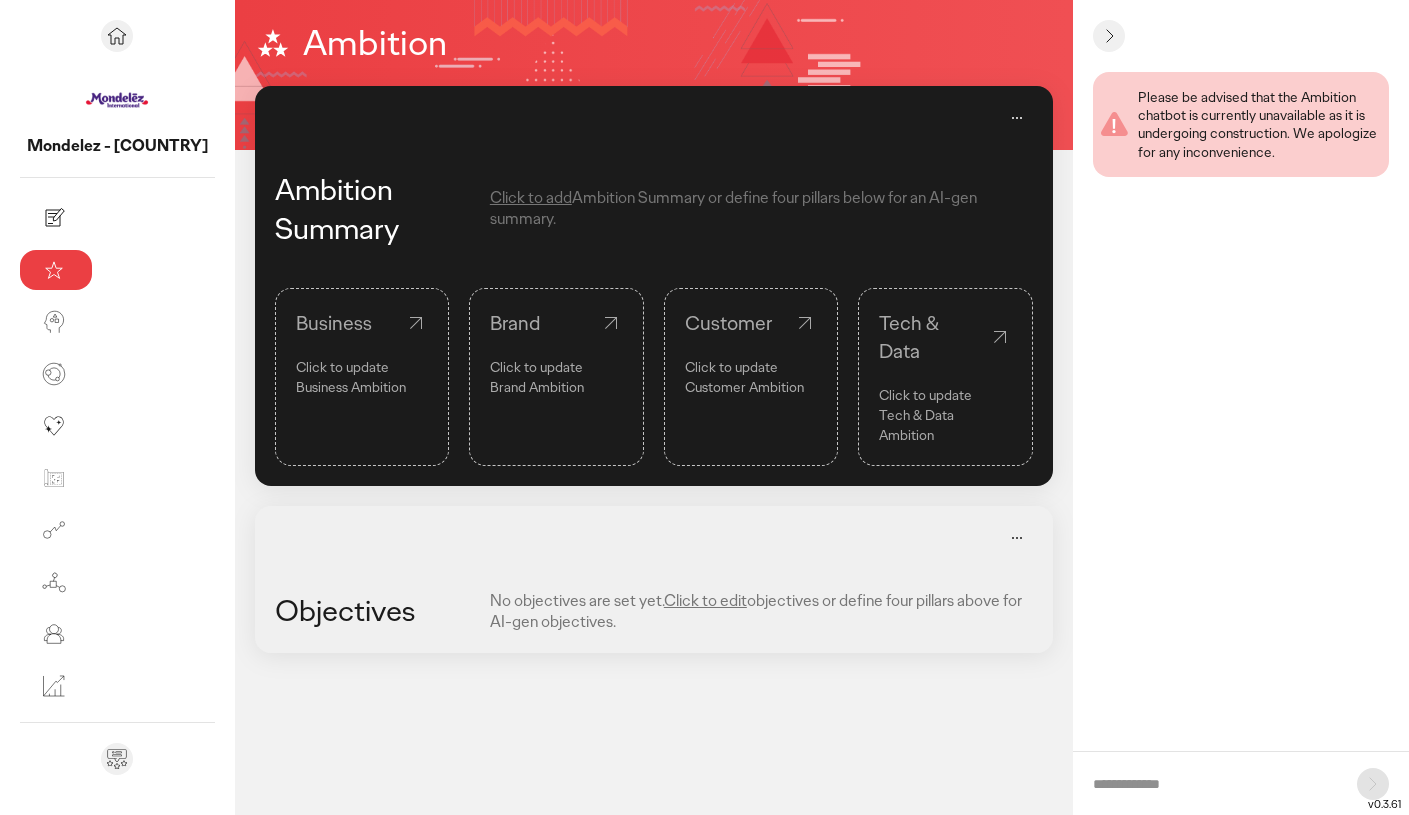 click on "Click to add" at bounding box center [531, 197] 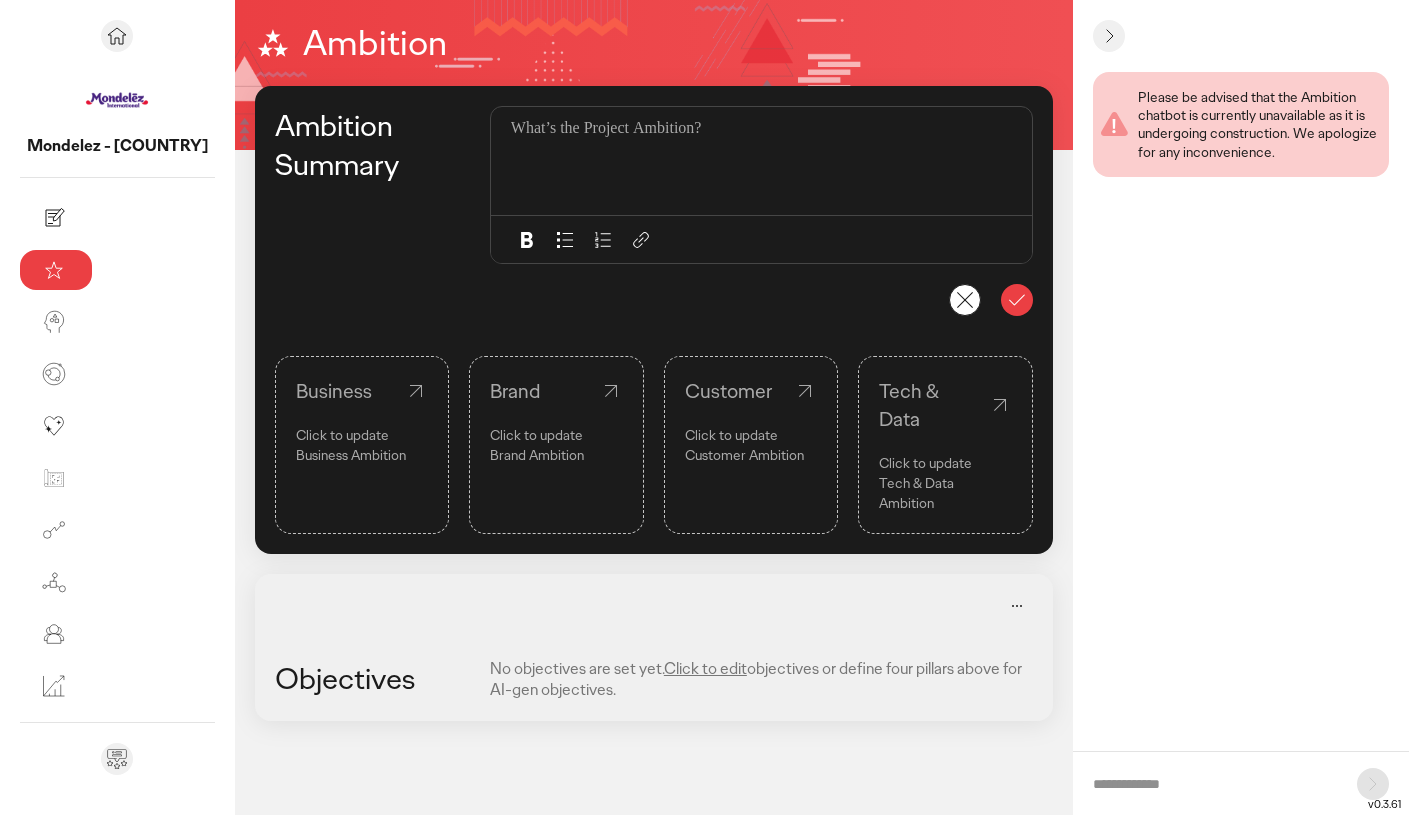 click at bounding box center (767, 161) 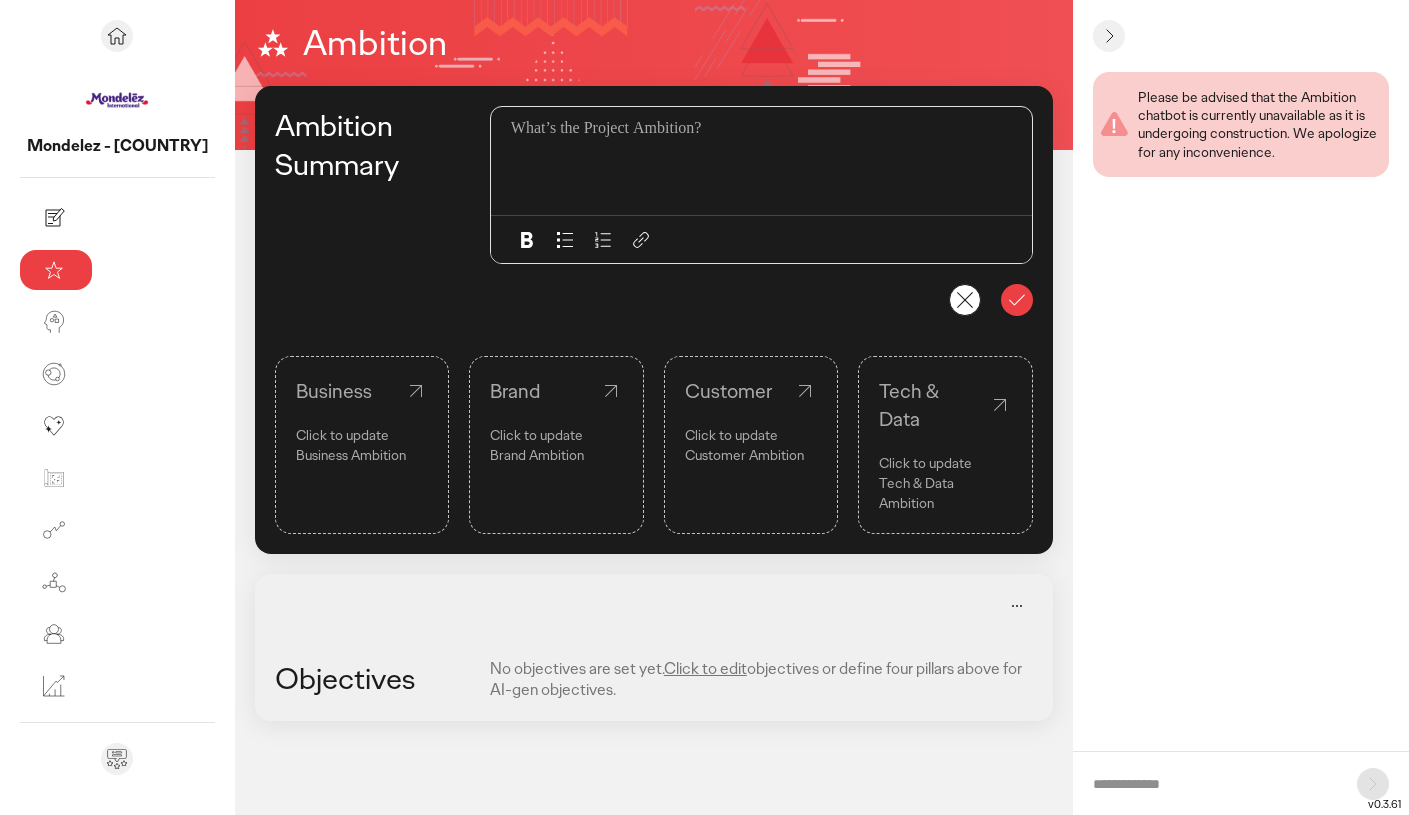 scroll, scrollTop: 11, scrollLeft: 0, axis: vertical 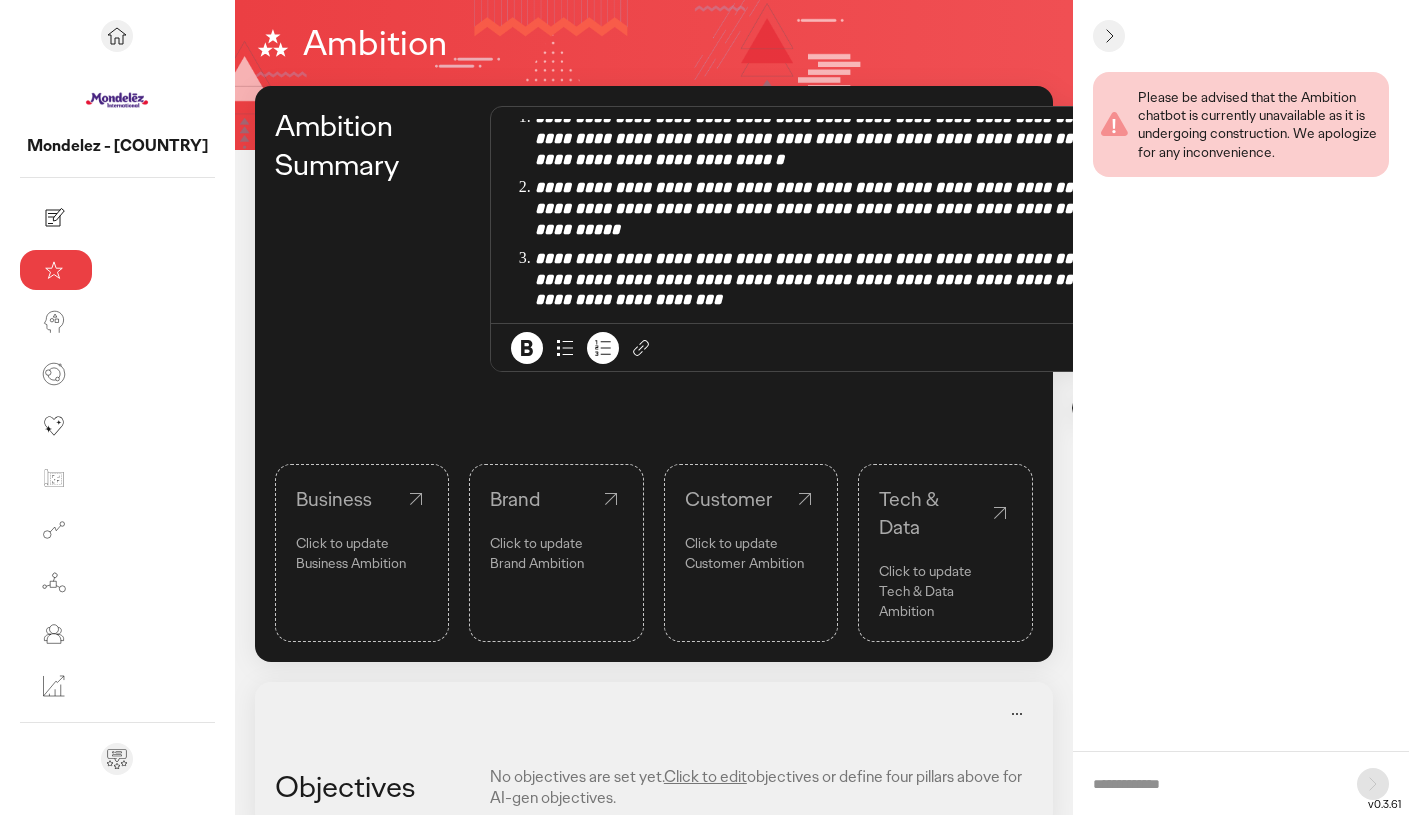 click 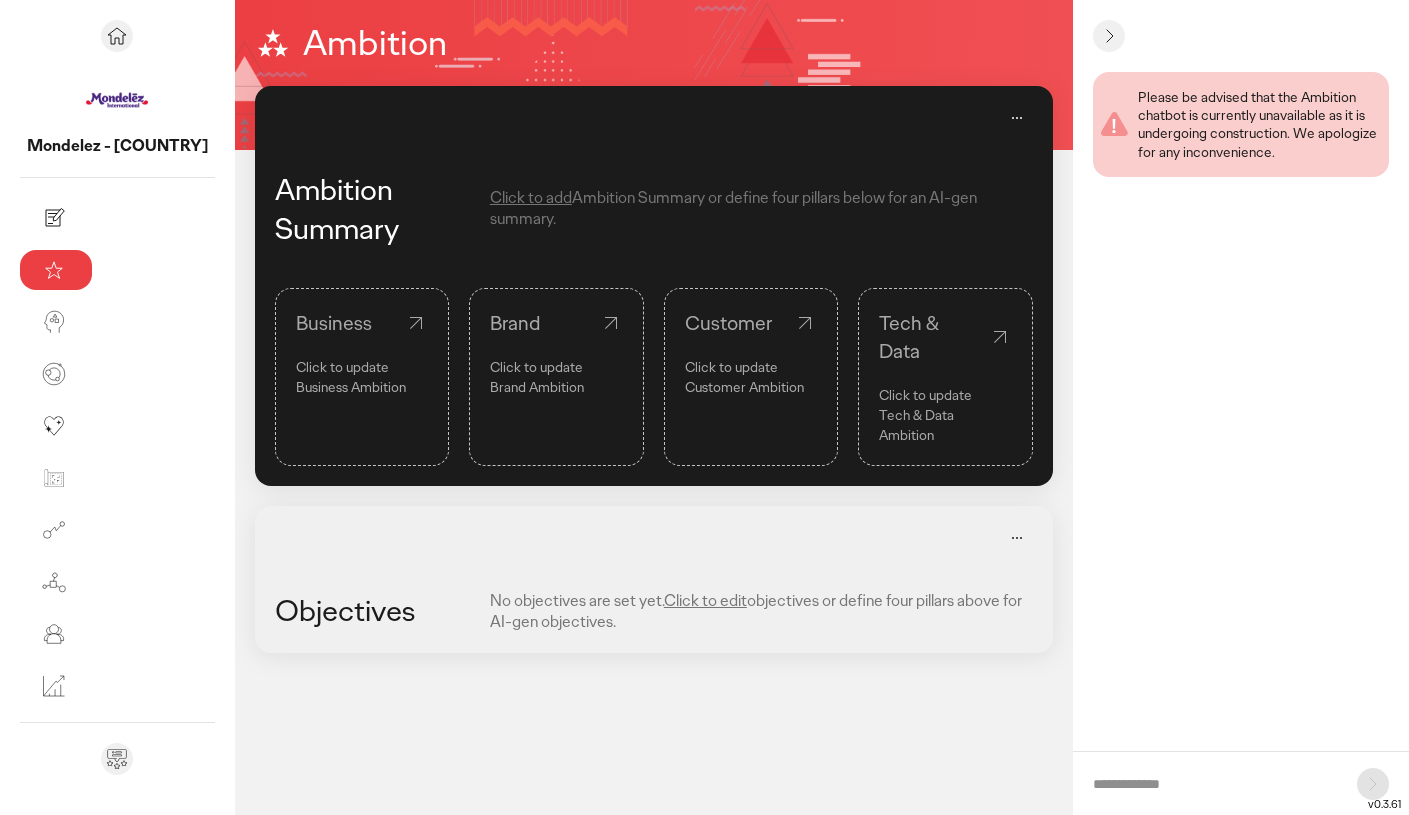 click on "Click to add" at bounding box center [531, 197] 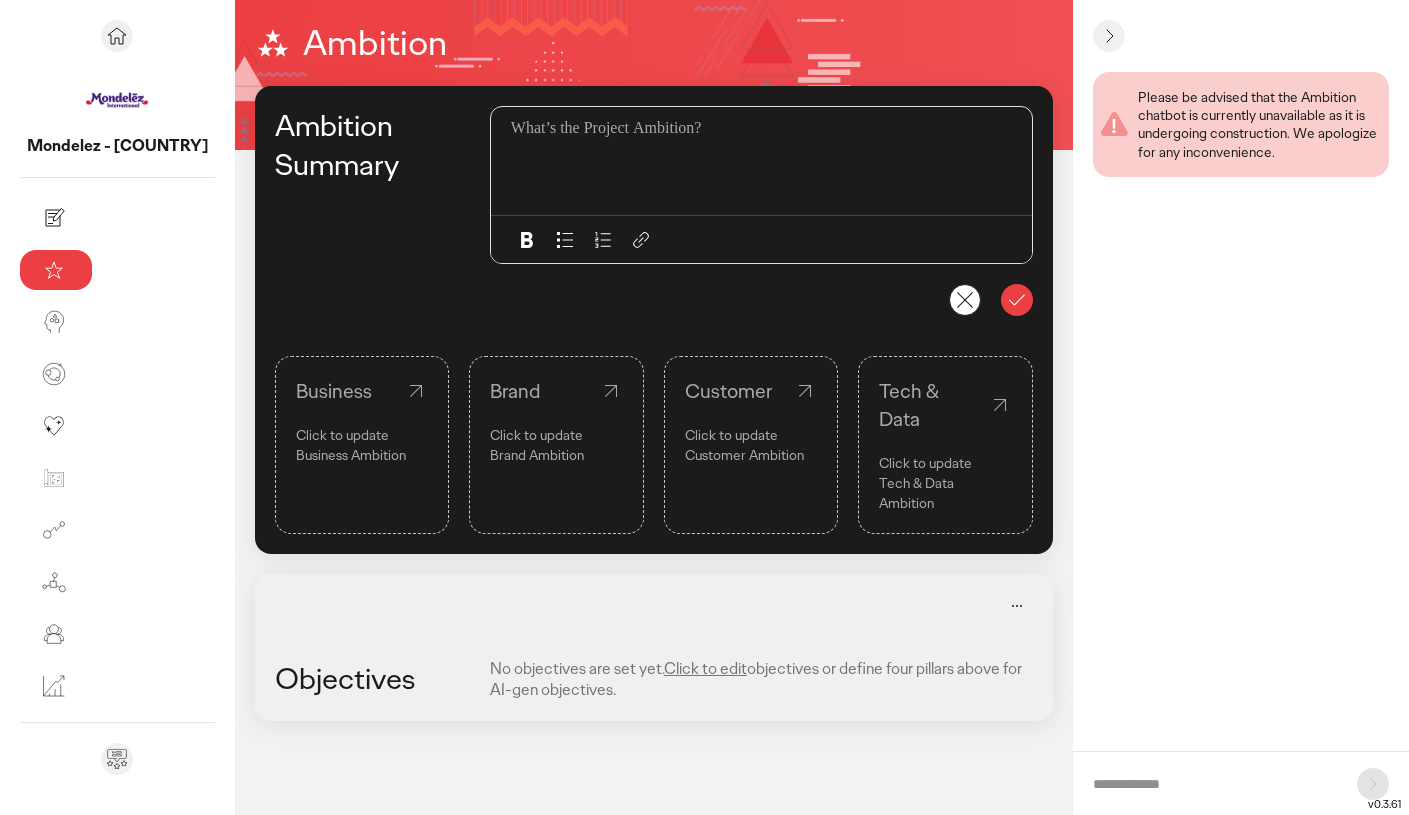 click at bounding box center [767, 161] 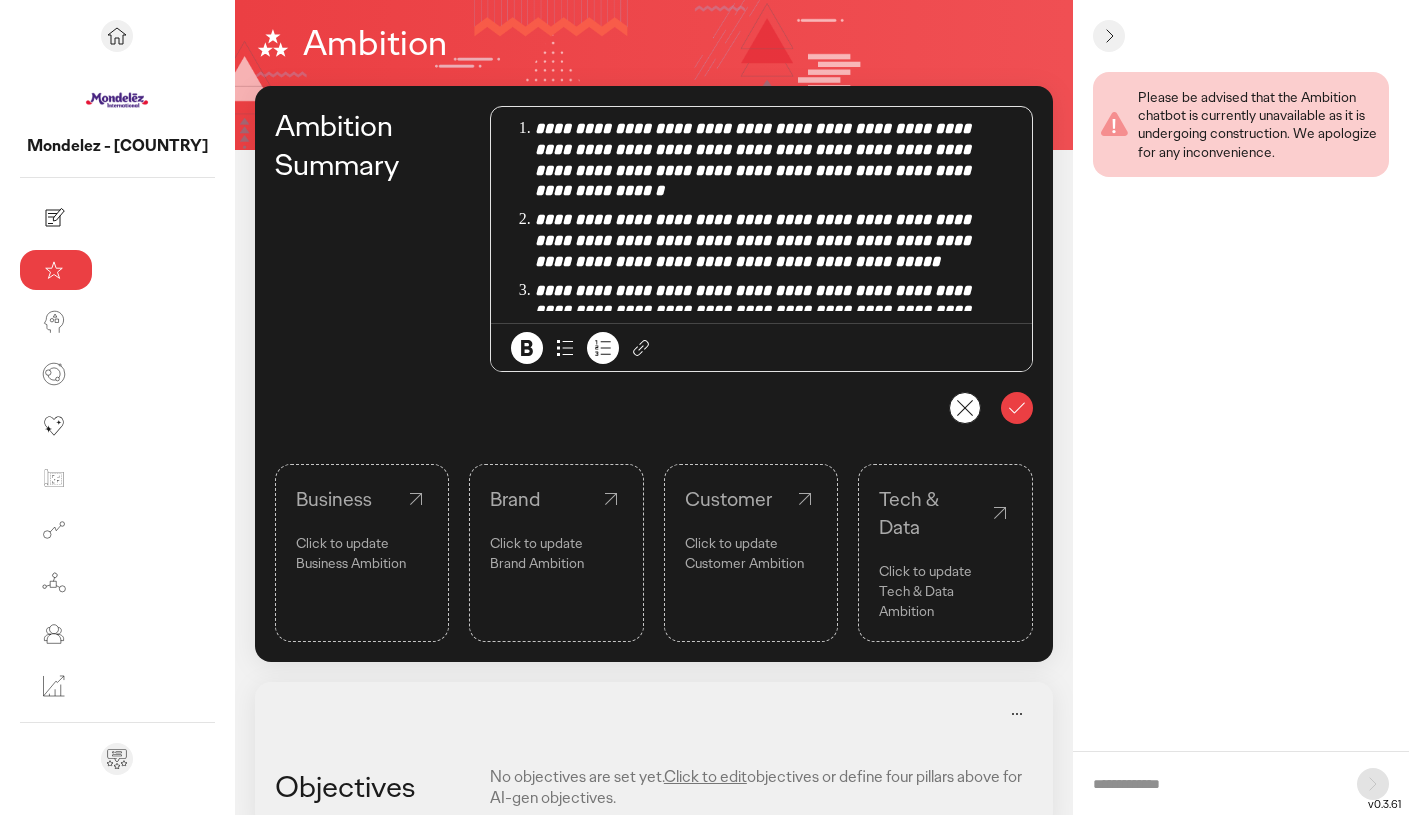 click 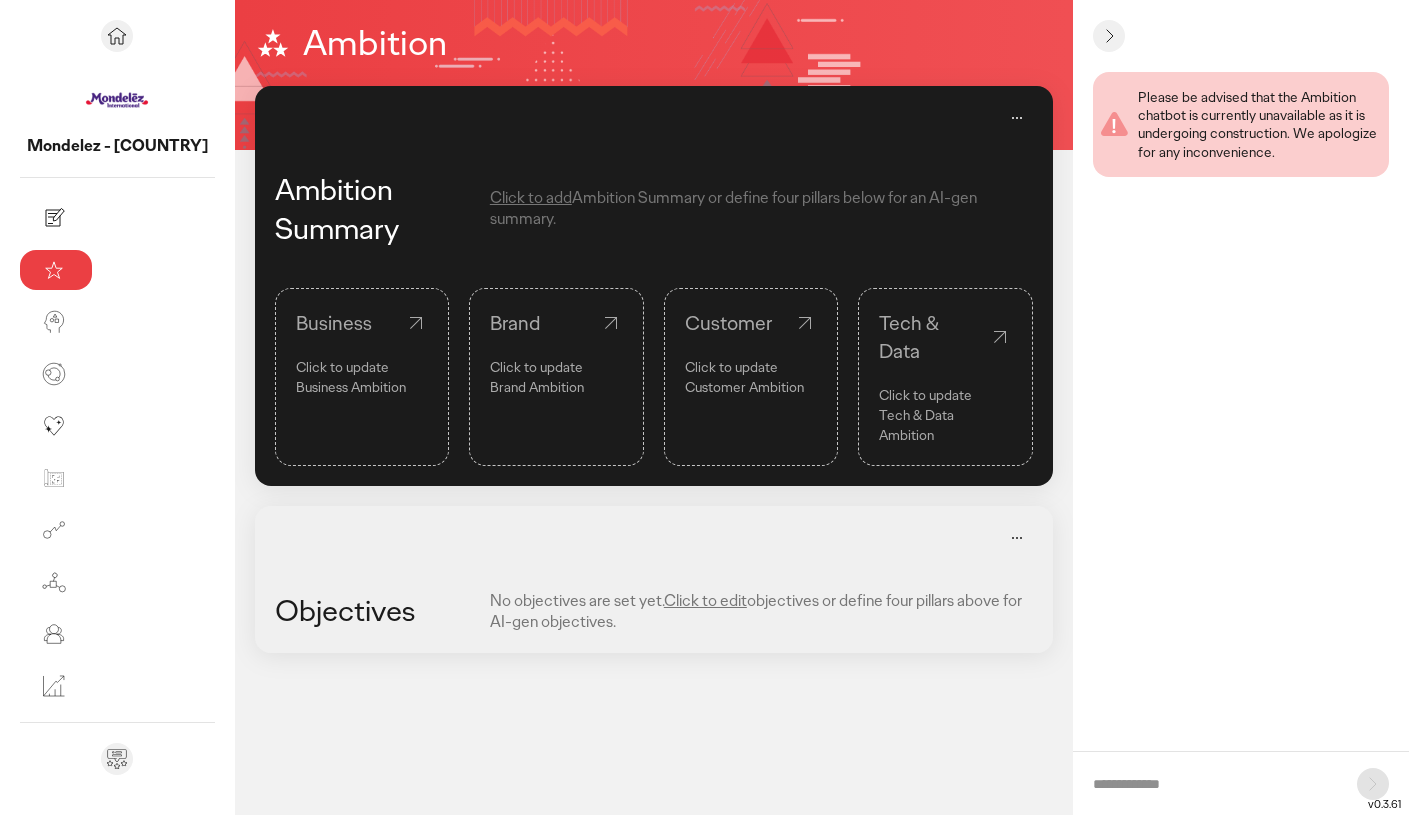 click on "Click to add  Ambition Summary or define four pillars below for an AI-gen summary." 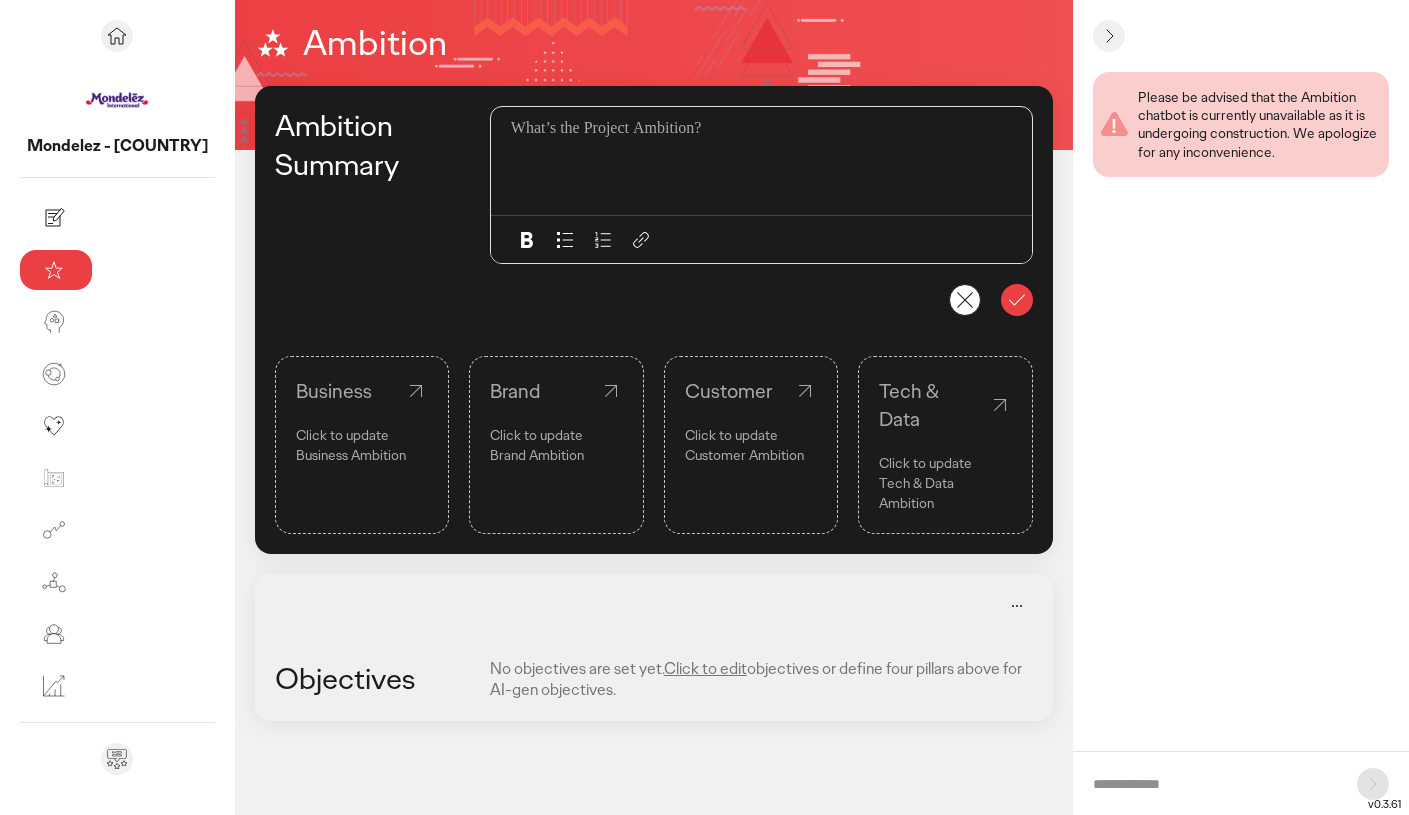 click at bounding box center [761, 129] 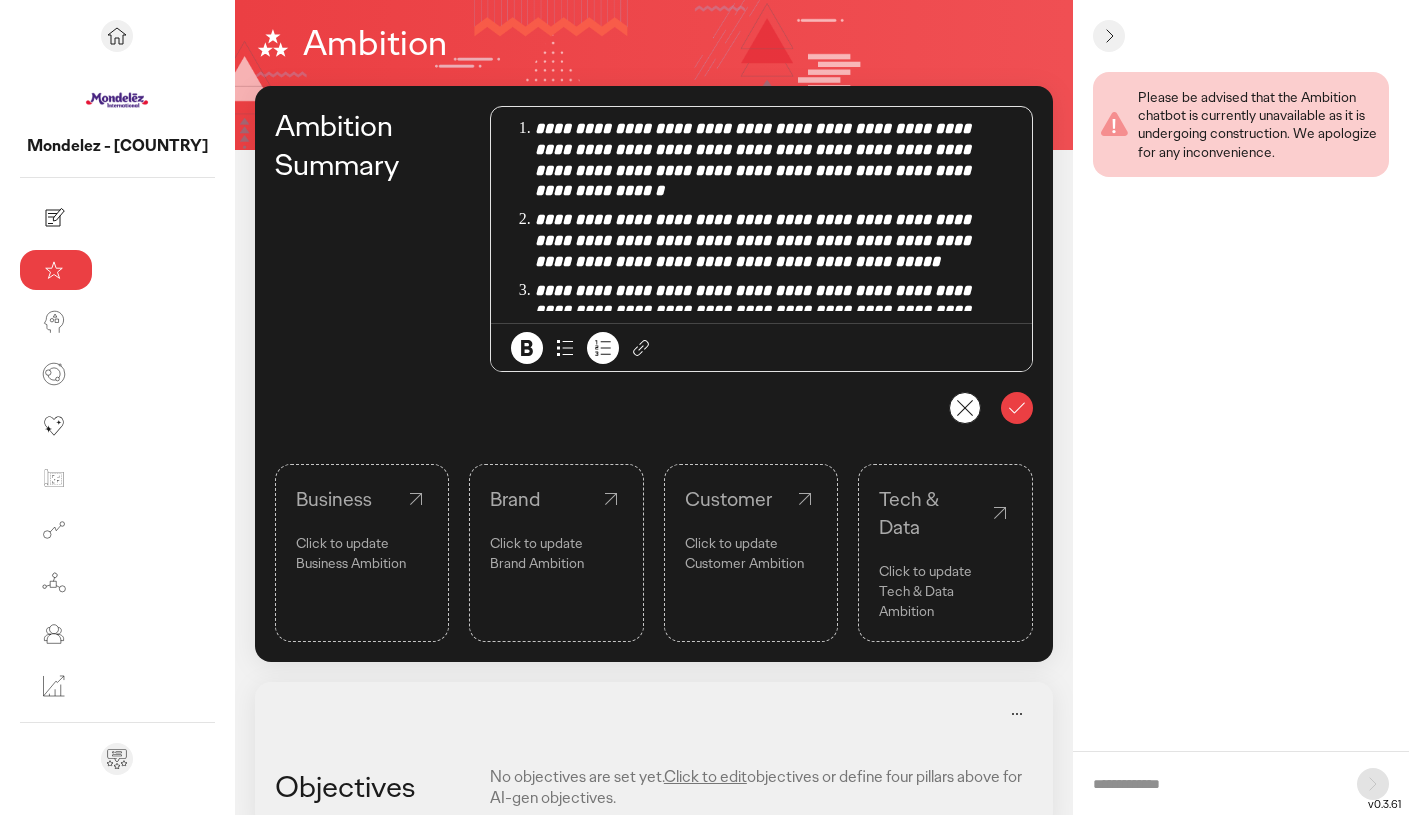 click 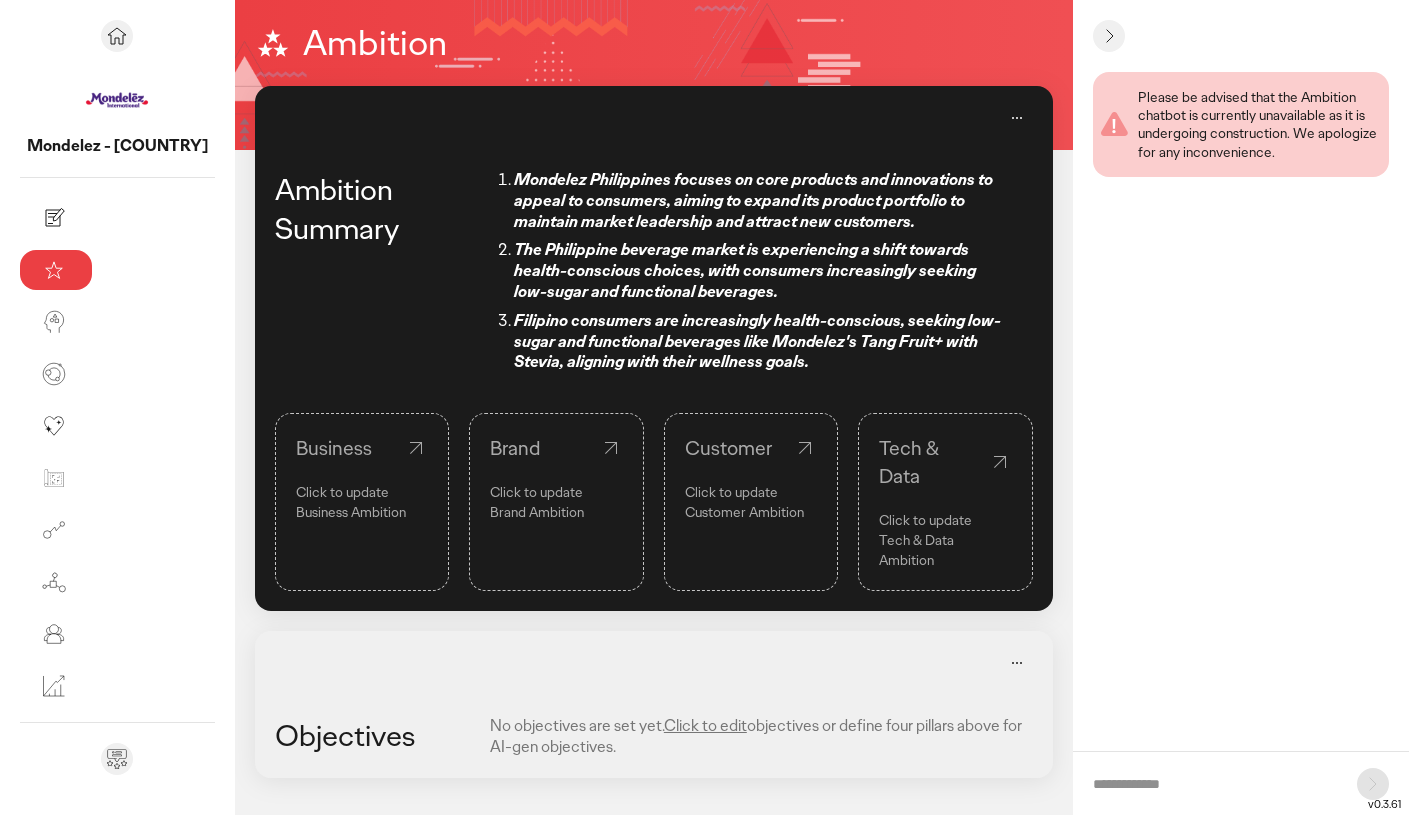 click on "Click to update" at bounding box center [362, 492] 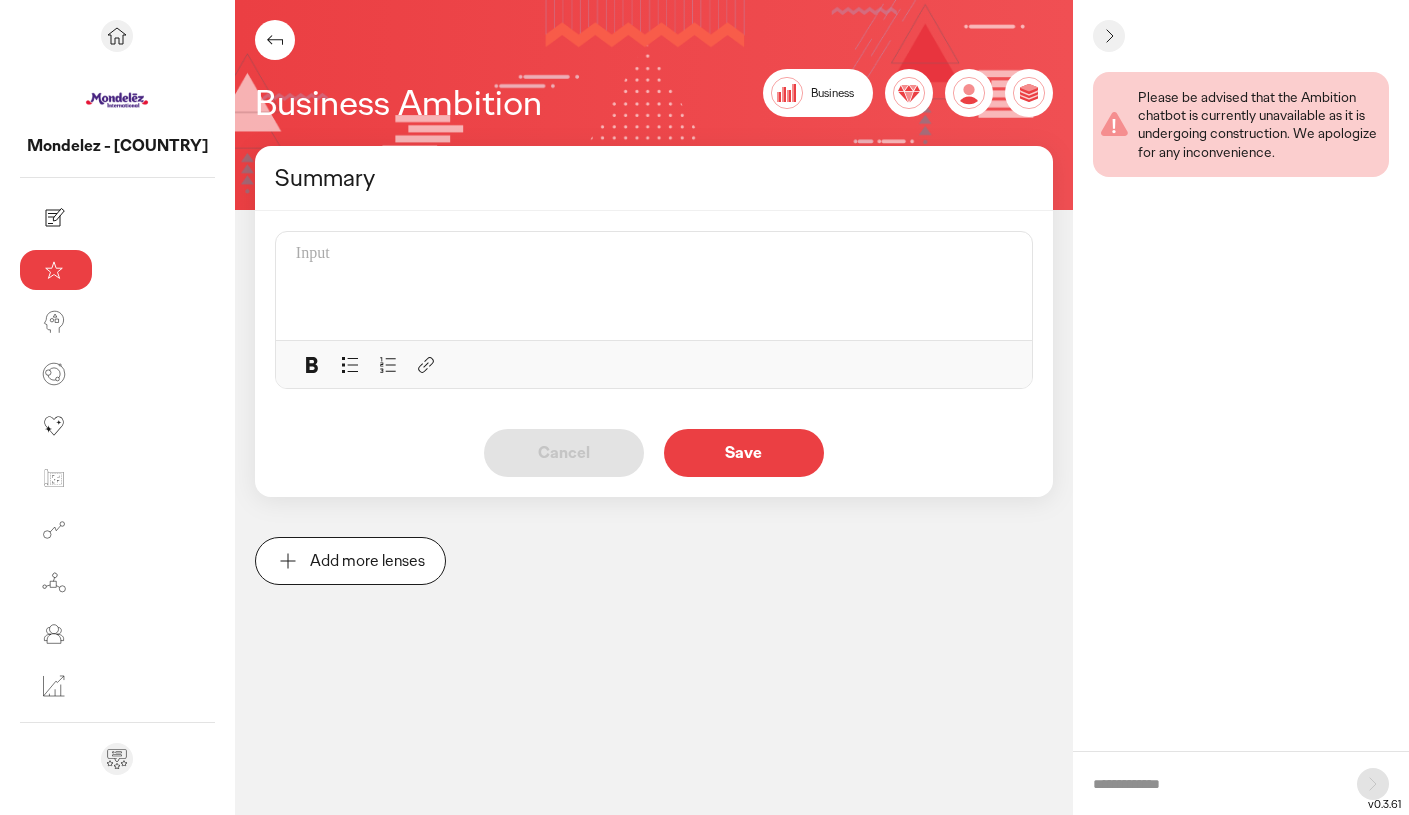 click at bounding box center [660, 286] 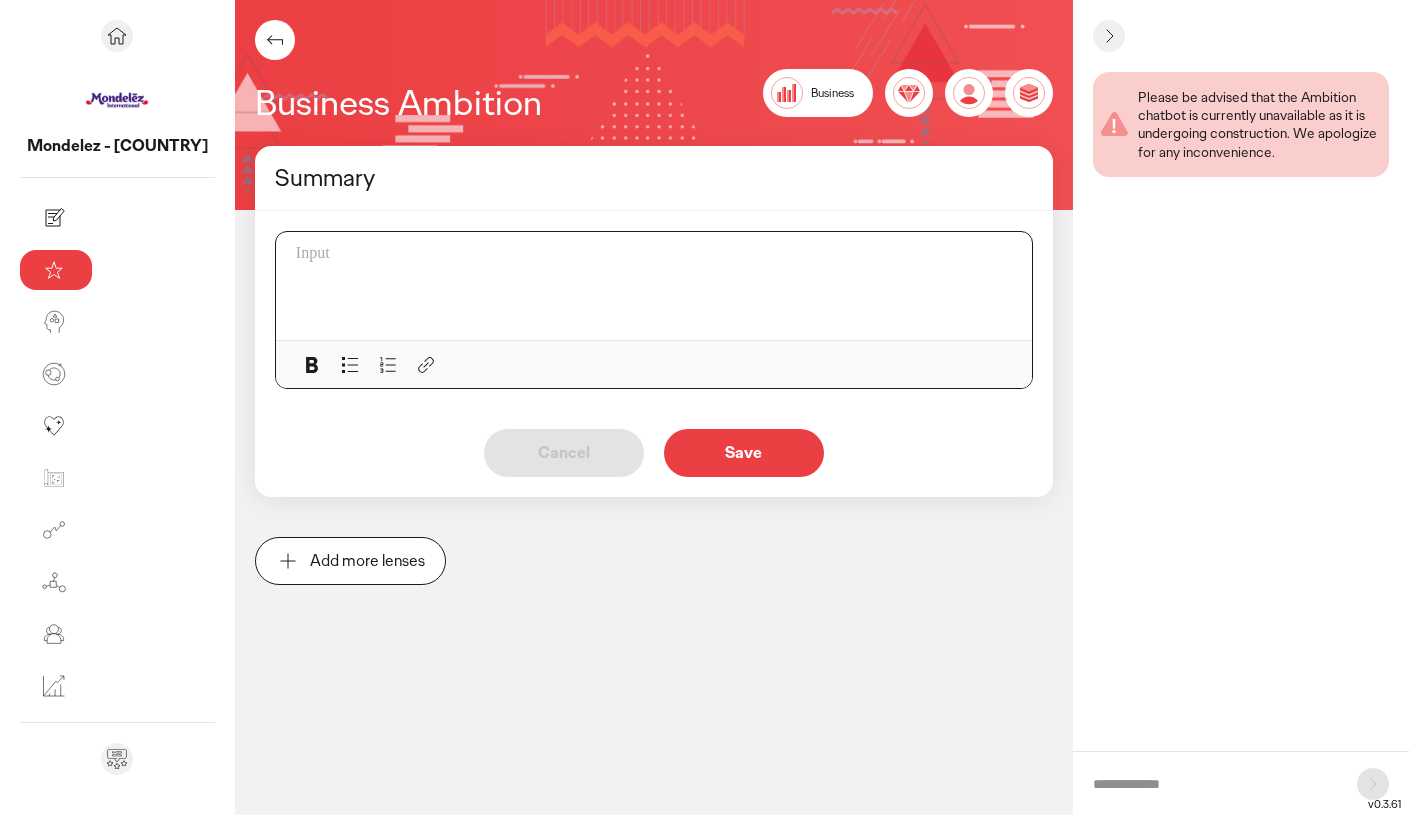 click 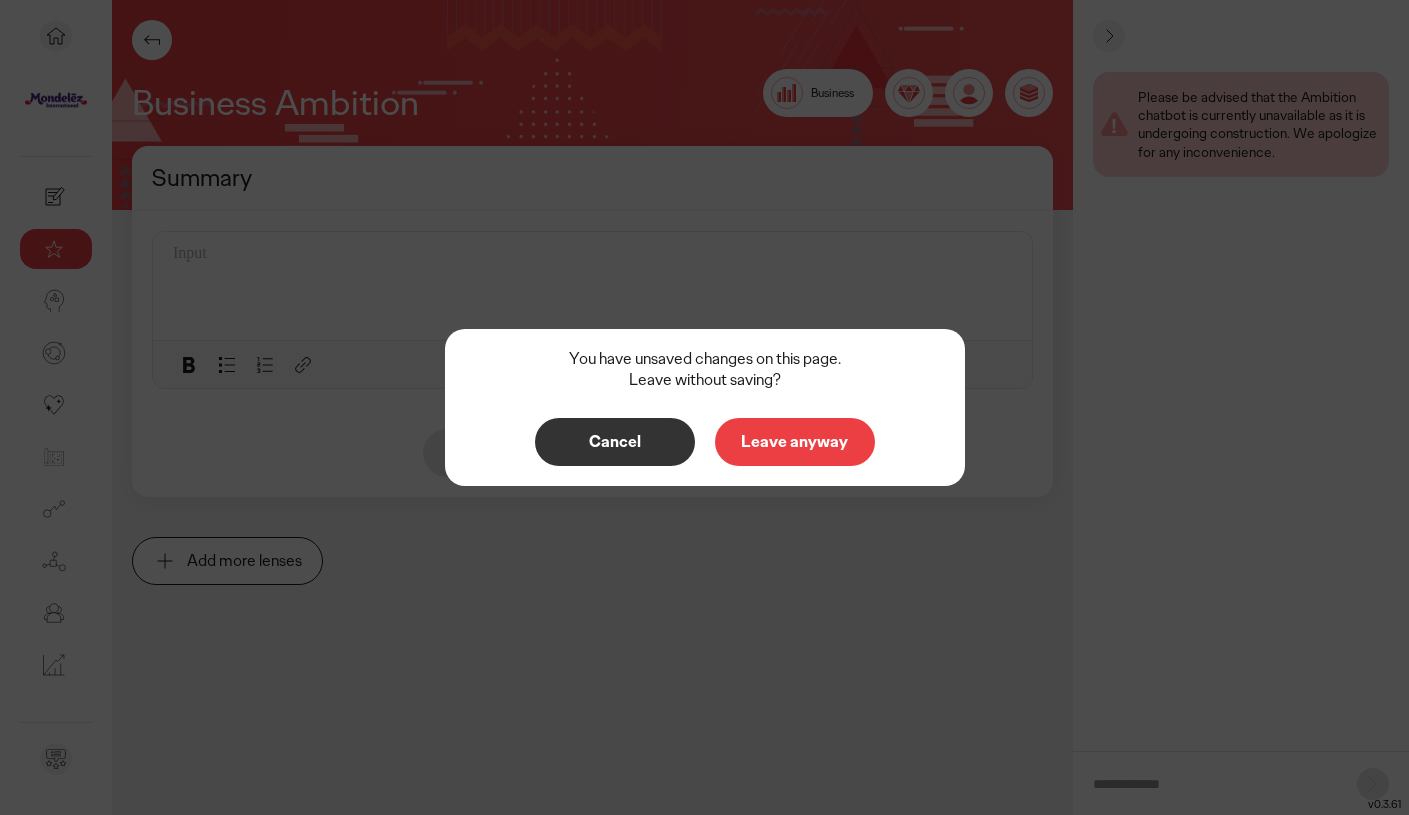 click on "Leave anyway" at bounding box center (795, 442) 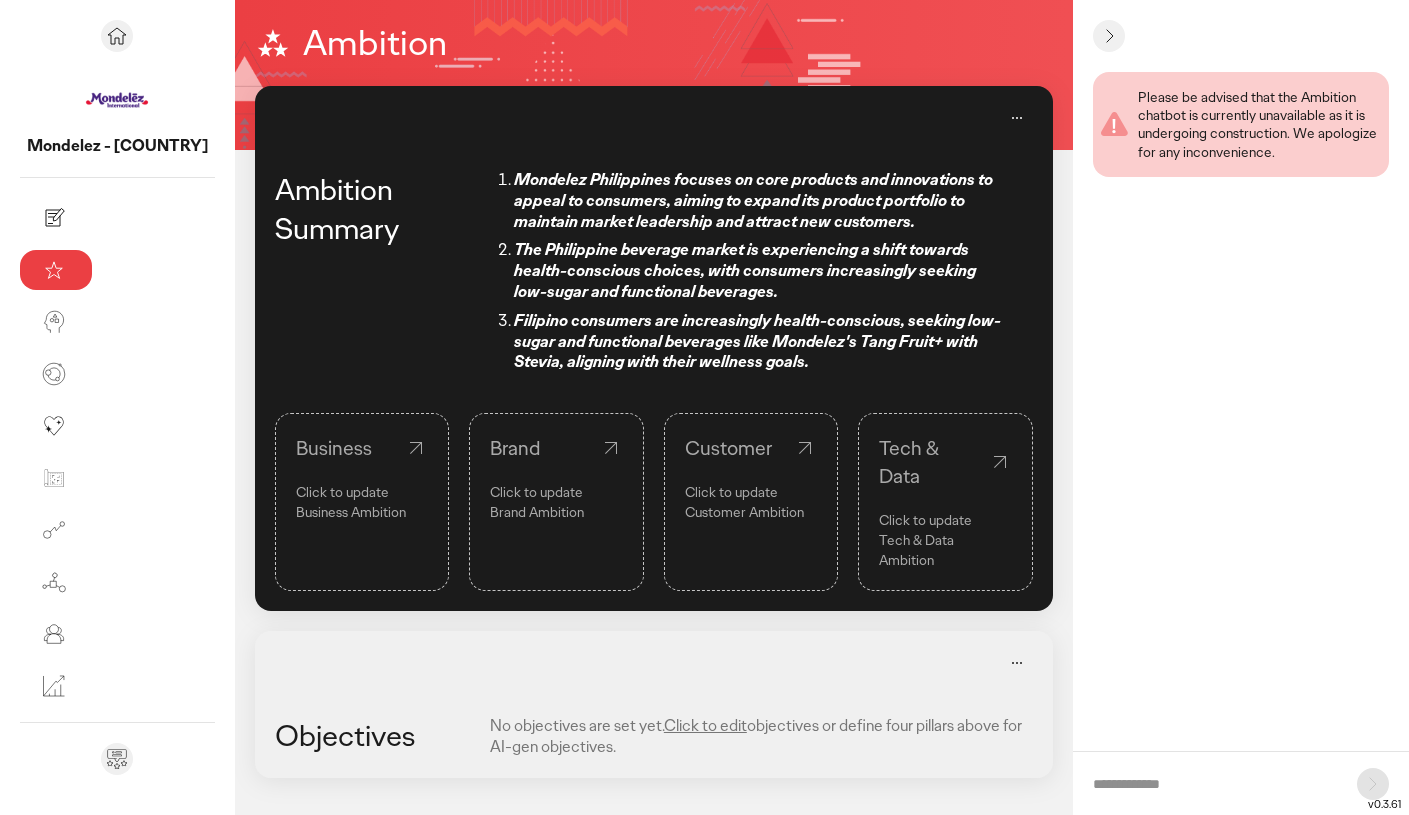 click on "Please be advised that the Ambition chatbot is currently unavailable as it is undergoing construction. We apologize for any inconvenience." at bounding box center (1247, 401) 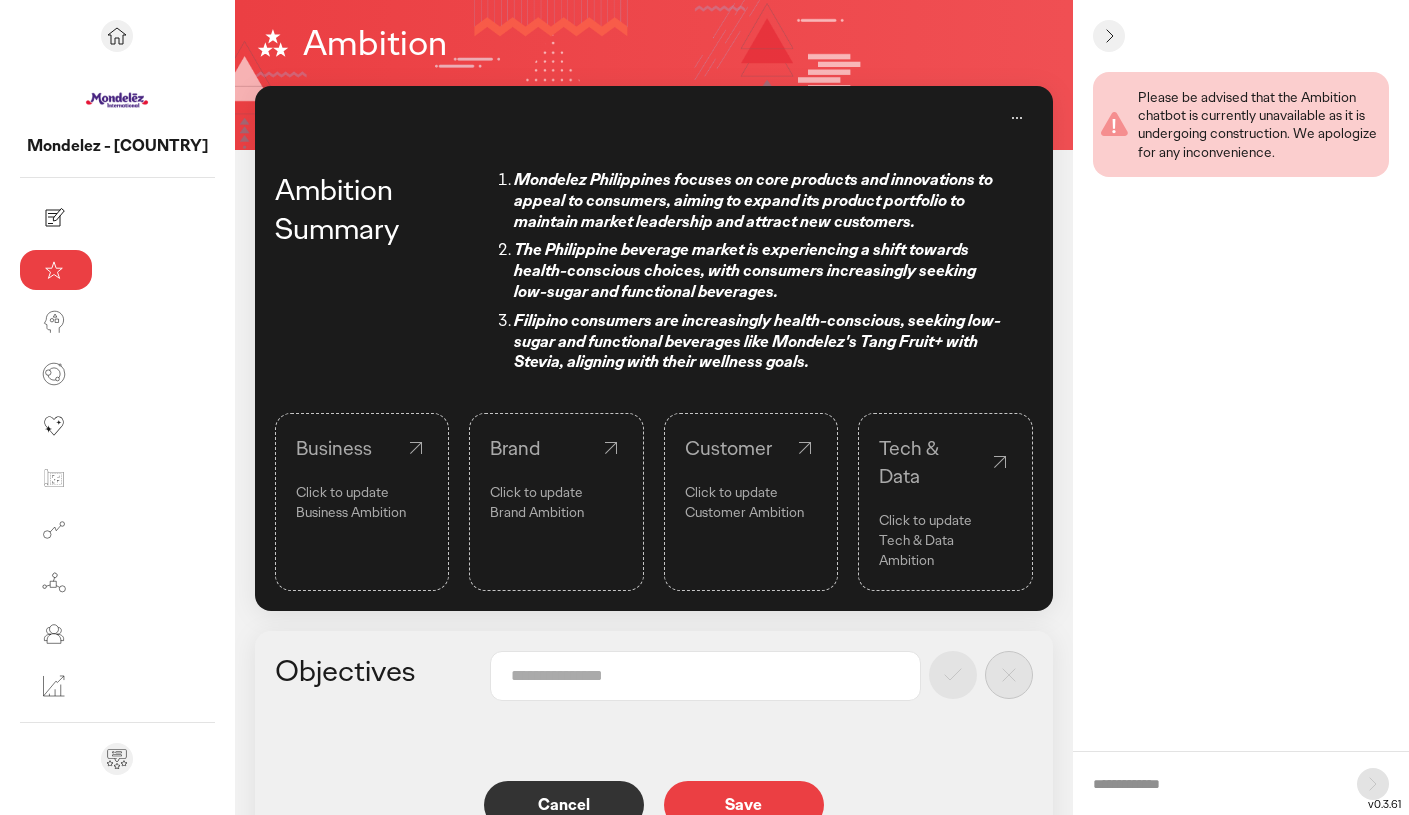 scroll, scrollTop: 45, scrollLeft: 0, axis: vertical 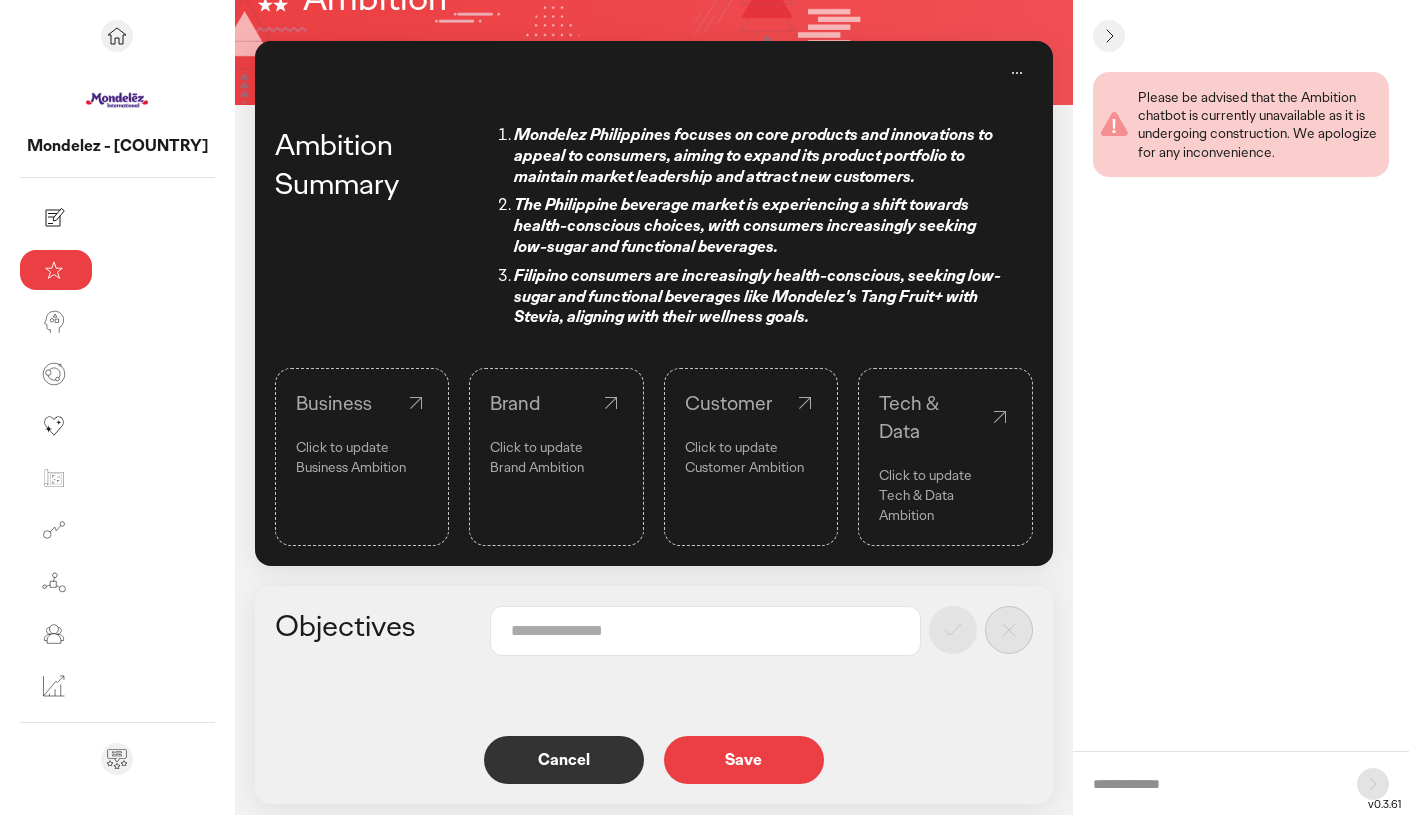 click on "Cancel" at bounding box center [564, 760] 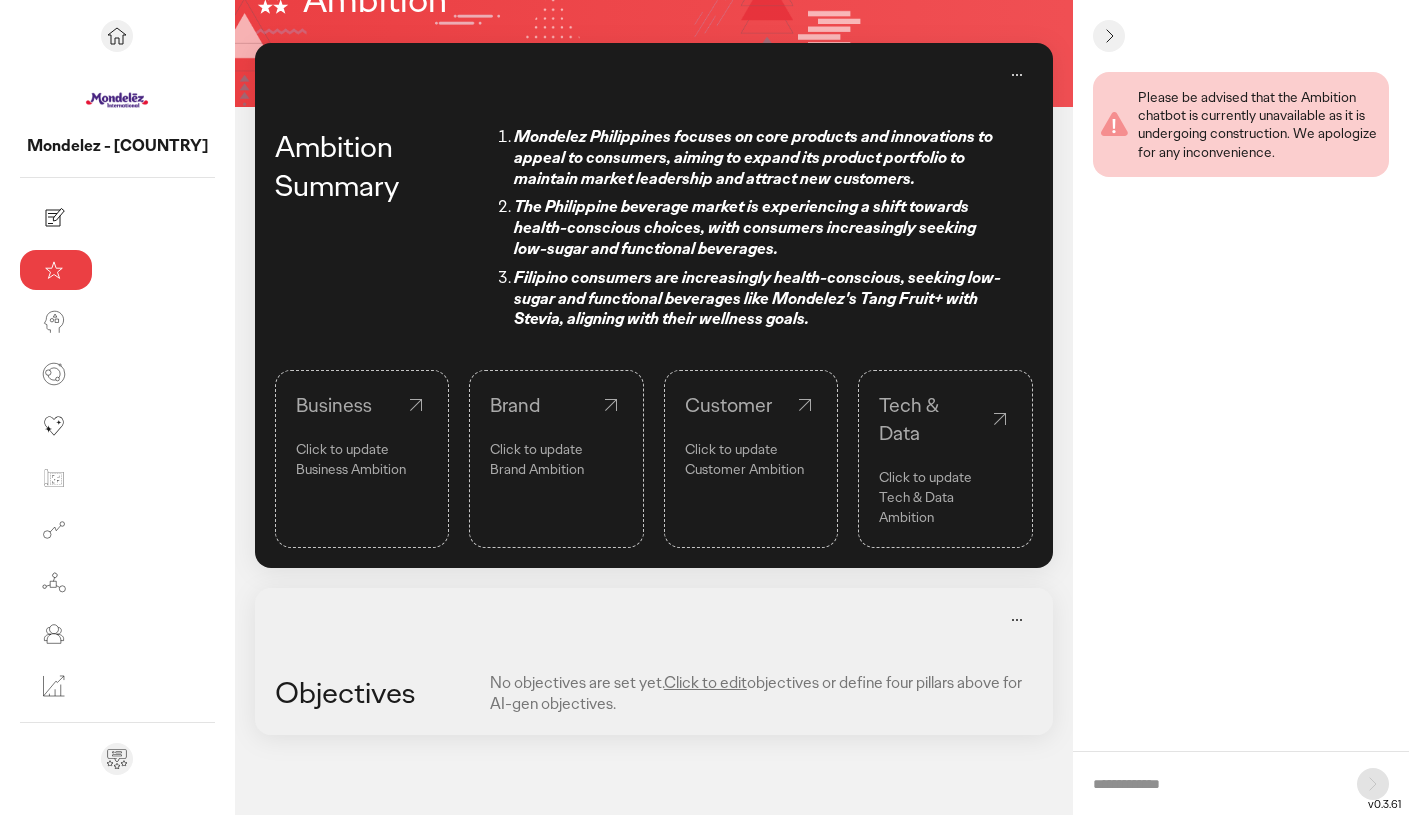 scroll, scrollTop: 0, scrollLeft: 0, axis: both 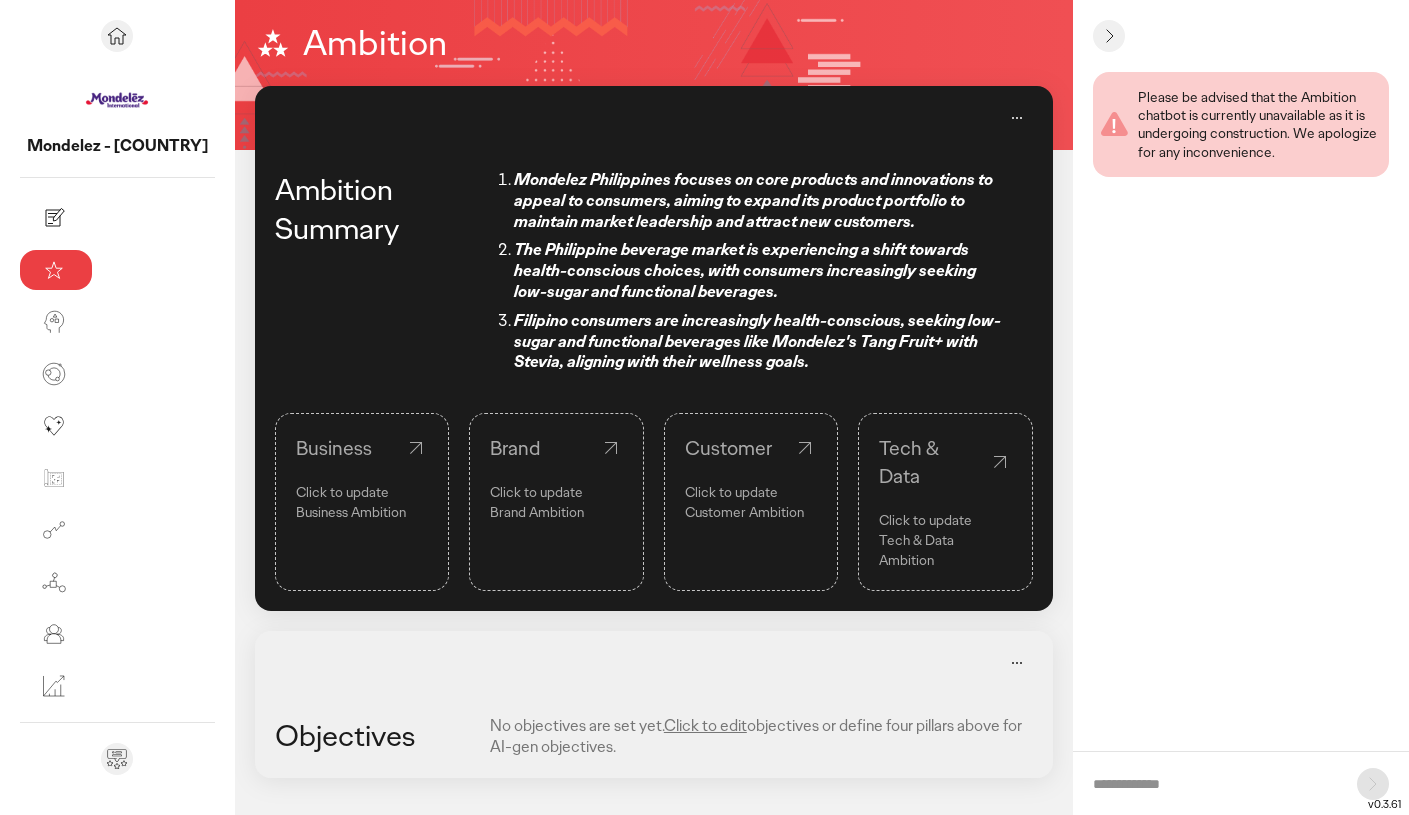 click 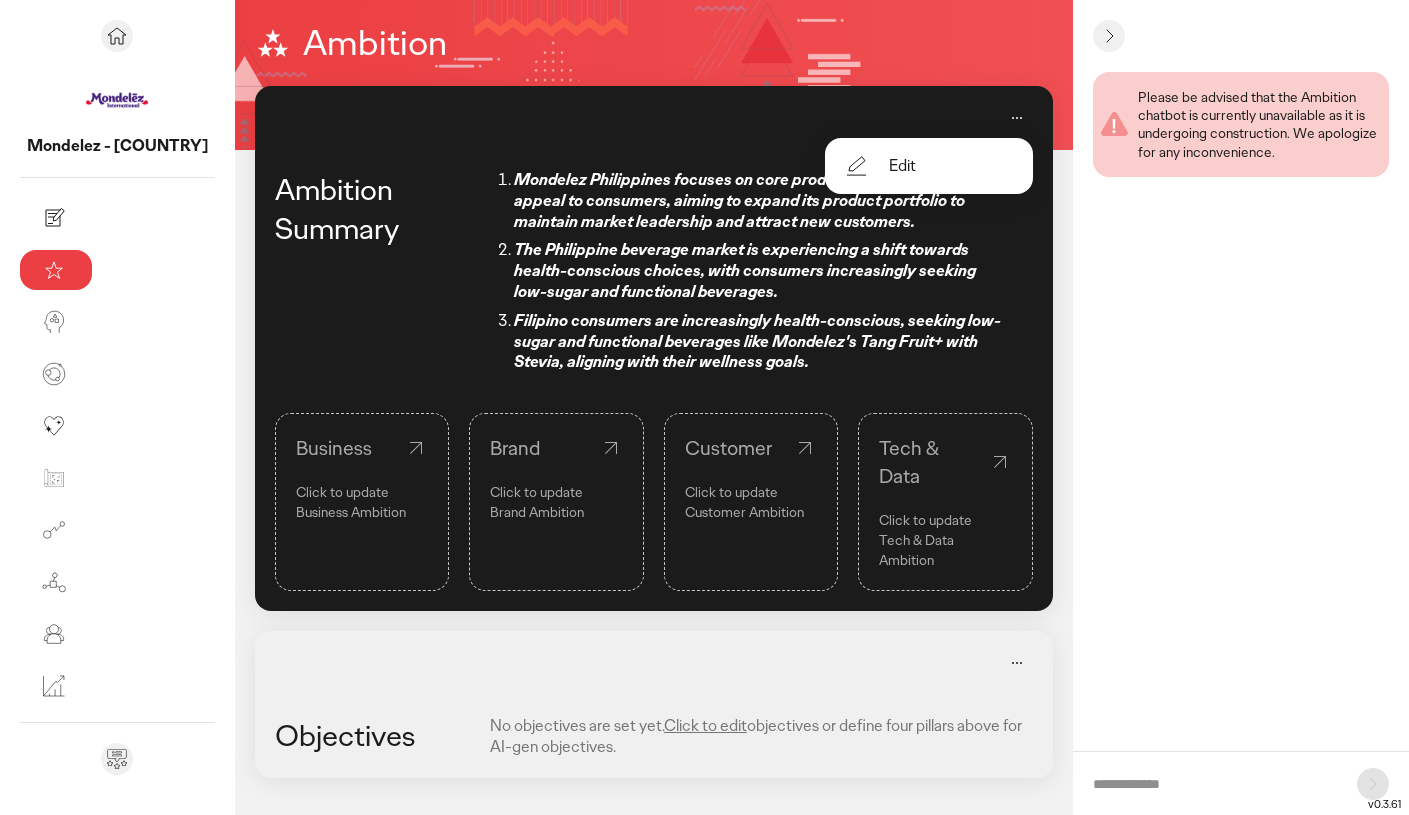 click on "Please be advised that the Ambition chatbot is currently unavailable as it is undergoing construction. We apologize for any inconvenience." at bounding box center (1247, 401) 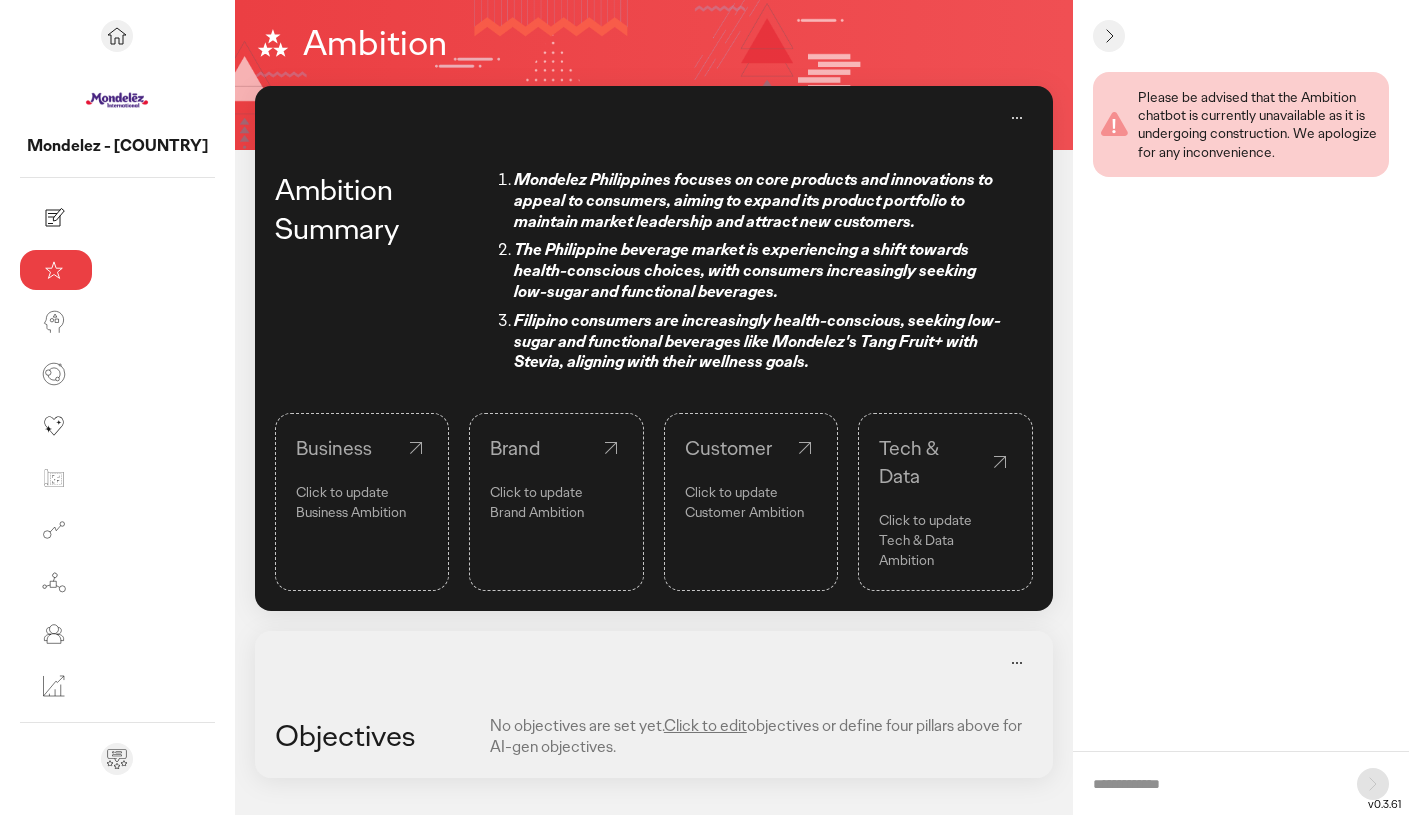 click on "Mondelez Philippines focuses on core products and innovations to appeal to consumers, aiming to expand its product portfolio to maintain market leadership and attract new customers." at bounding box center (753, 200) 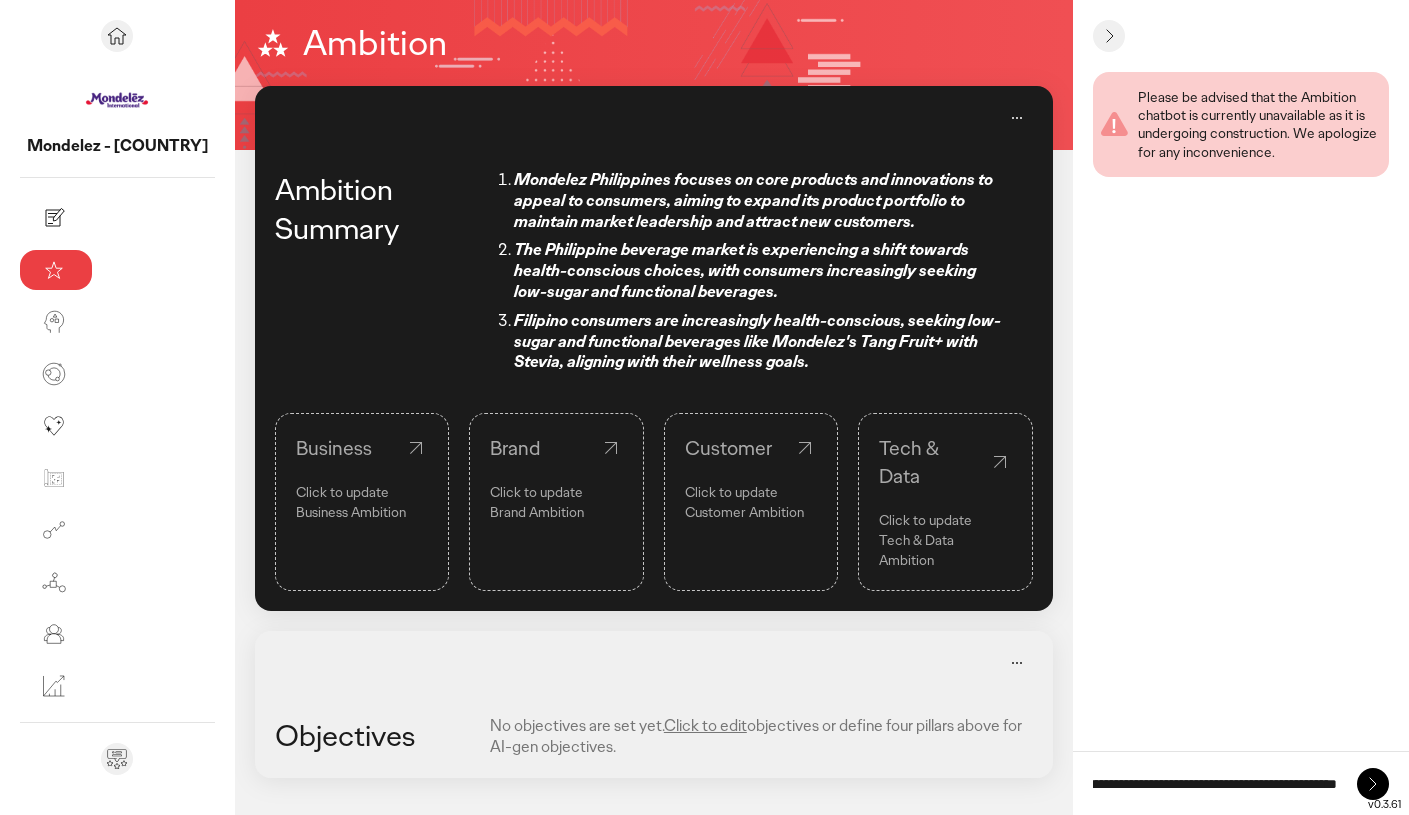 scroll, scrollTop: 0, scrollLeft: 163, axis: horizontal 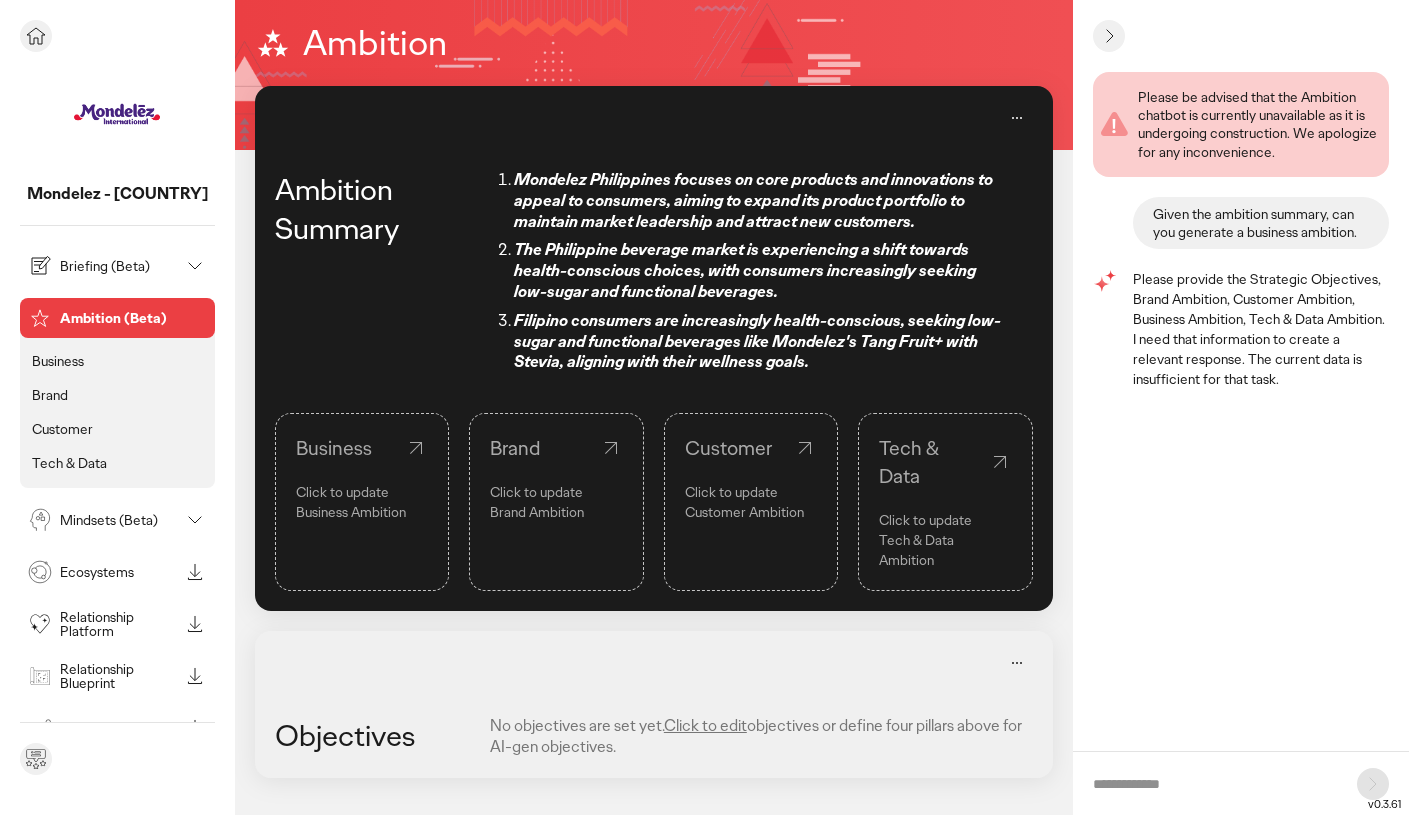 click on "Mindsets (Beta)" at bounding box center (101, 520) 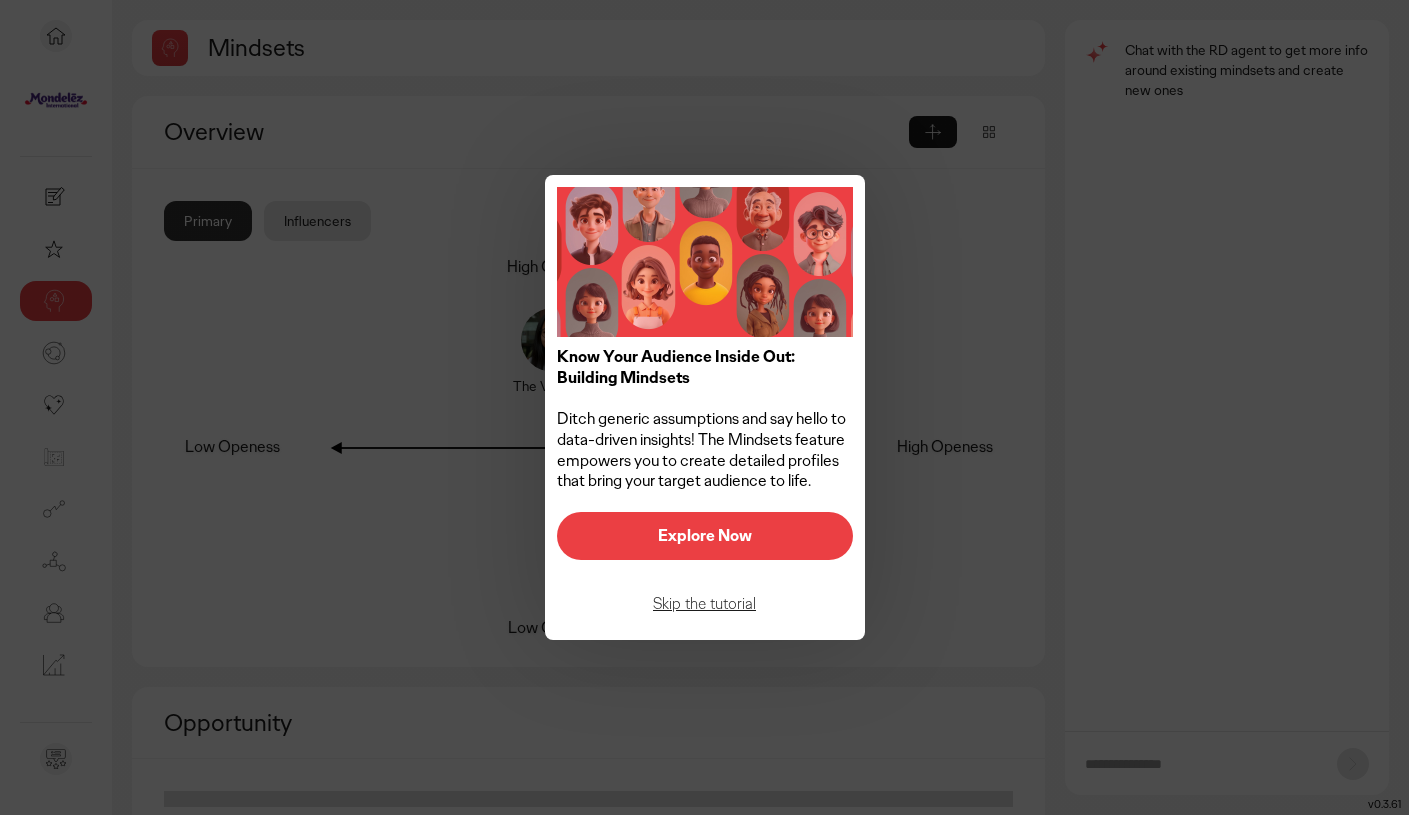click on "Explore Now" at bounding box center (705, 536) 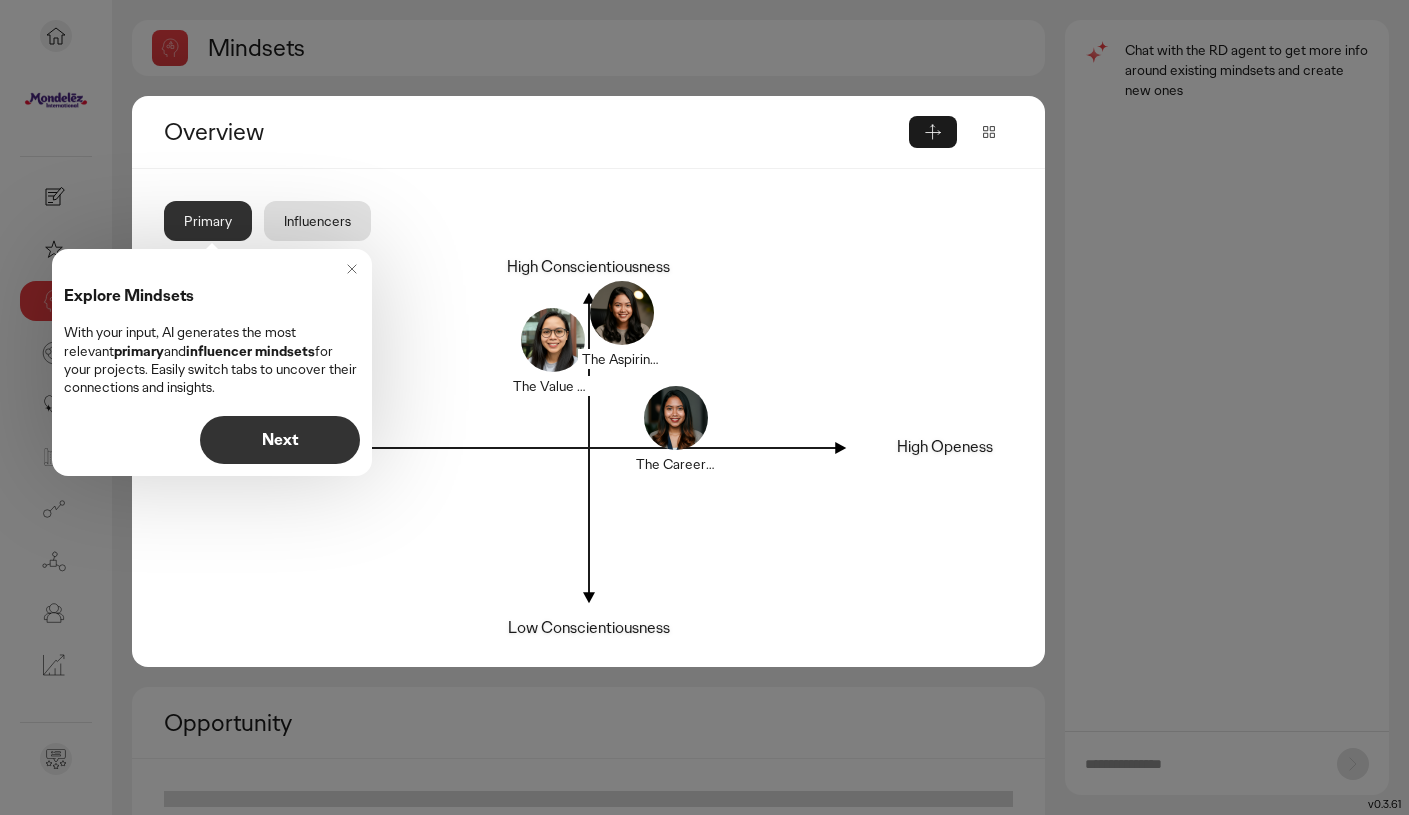 click 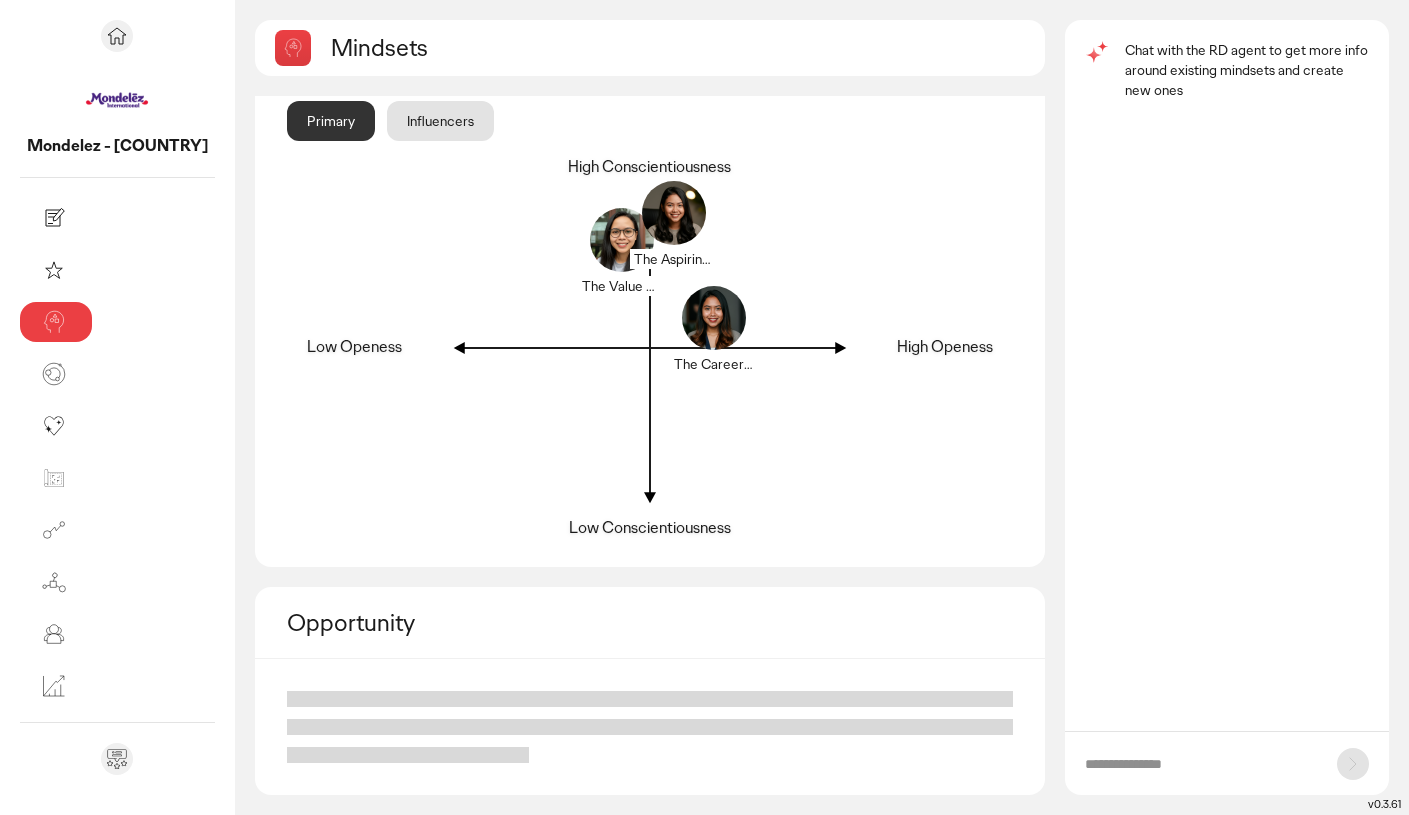scroll, scrollTop: 0, scrollLeft: 0, axis: both 